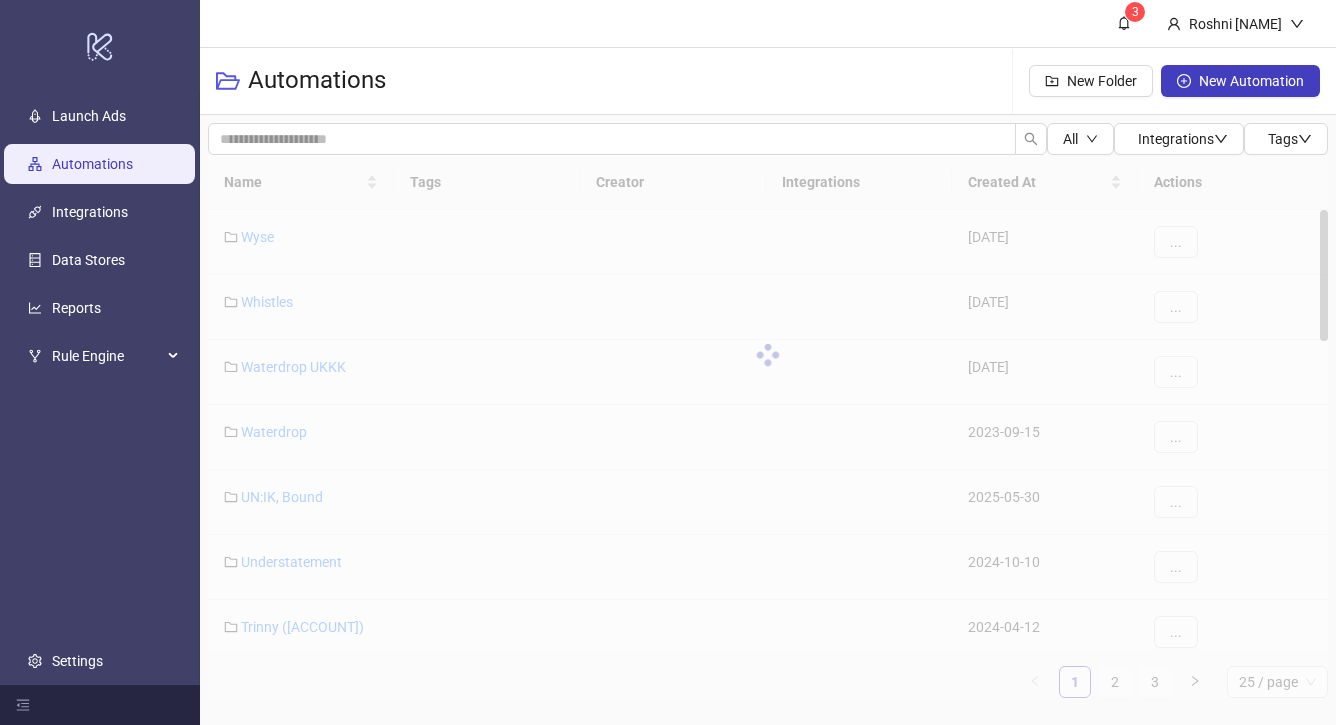 scroll, scrollTop: 0, scrollLeft: 0, axis: both 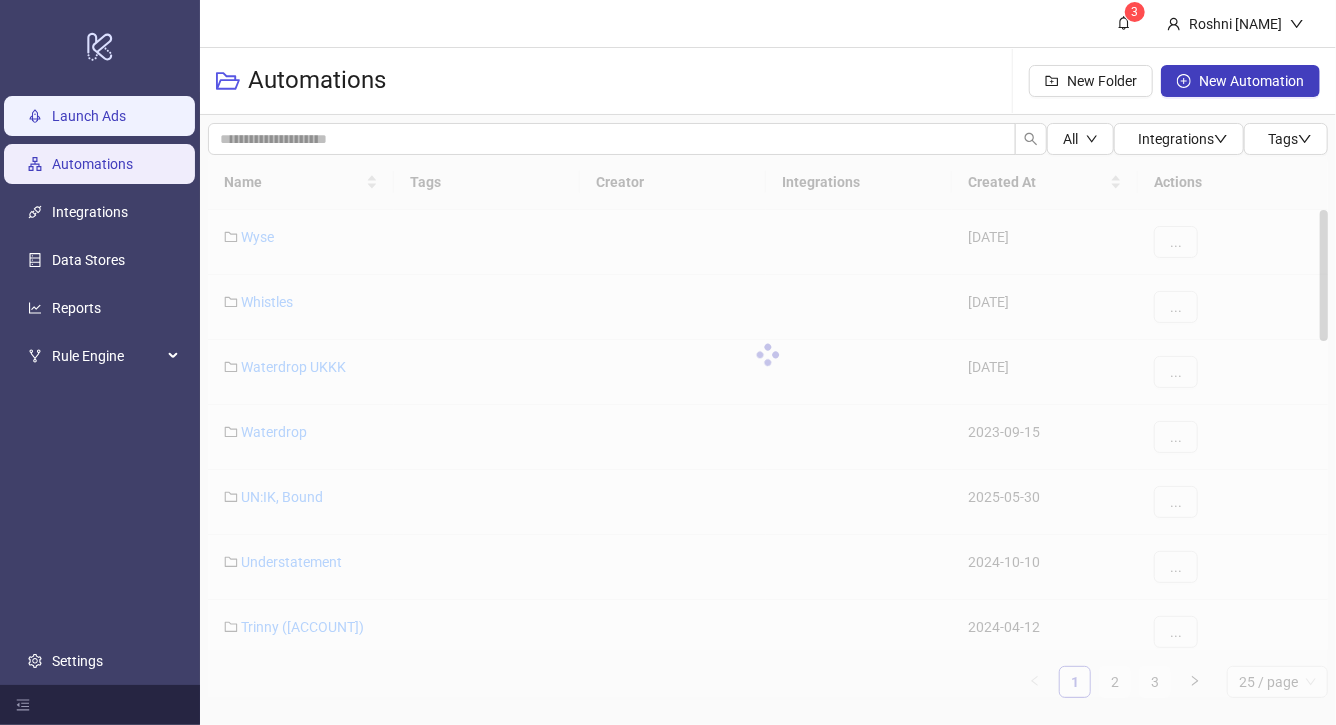 click on "Launch Ads" at bounding box center [89, 116] 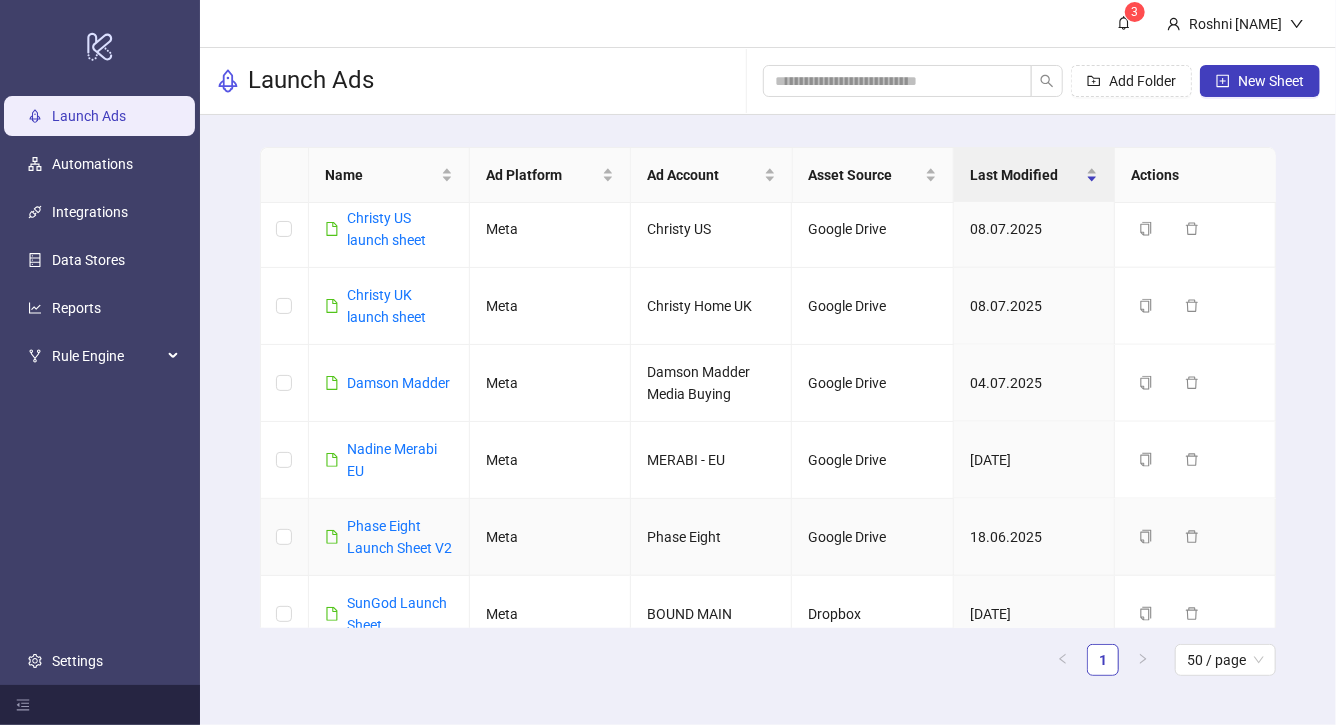 scroll, scrollTop: 1246, scrollLeft: 0, axis: vertical 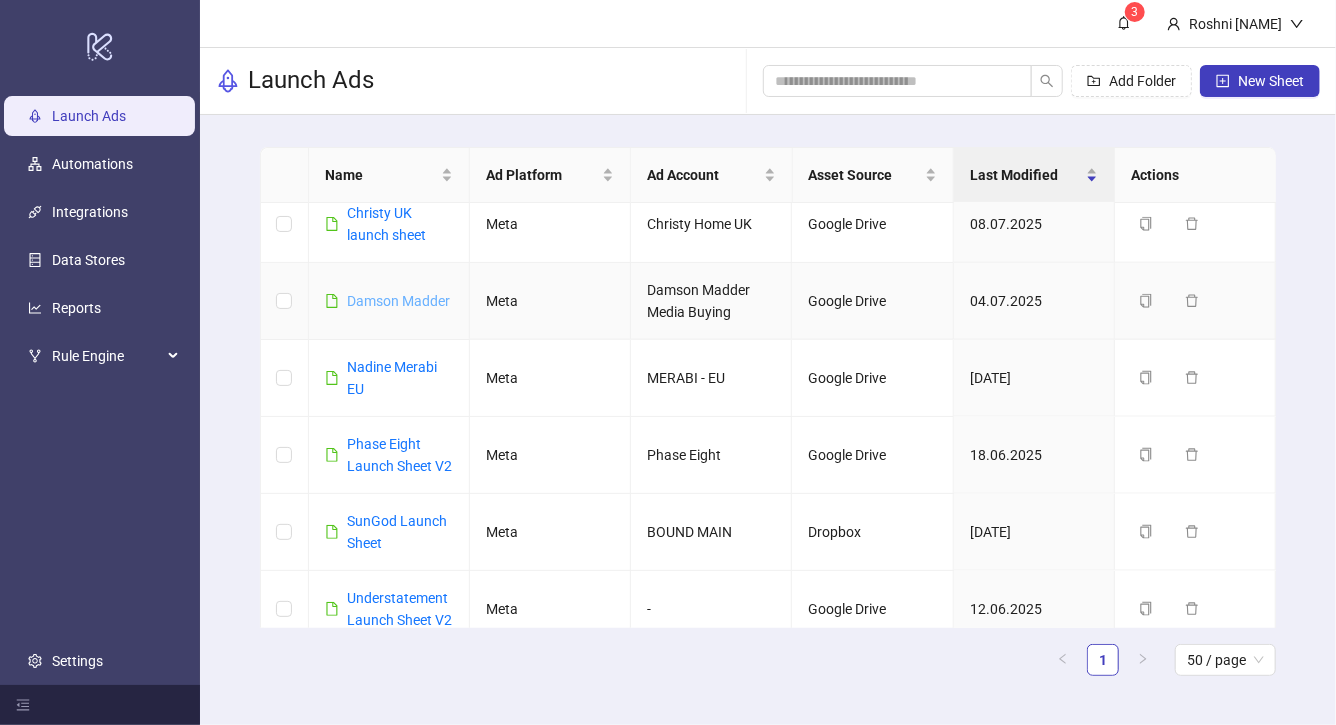 click on "Damson Madder" at bounding box center (398, 301) 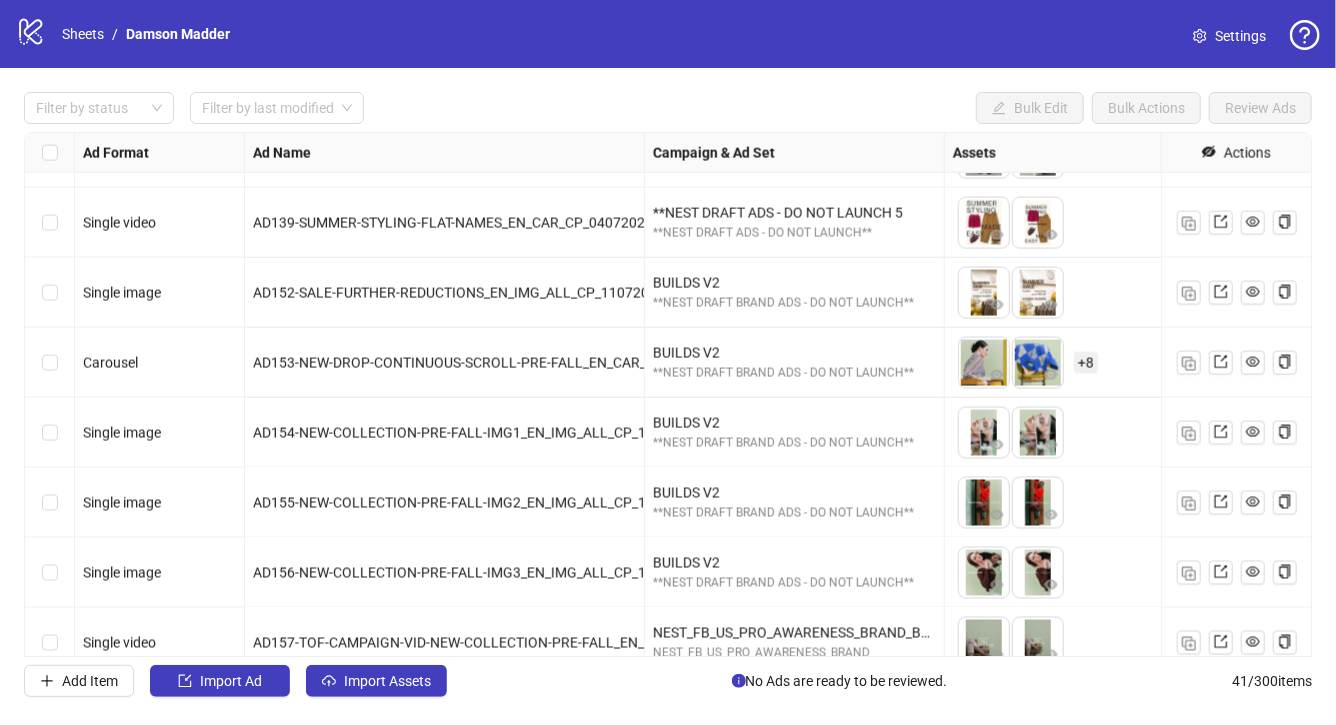 scroll, scrollTop: 2386, scrollLeft: 0, axis: vertical 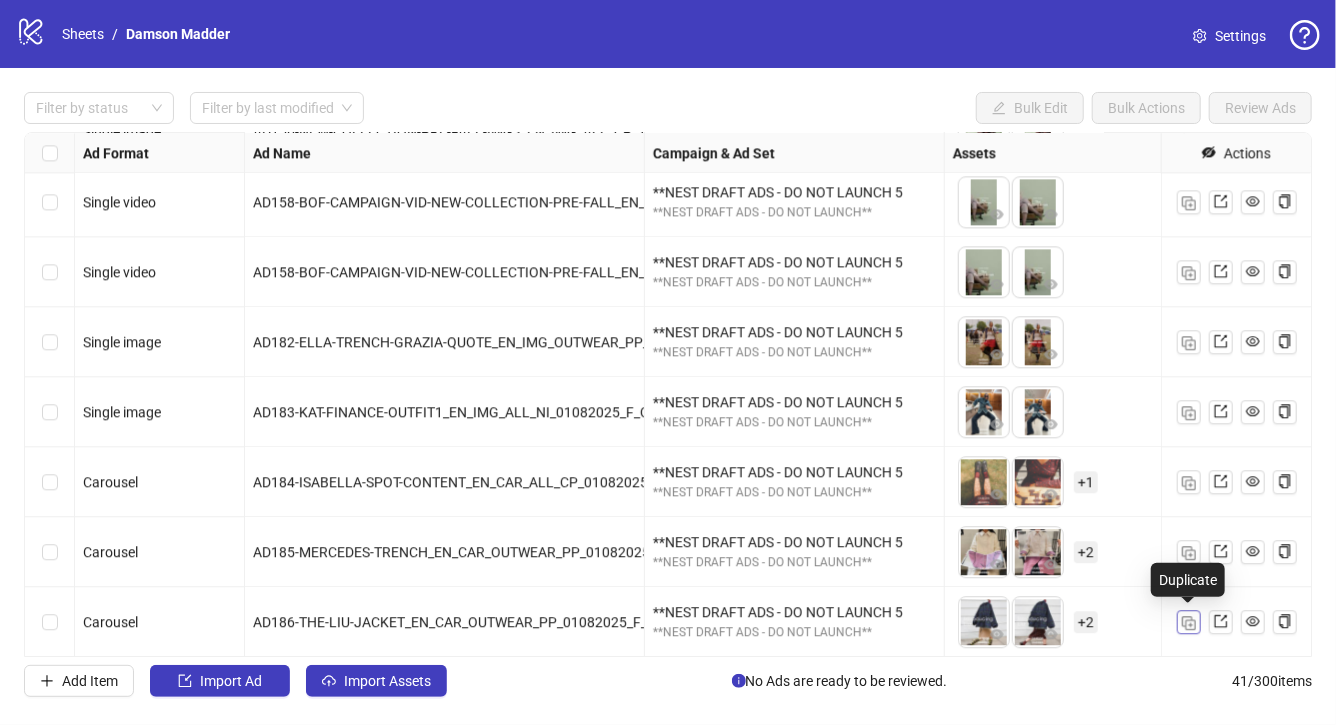 click at bounding box center (1189, 623) 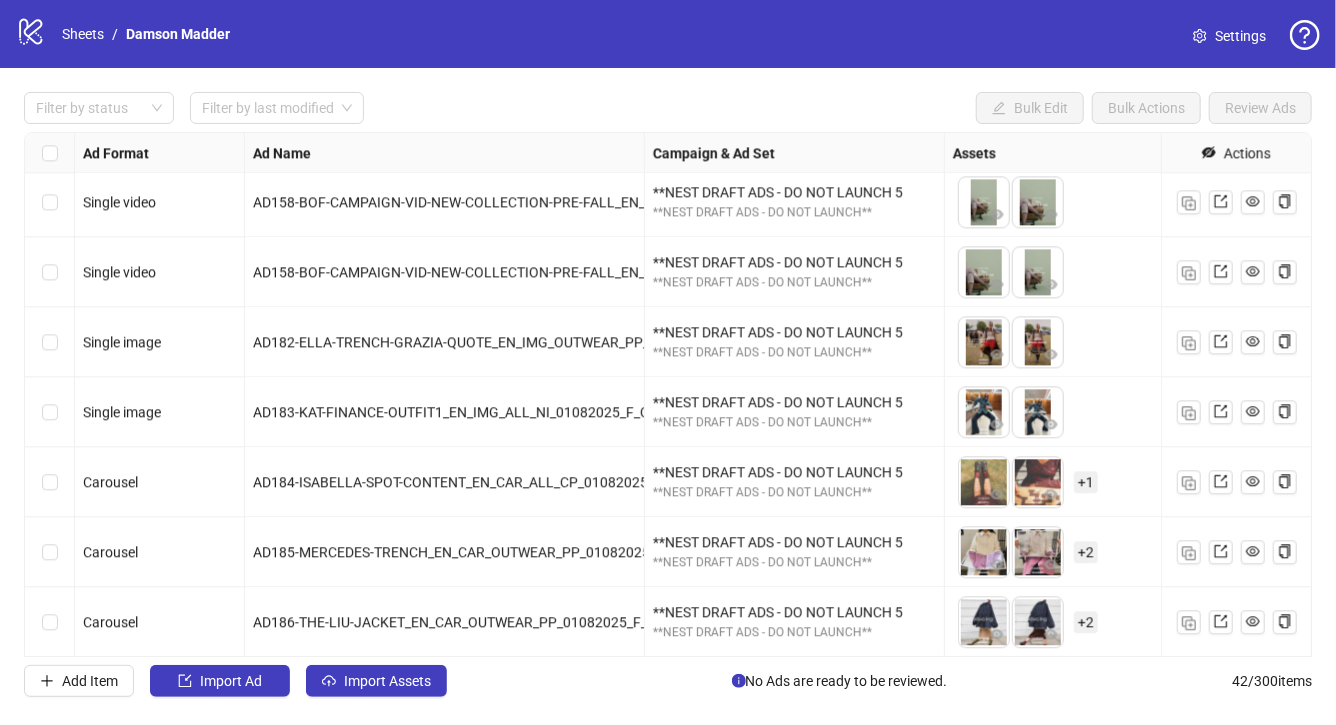 scroll, scrollTop: 2456, scrollLeft: 0, axis: vertical 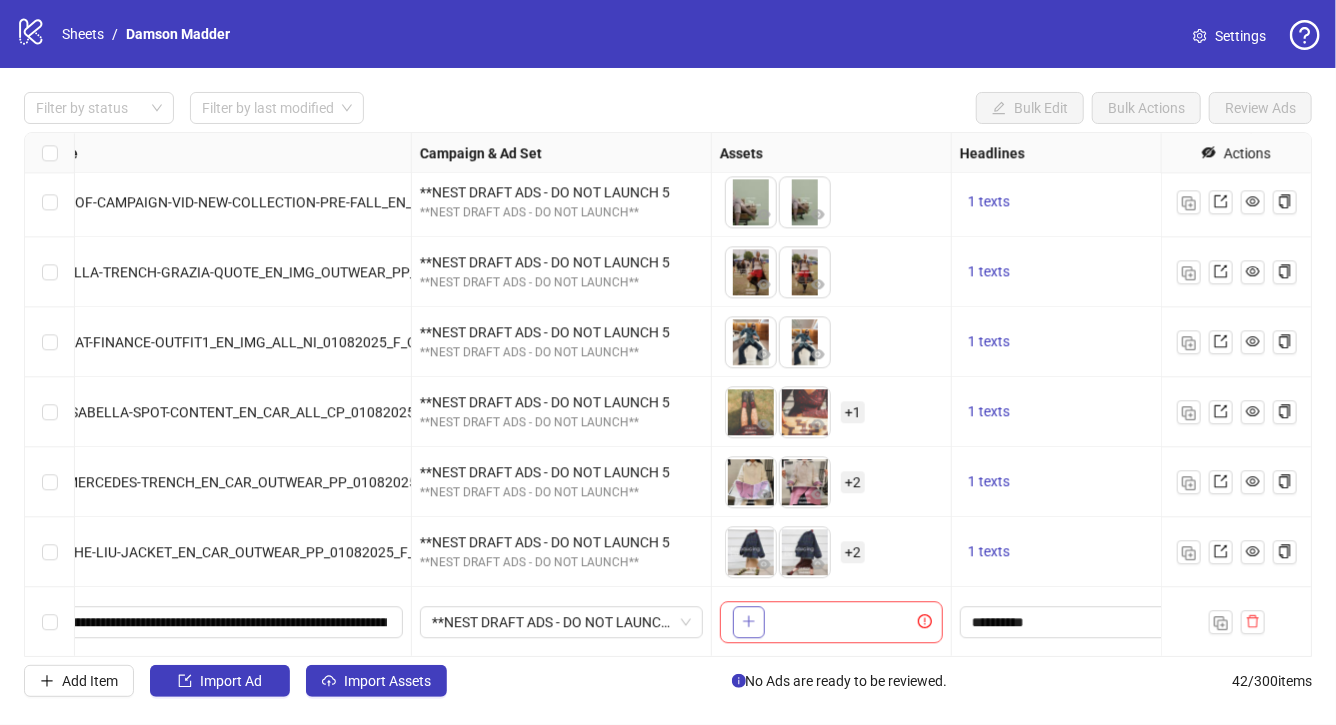 click 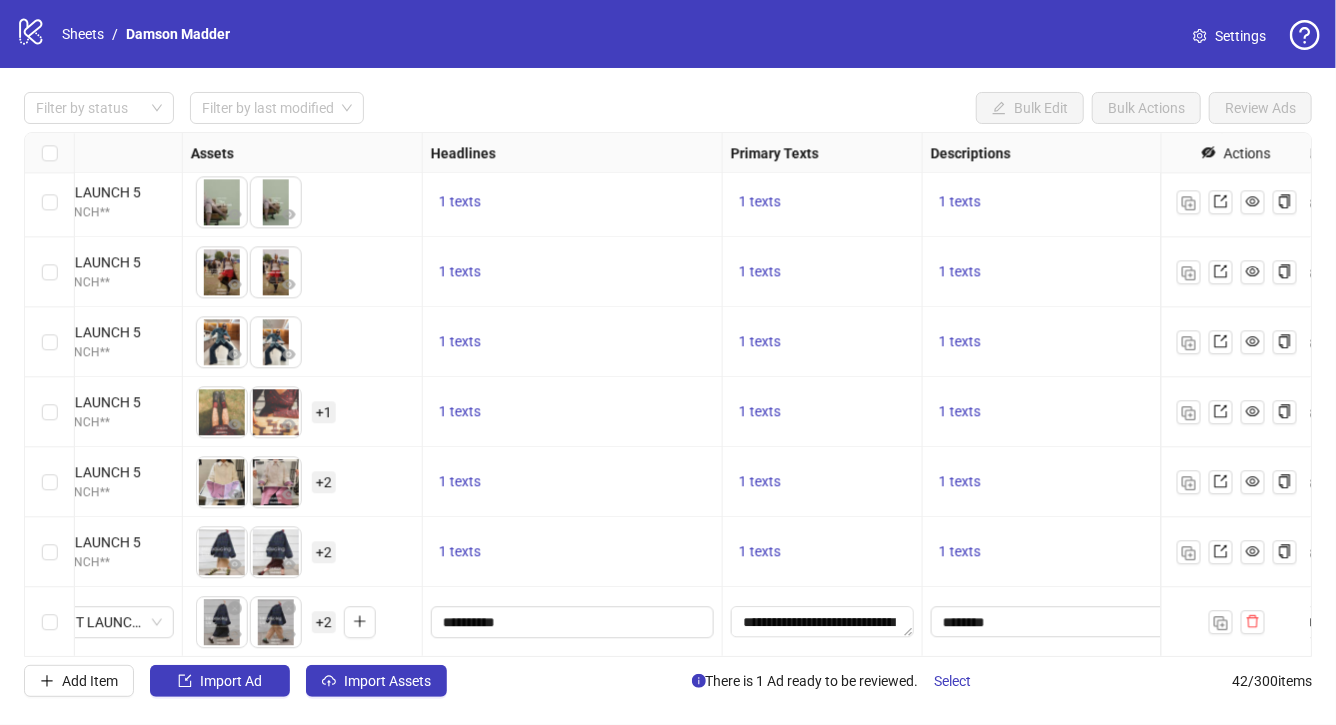 scroll, scrollTop: 2456, scrollLeft: 0, axis: vertical 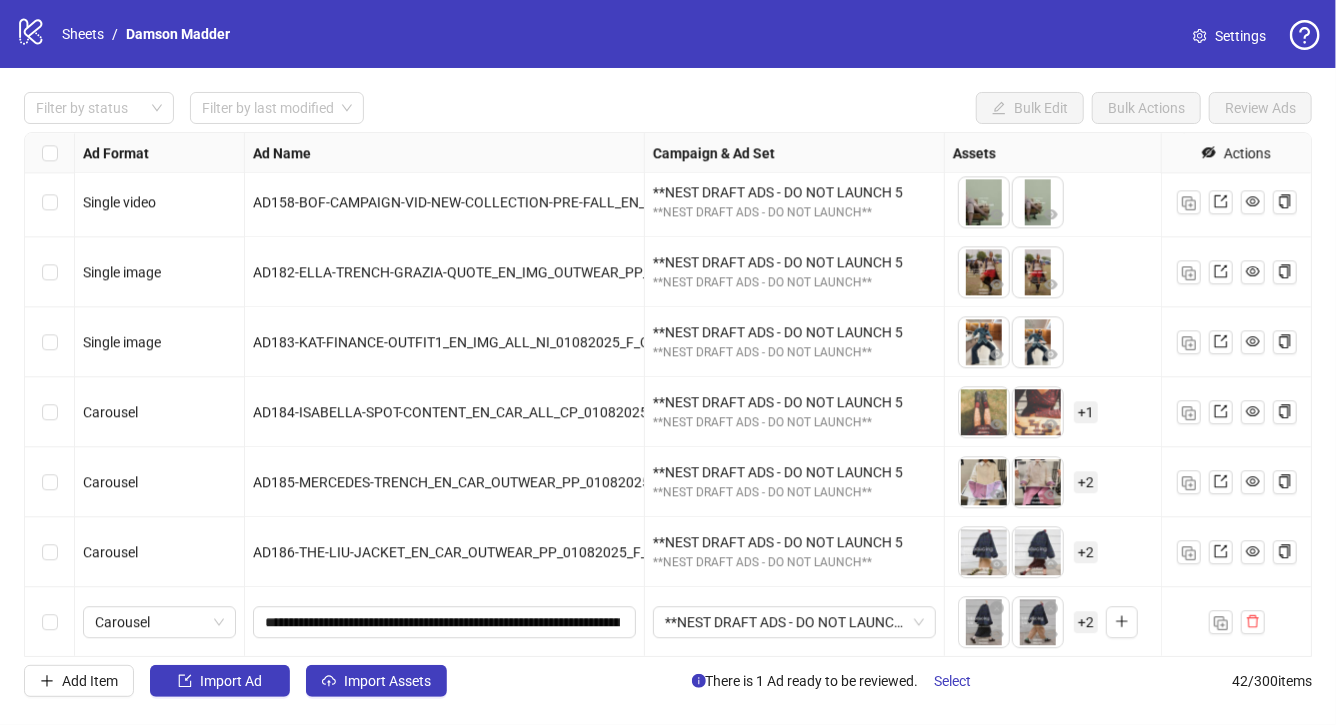 click at bounding box center (50, 622) 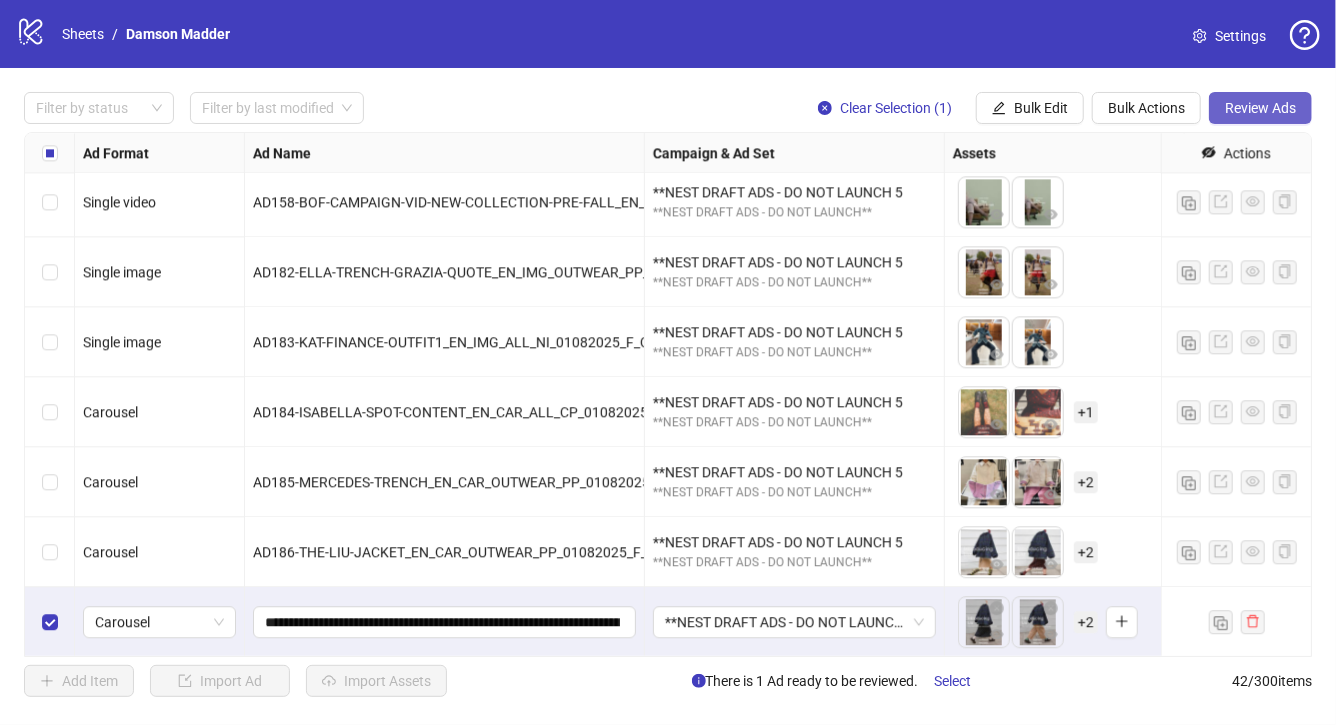 click on "Review Ads" at bounding box center (1260, 108) 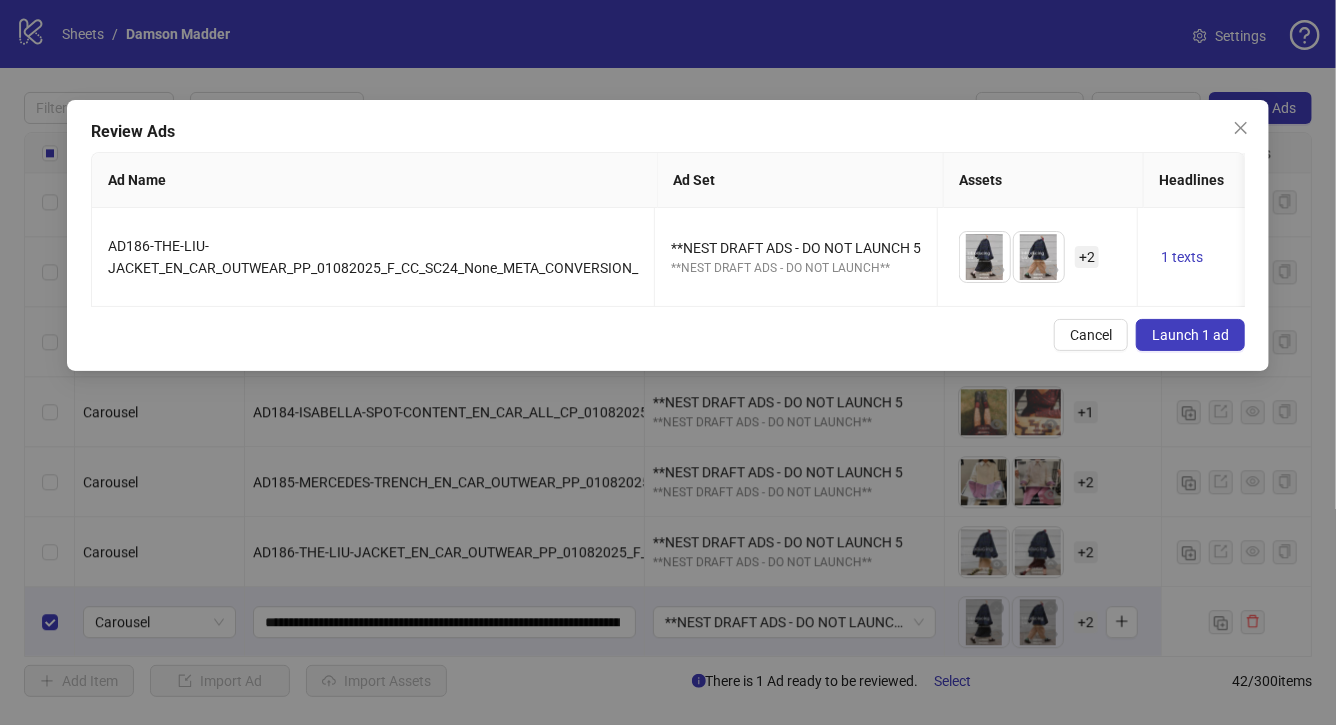 click on "Launch 1 ad" at bounding box center (1190, 335) 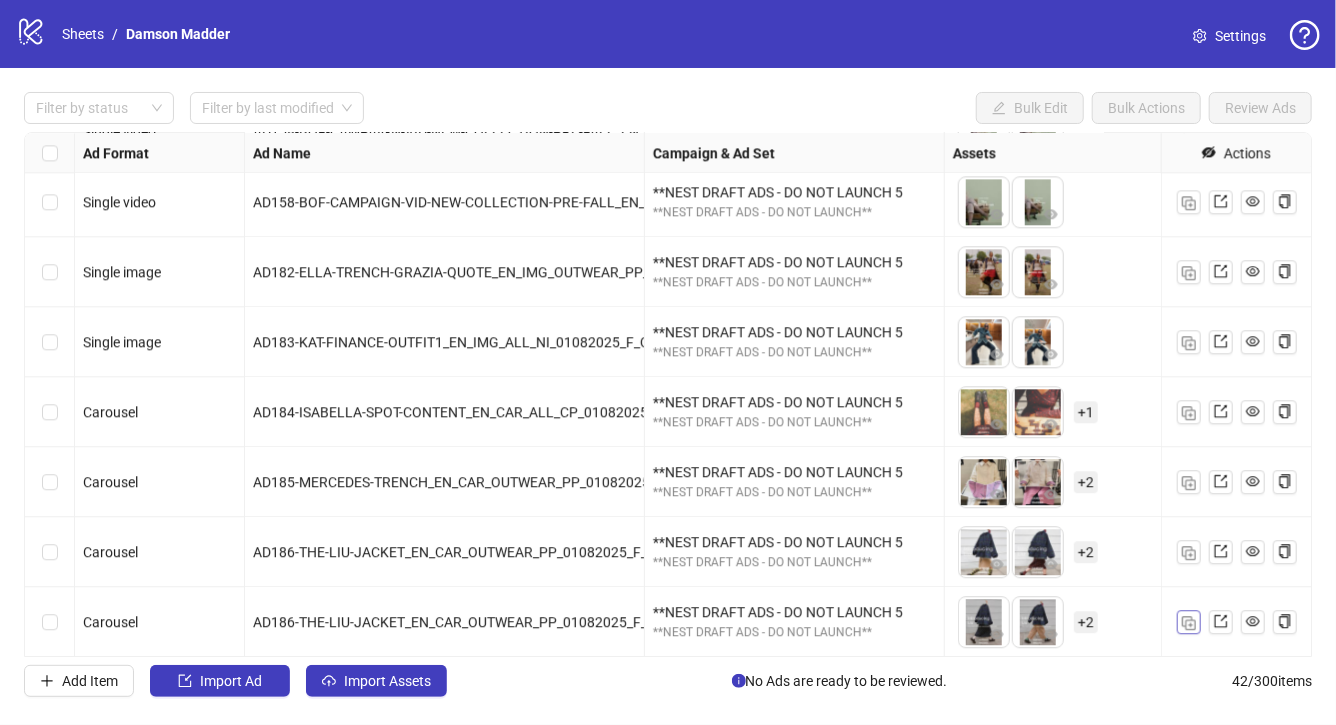 click at bounding box center [1189, 623] 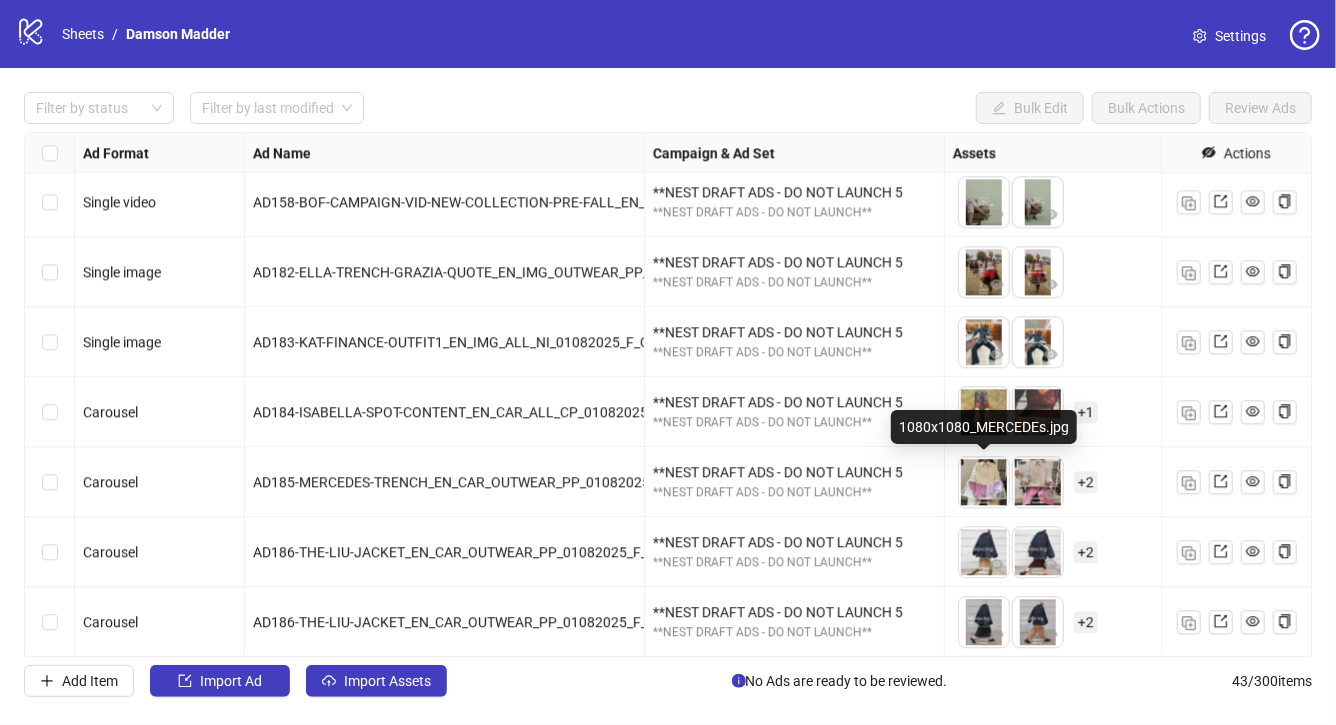 scroll, scrollTop: 2526, scrollLeft: 0, axis: vertical 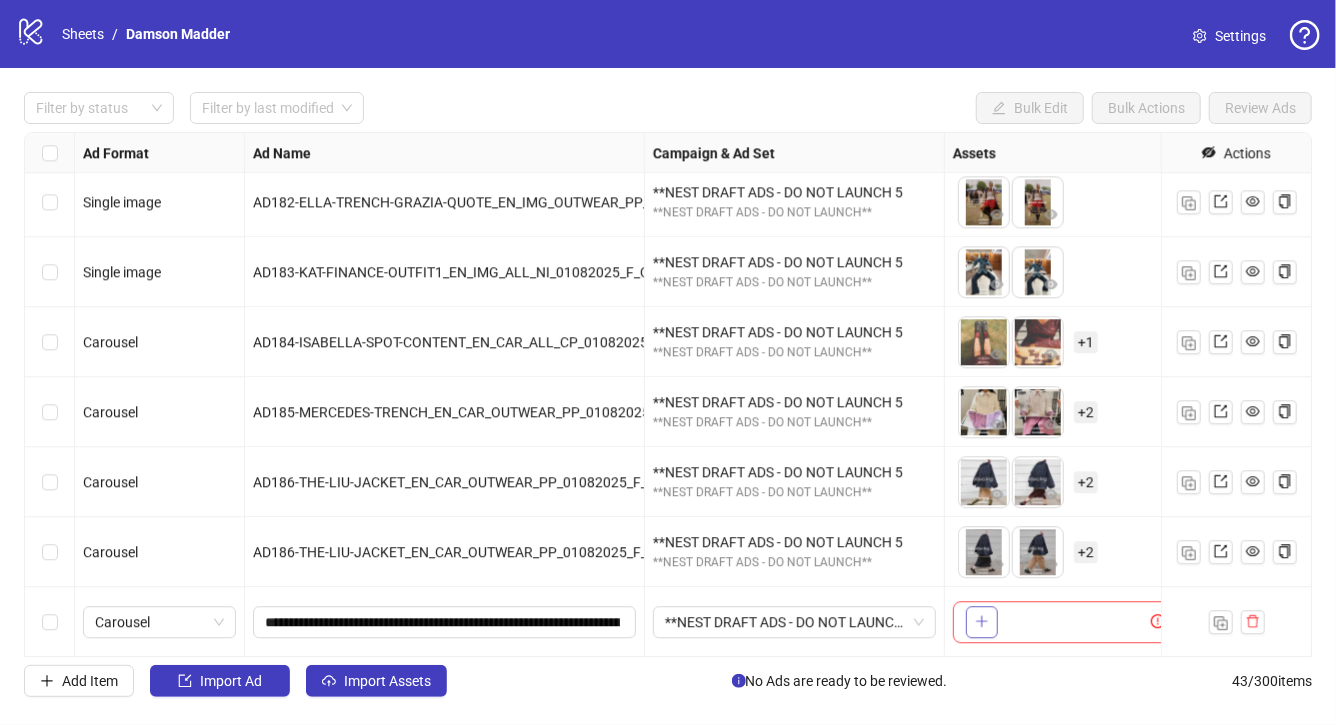 click 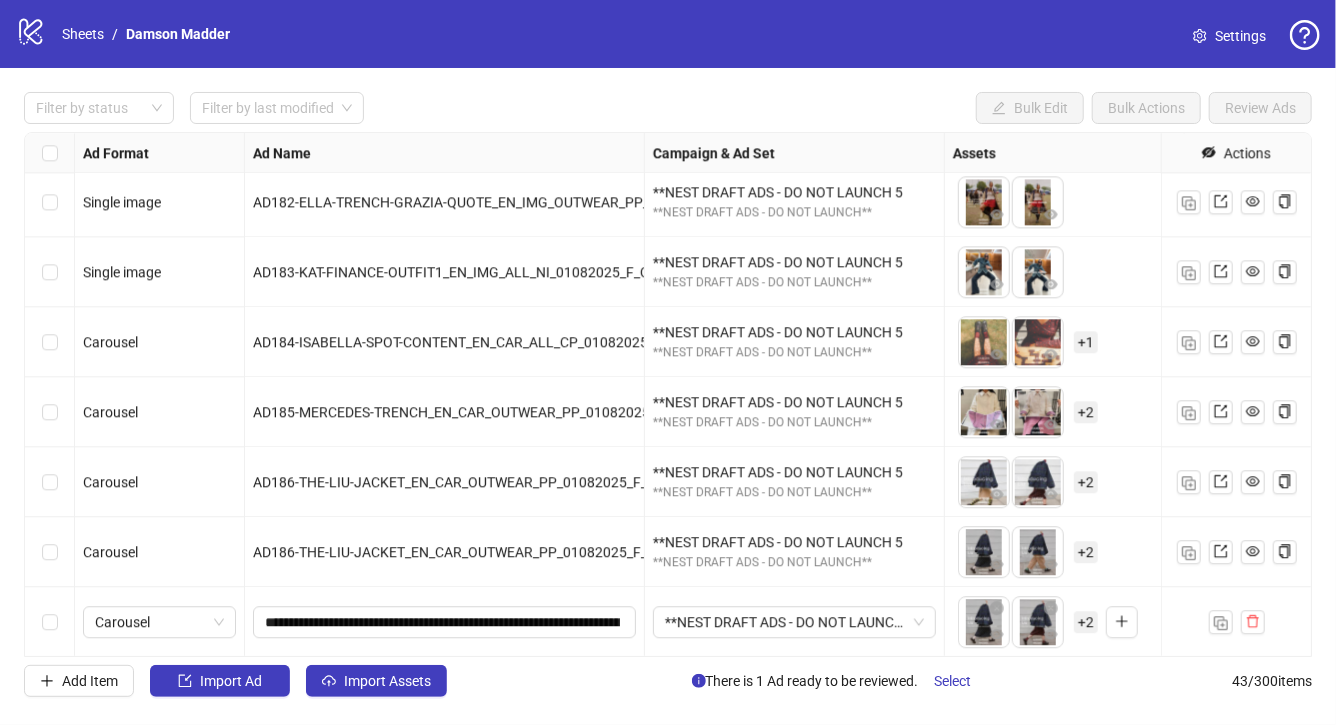 click on "+ 2" at bounding box center [1086, 622] 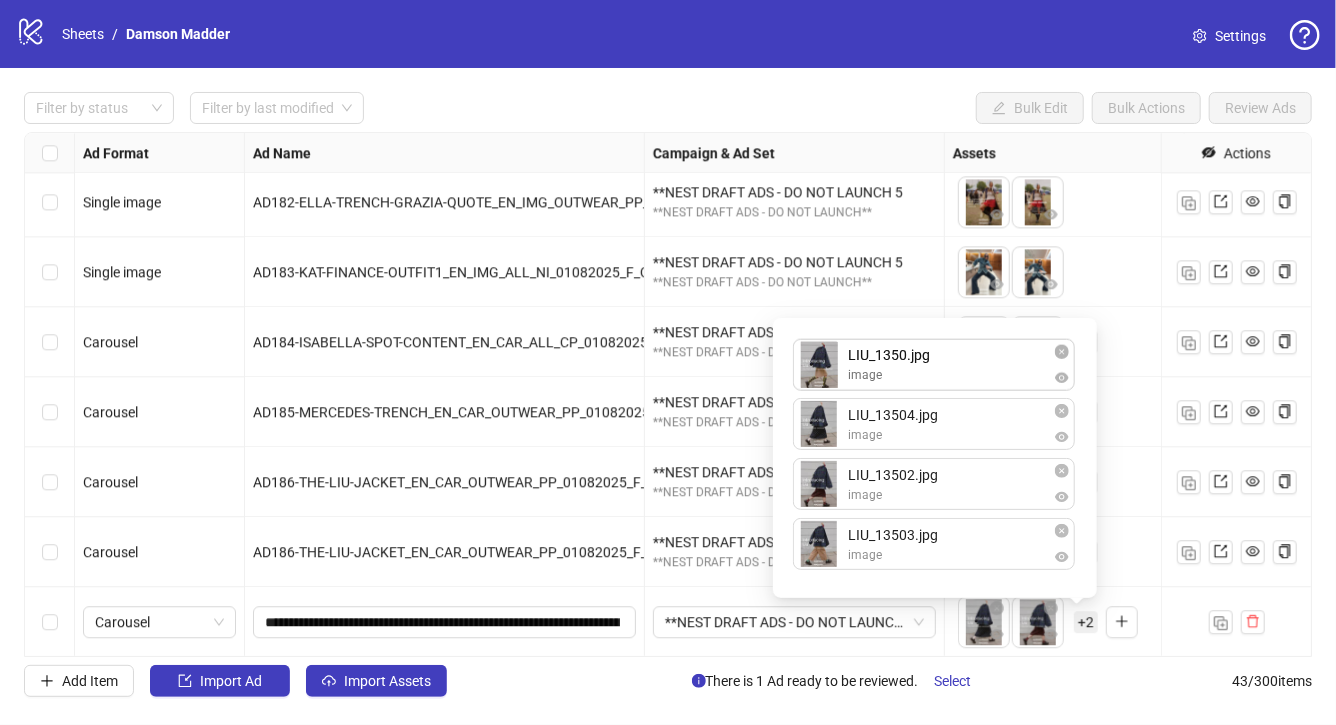 drag, startPoint x: 945, startPoint y: 491, endPoint x: 939, endPoint y: 370, distance: 121.14867 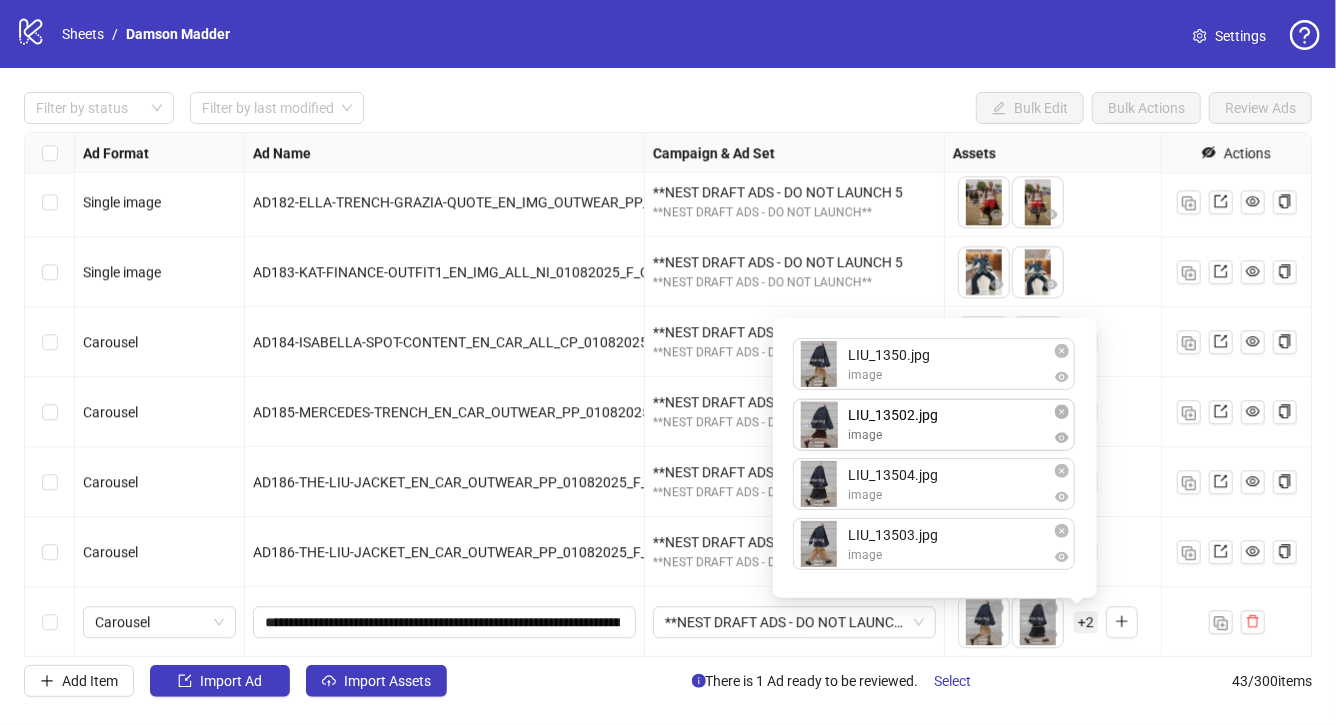 drag, startPoint x: 937, startPoint y: 488, endPoint x: 929, endPoint y: 431, distance: 57.558666 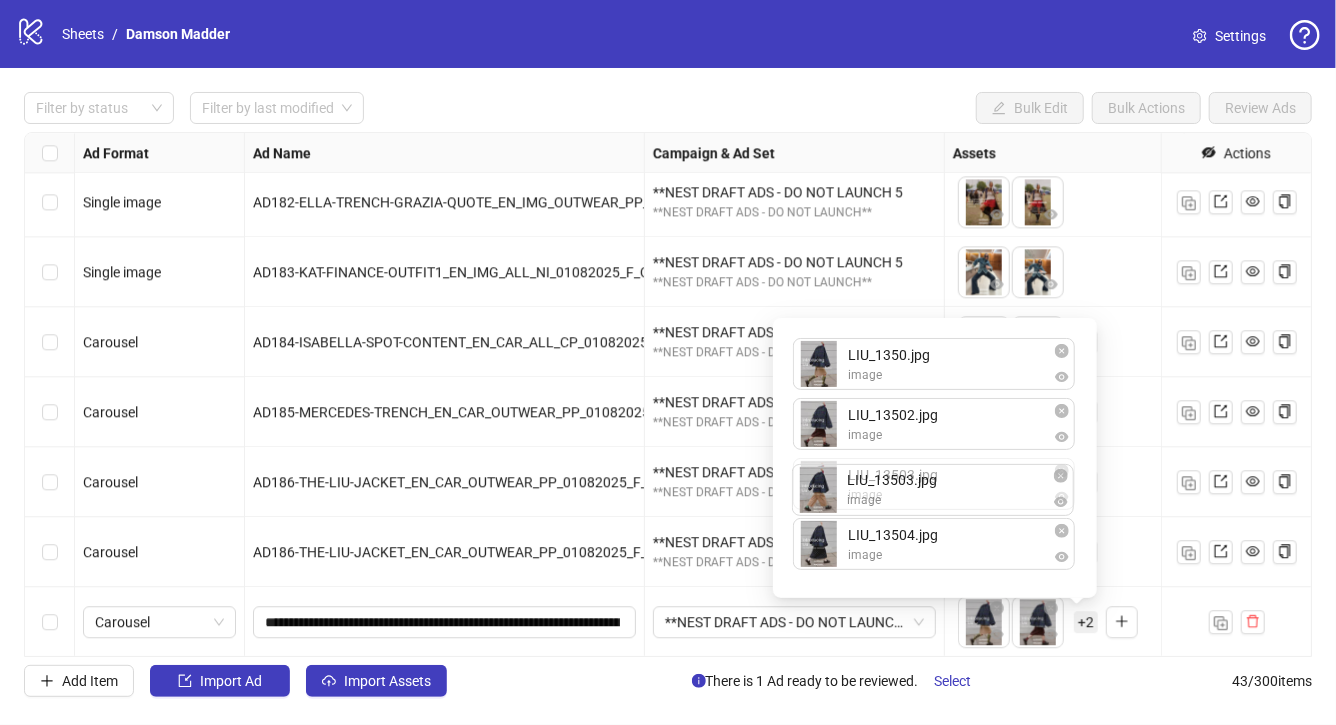 drag, startPoint x: 923, startPoint y: 564, endPoint x: 920, endPoint y: 508, distance: 56.0803 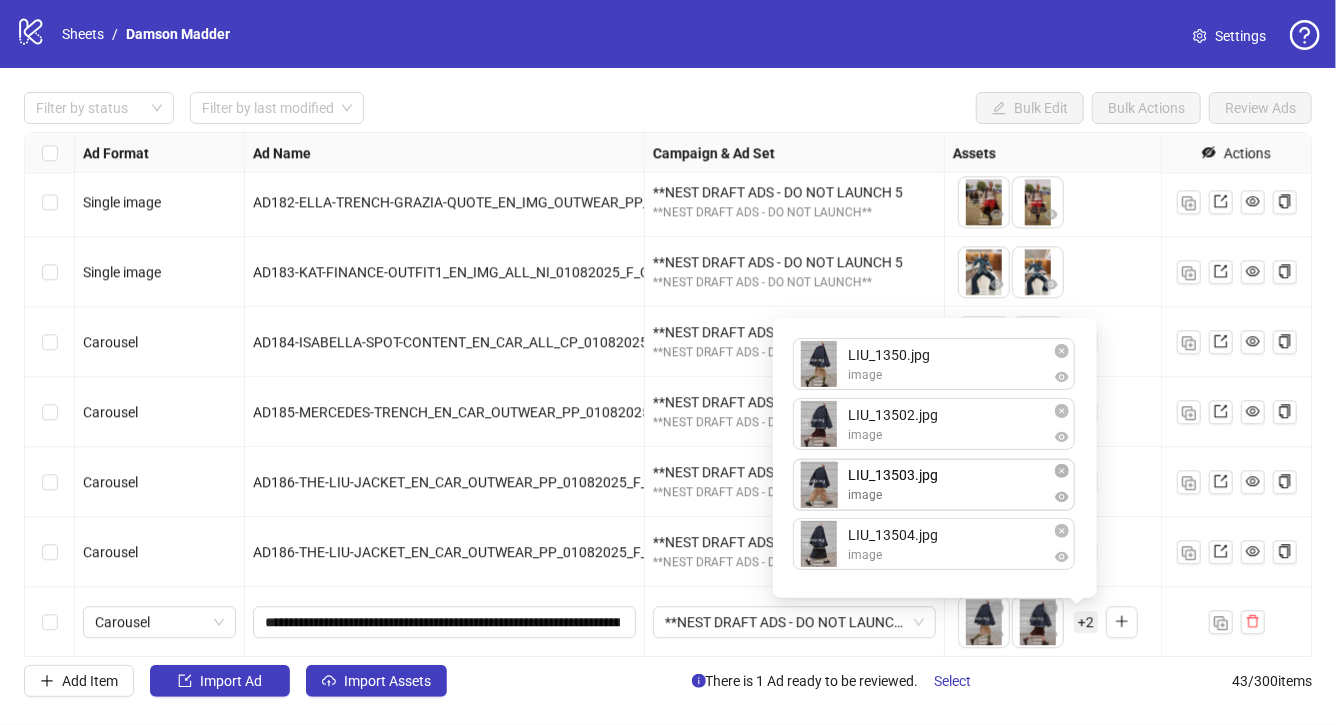 click on "LIU_1350.jpg image LIU_13502.jpg image LIU_13504.jpg image LIU_13503.jpg image LIU_13503.jpg image
To pick up a draggable item, press the space bar.
While dragging, use the arrow keys to move the item.
Press space again to drop the item in its new position, or press escape to cancel.
Draggable item 45a11fec-0750-45c3-b384-d194a7286a86 was moved over droppable area b90e2930-b937-45a3-8e5c-04a1e068b037." at bounding box center (935, 458) 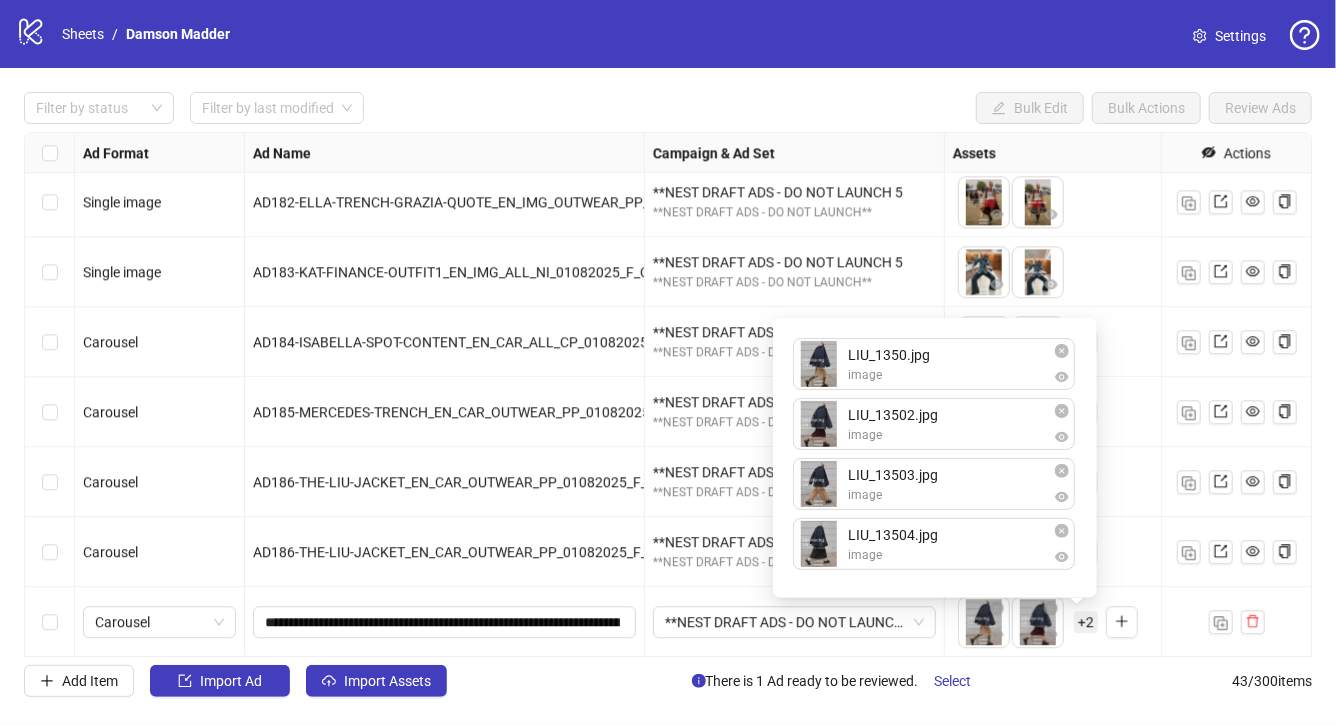 click on "**NEST DRAFT ADS - DO NOT LAUNCH 5" at bounding box center (795, 622) 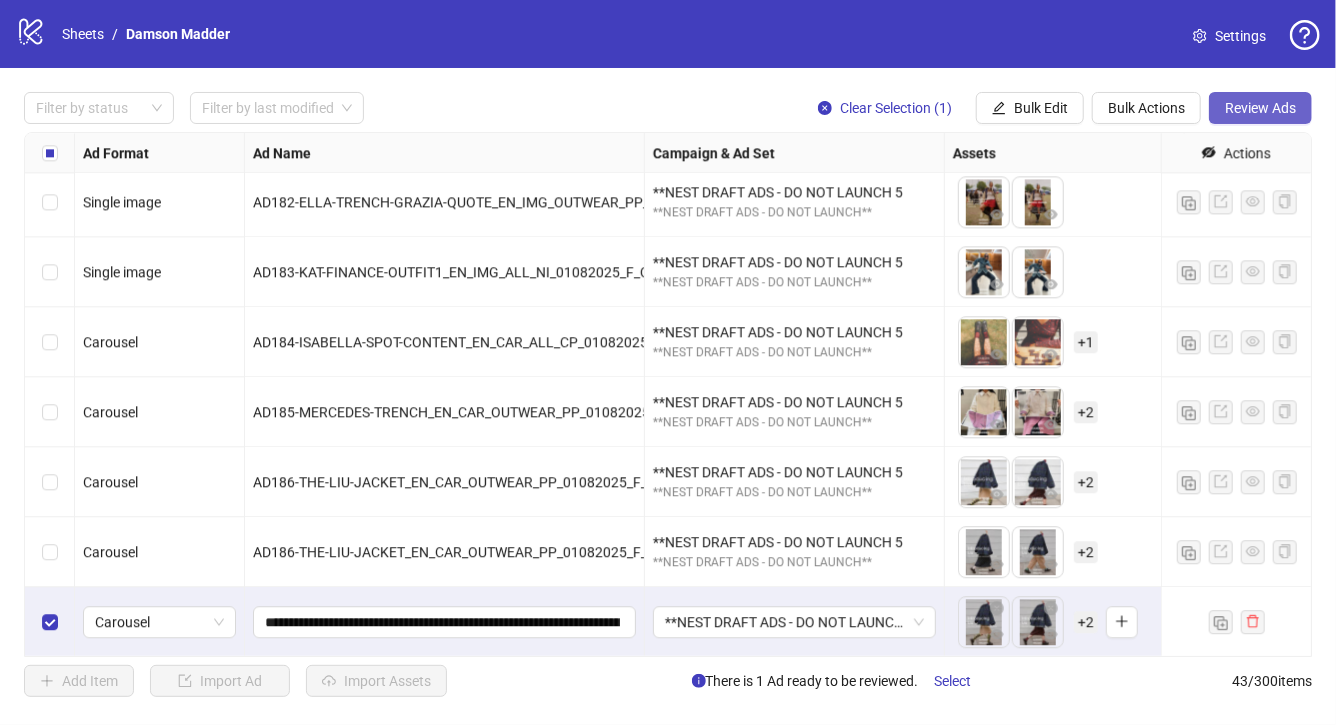 click on "Review Ads" at bounding box center [1260, 108] 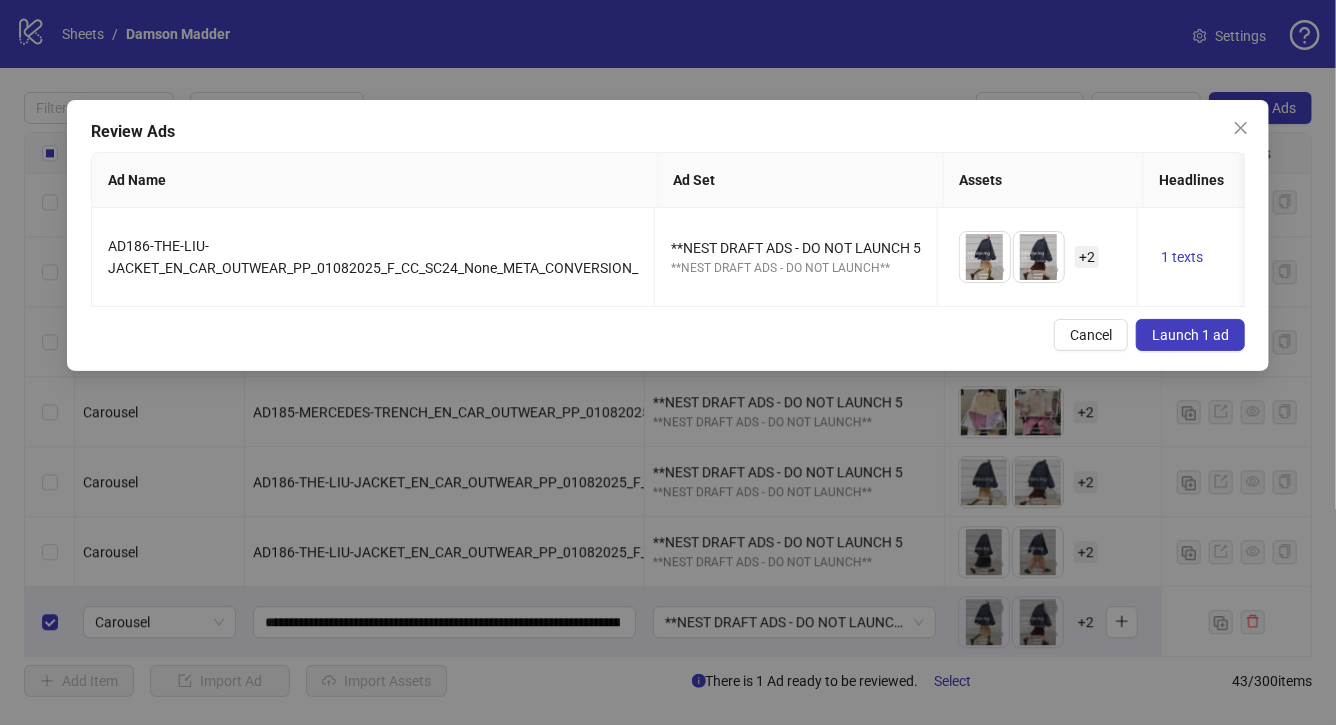 click on "Launch 1 ad" at bounding box center (1190, 335) 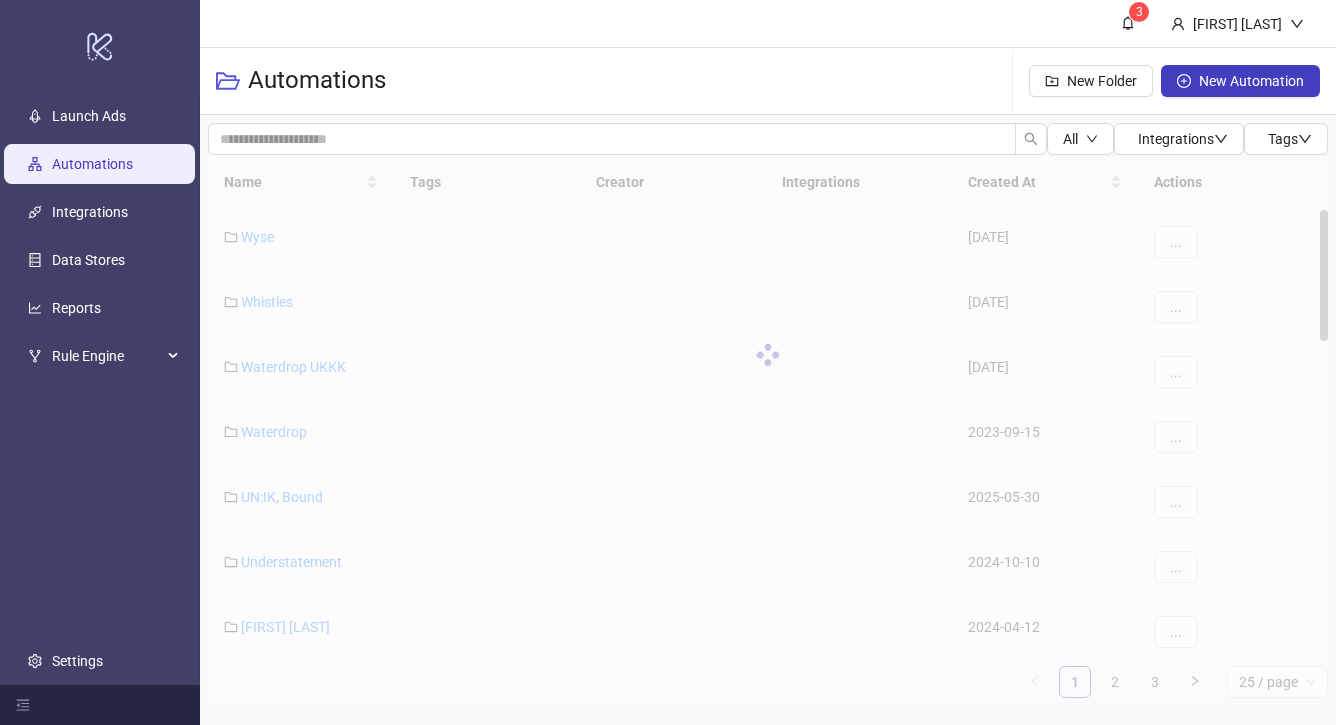 scroll, scrollTop: 0, scrollLeft: 0, axis: both 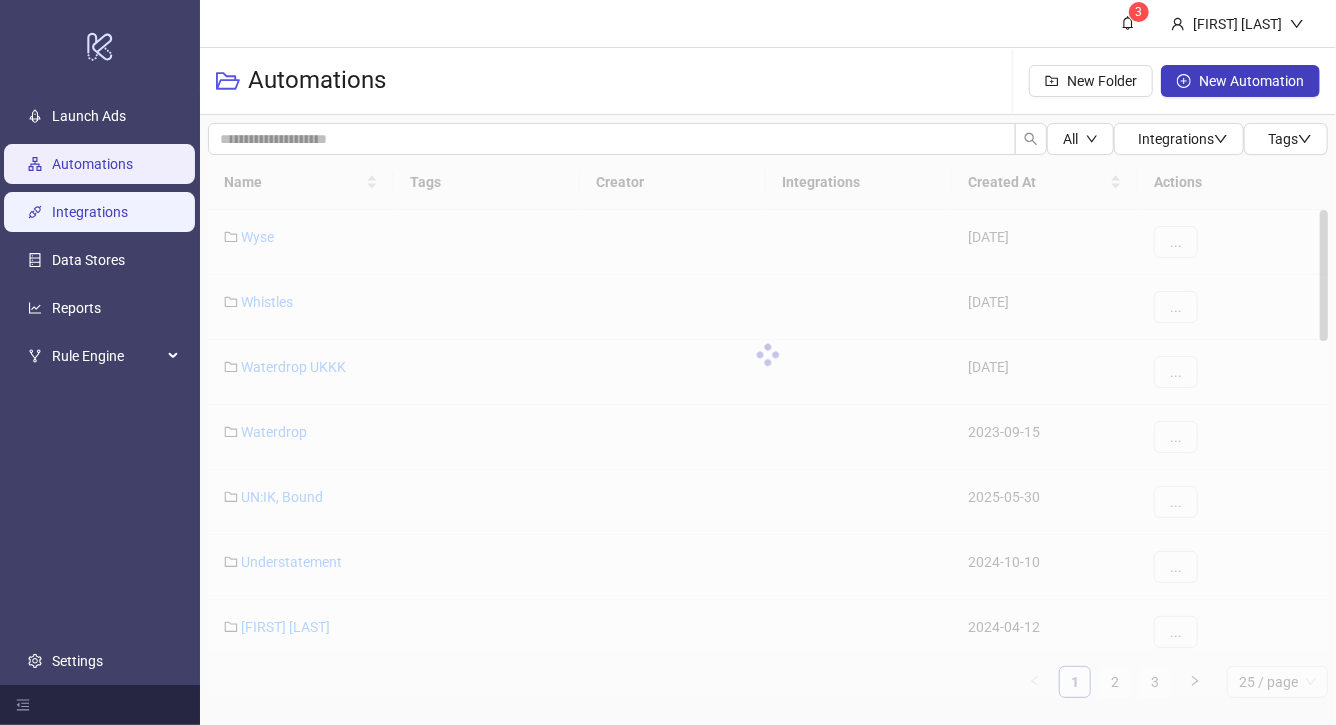 click on "Integrations" at bounding box center (90, 212) 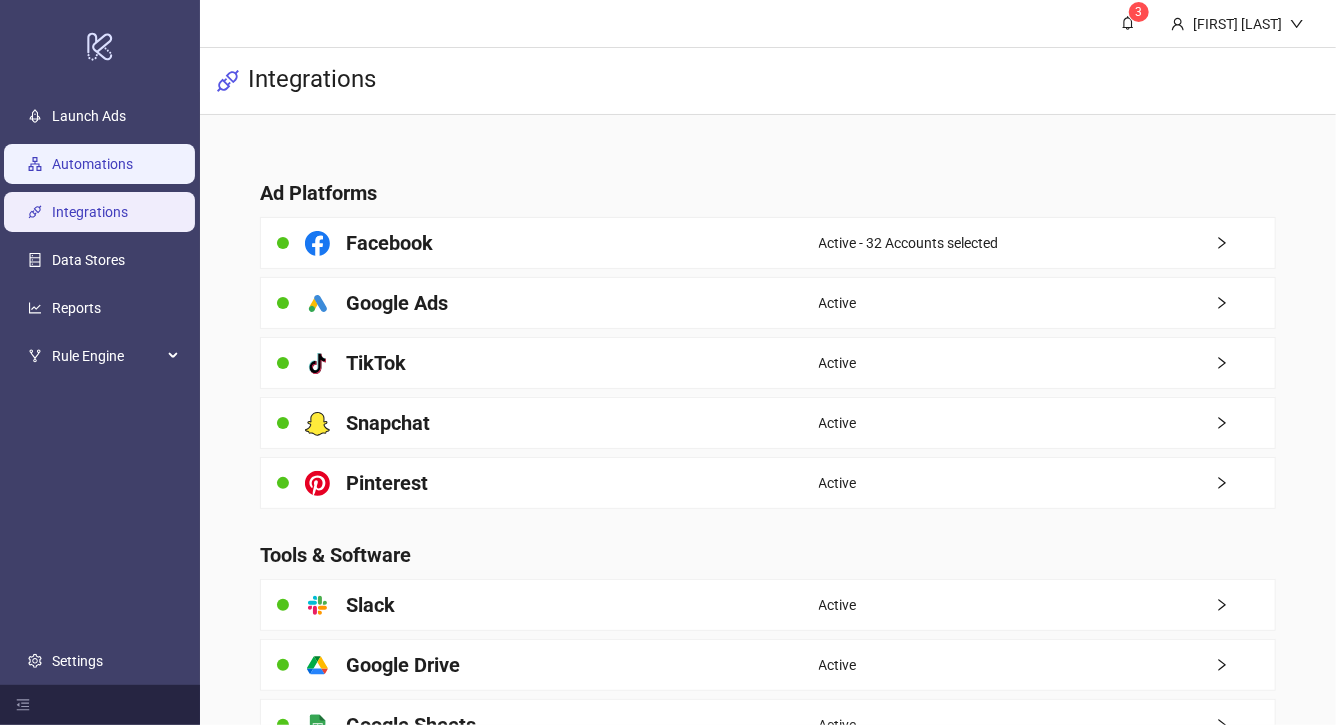 click on "Automations" at bounding box center (92, 164) 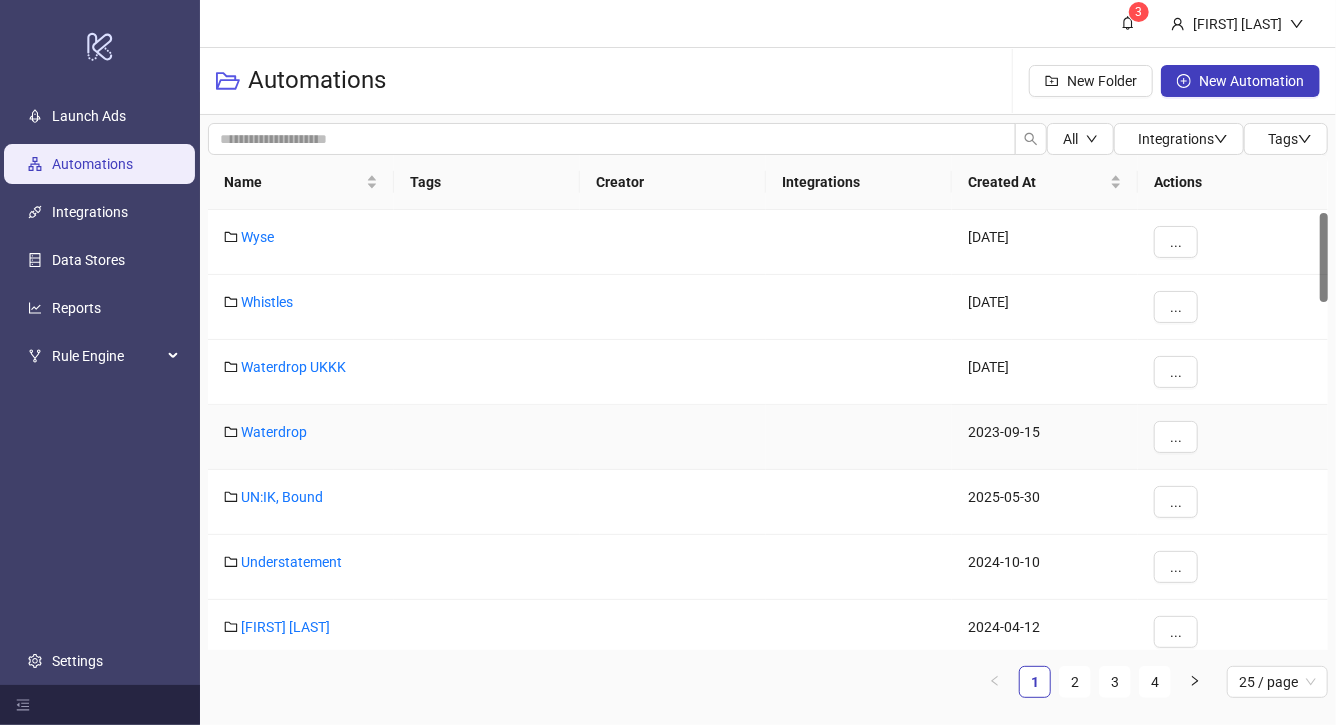scroll, scrollTop: 31, scrollLeft: 0, axis: vertical 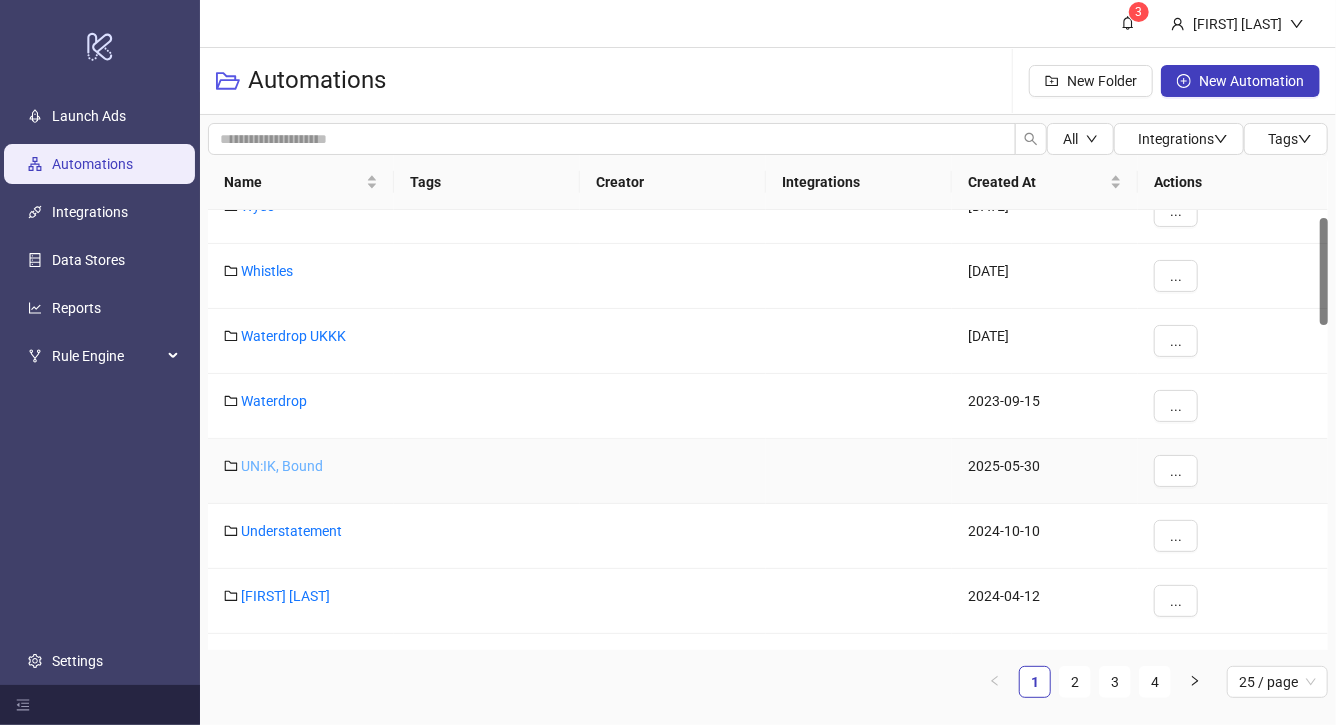 click on "UN:IK, Bound" at bounding box center (282, 466) 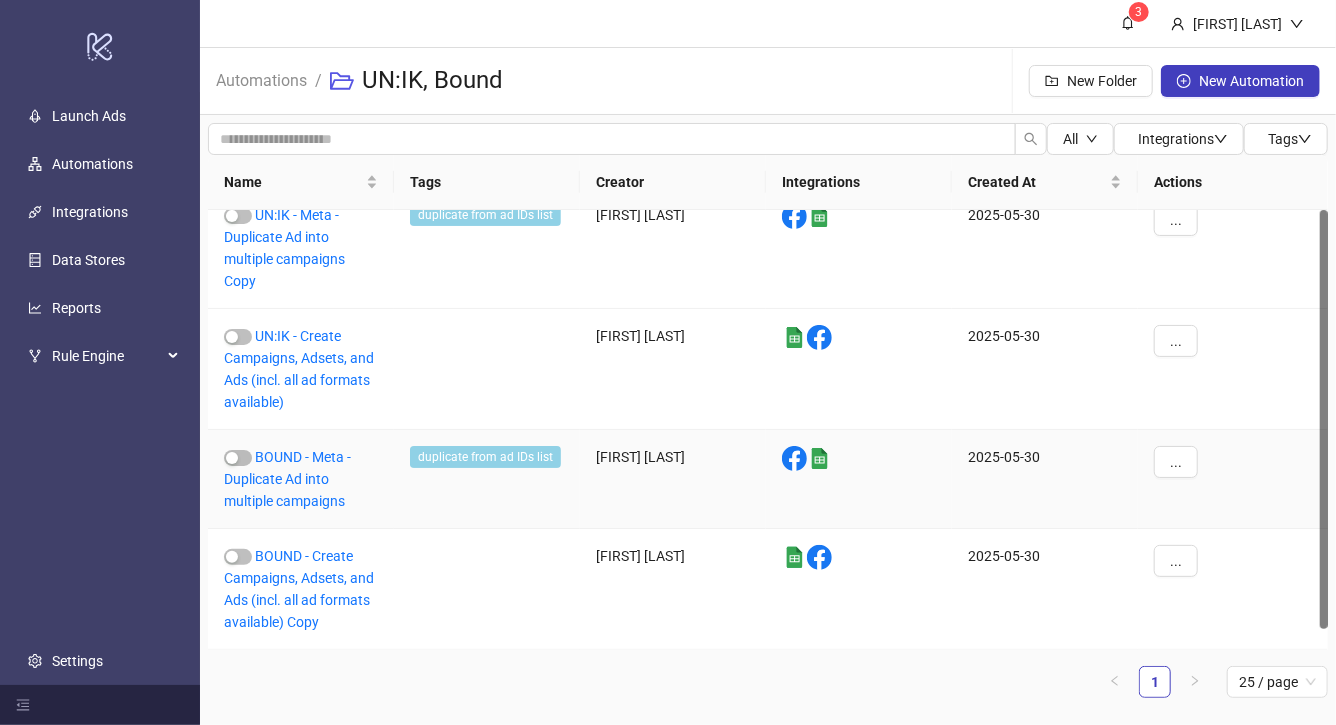 scroll, scrollTop: 0, scrollLeft: 0, axis: both 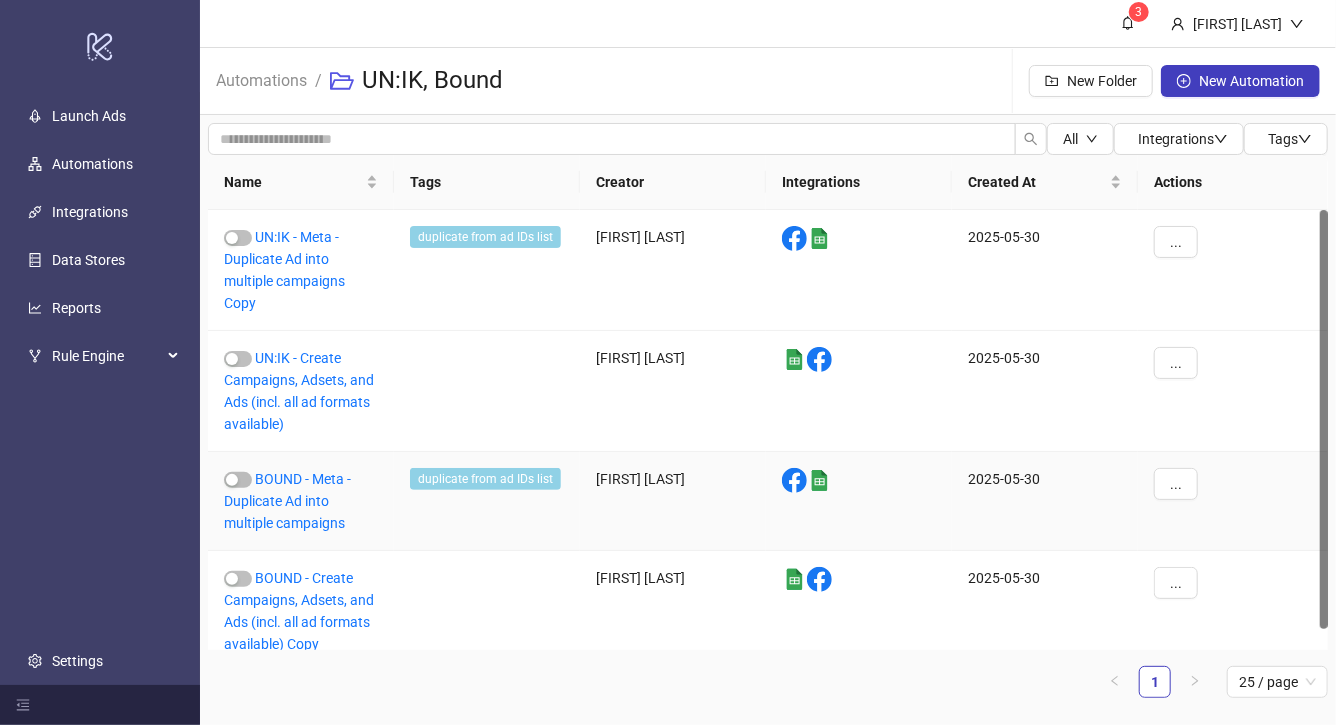 click on "BOUND - Meta - Duplicate Ad into multiple campaigns" at bounding box center (301, 501) 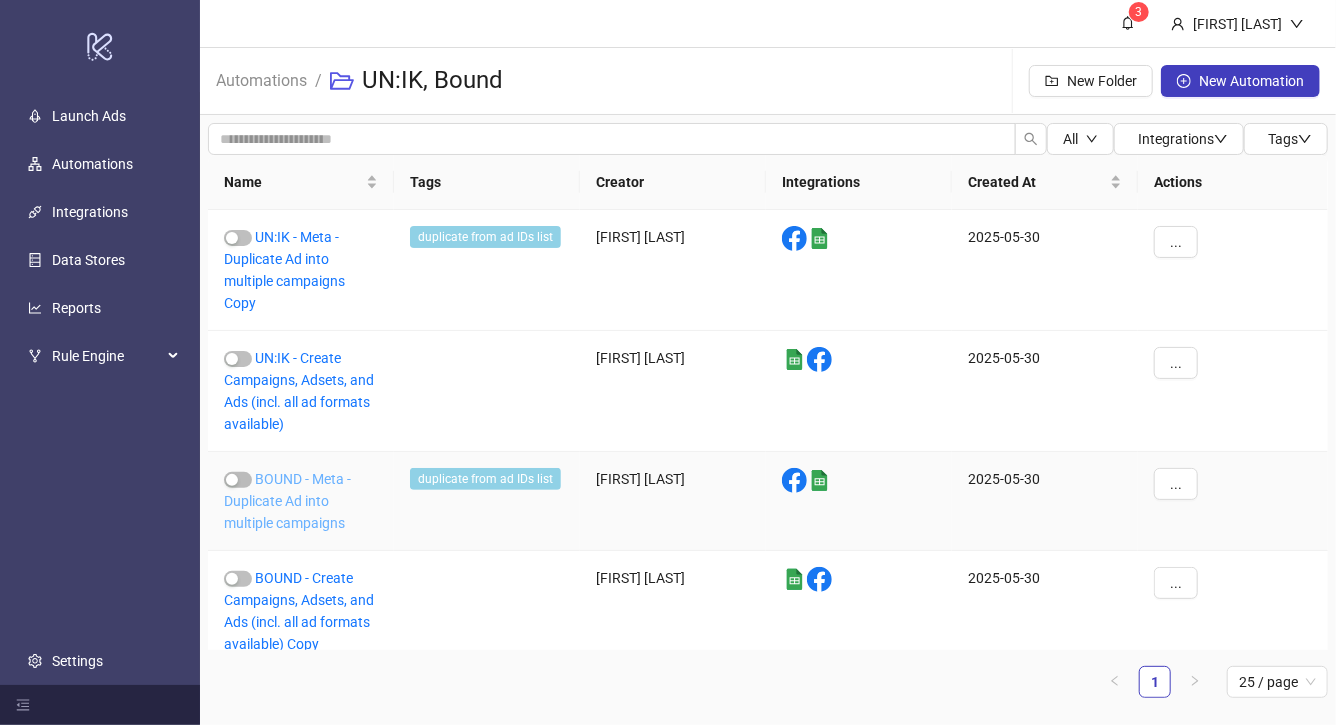click on "BOUND - Meta - Duplicate Ad into multiple campaigns" at bounding box center [287, 501] 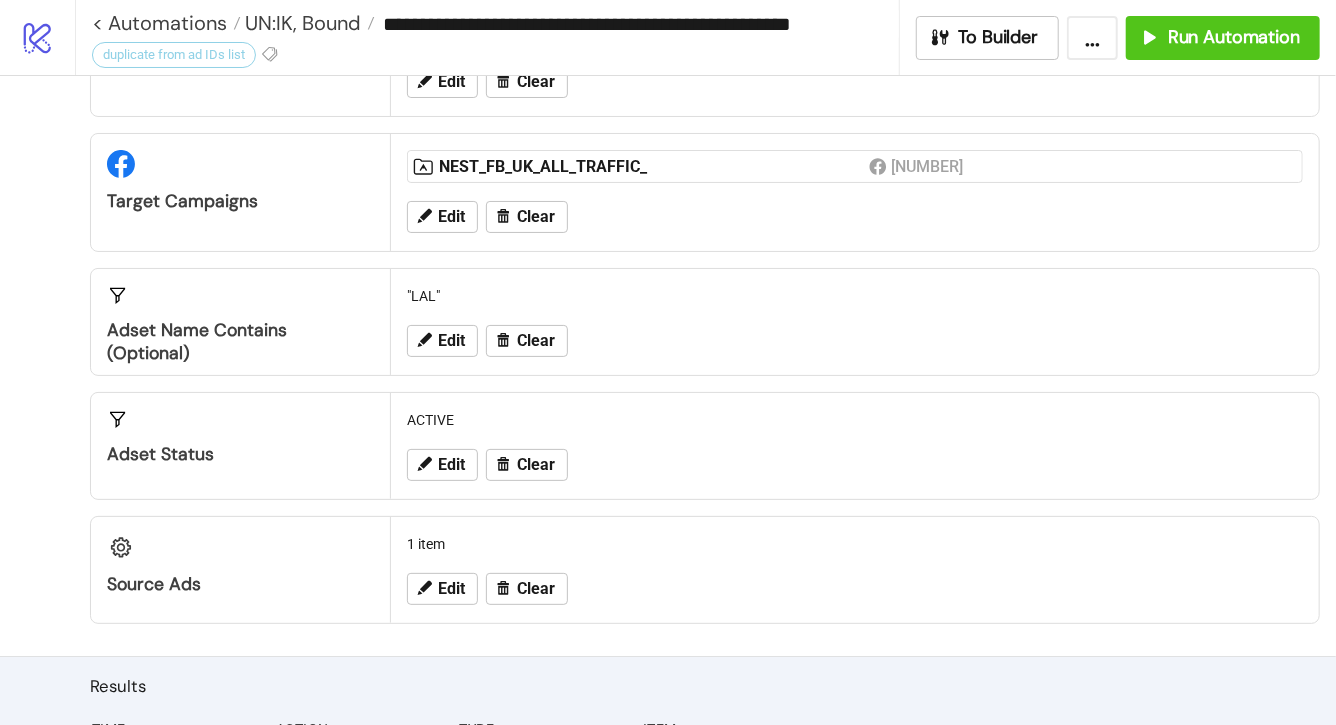 scroll, scrollTop: 400, scrollLeft: 0, axis: vertical 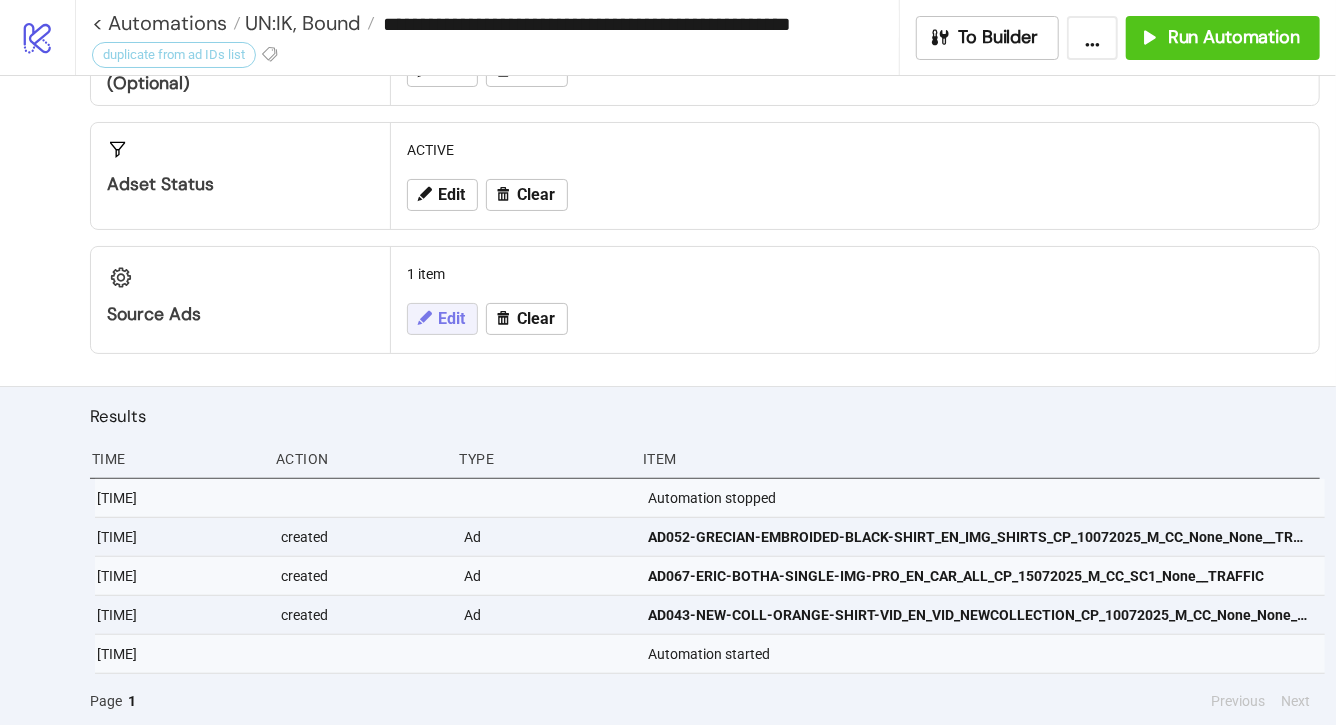 click on "Edit" at bounding box center [451, 319] 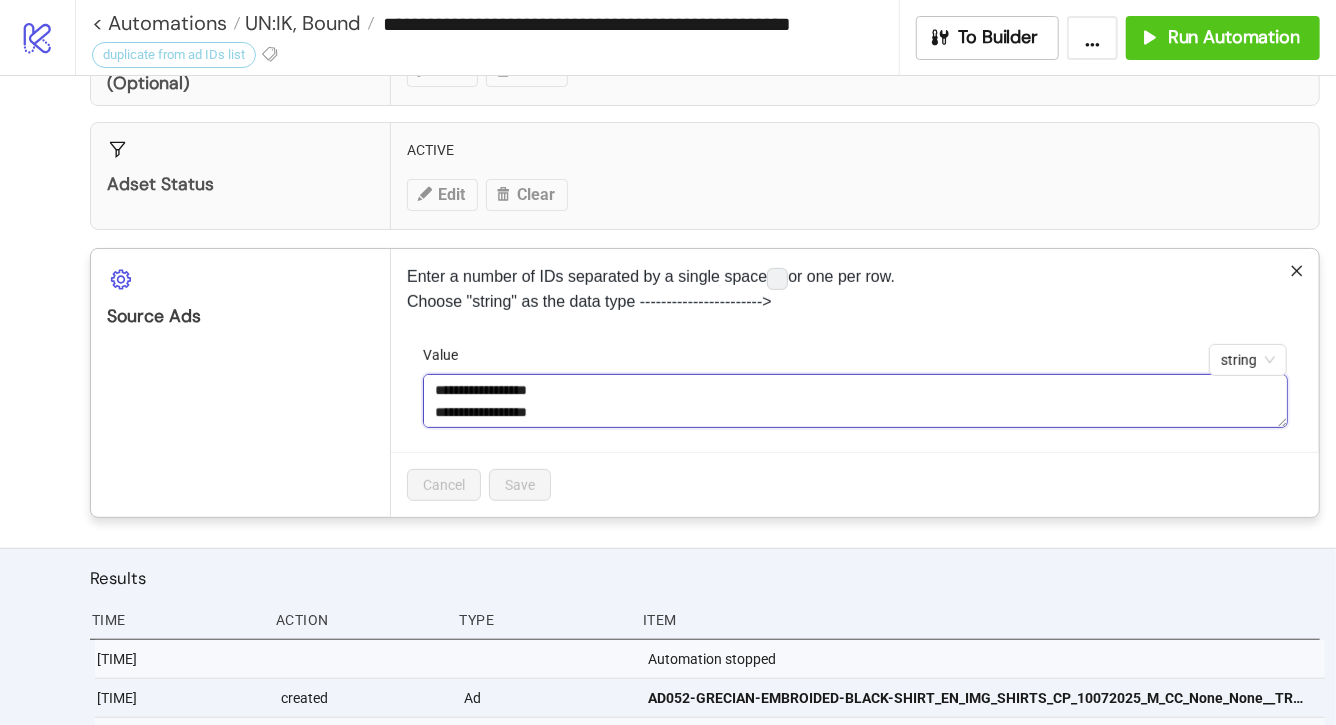 click on "**********" at bounding box center (855, 401) 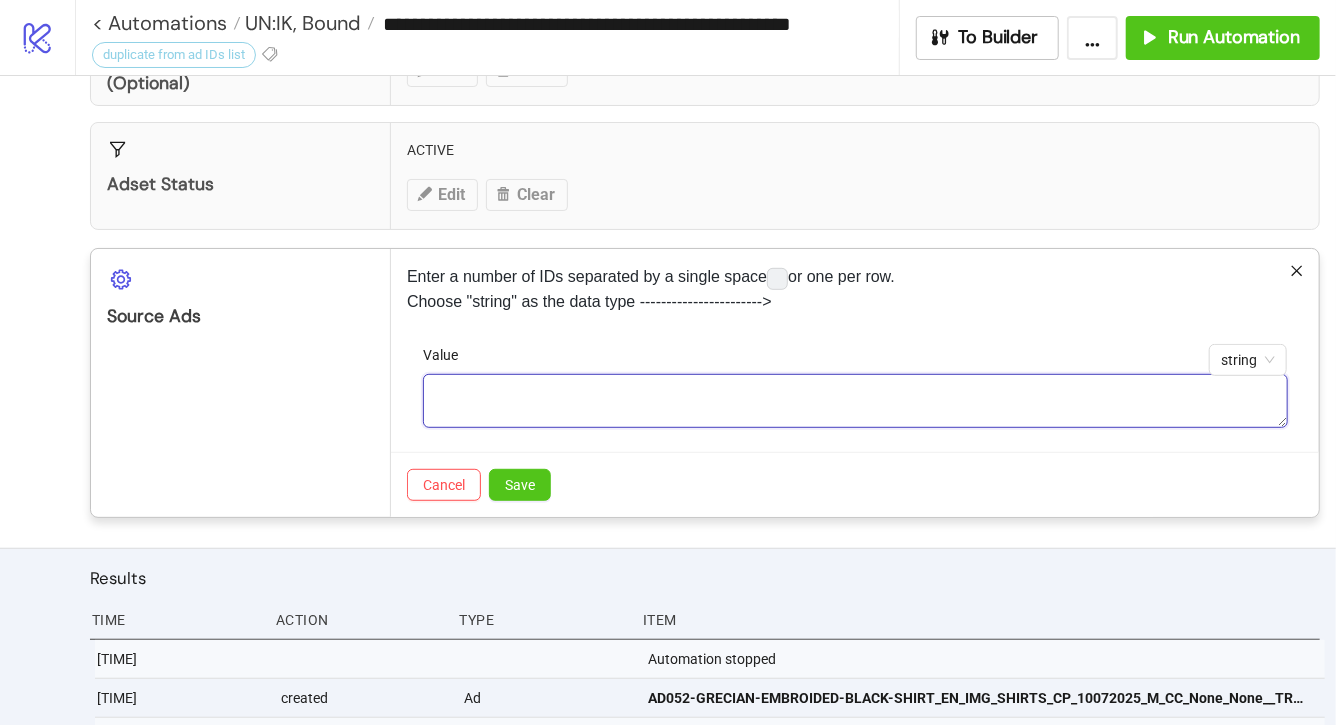paste on "**********" 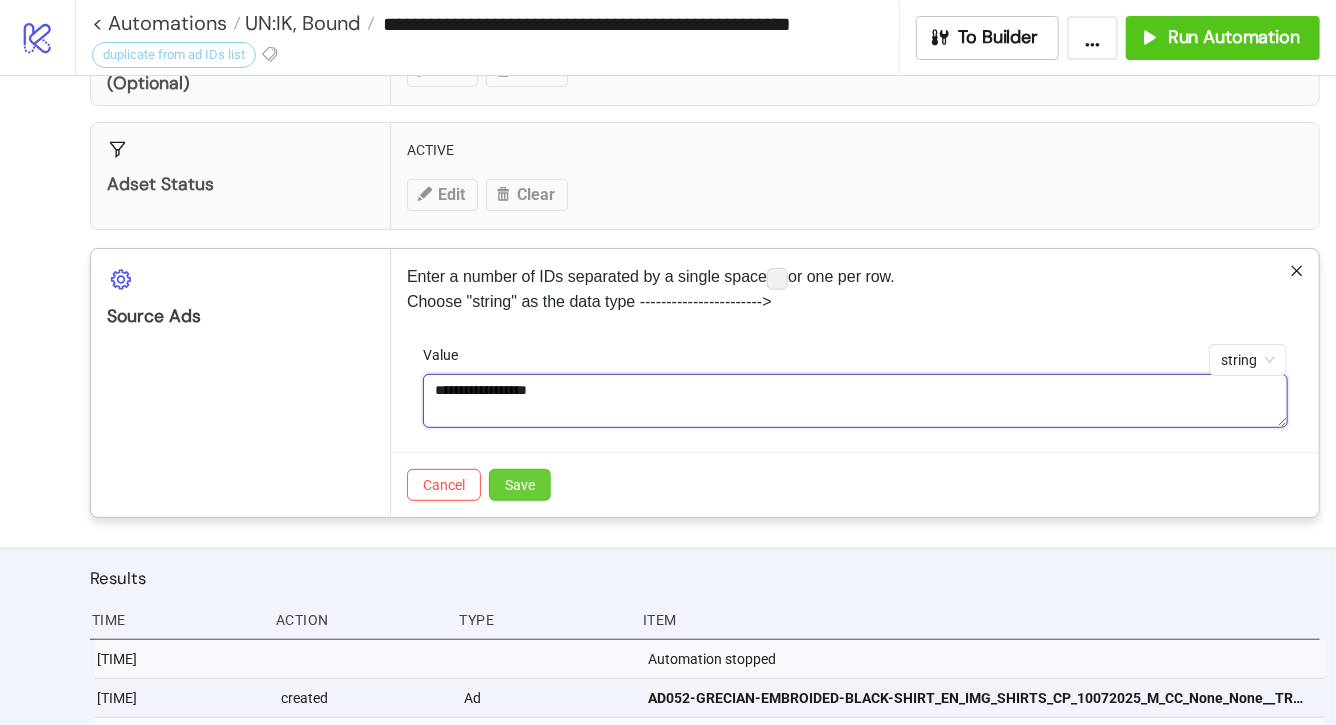 type on "**********" 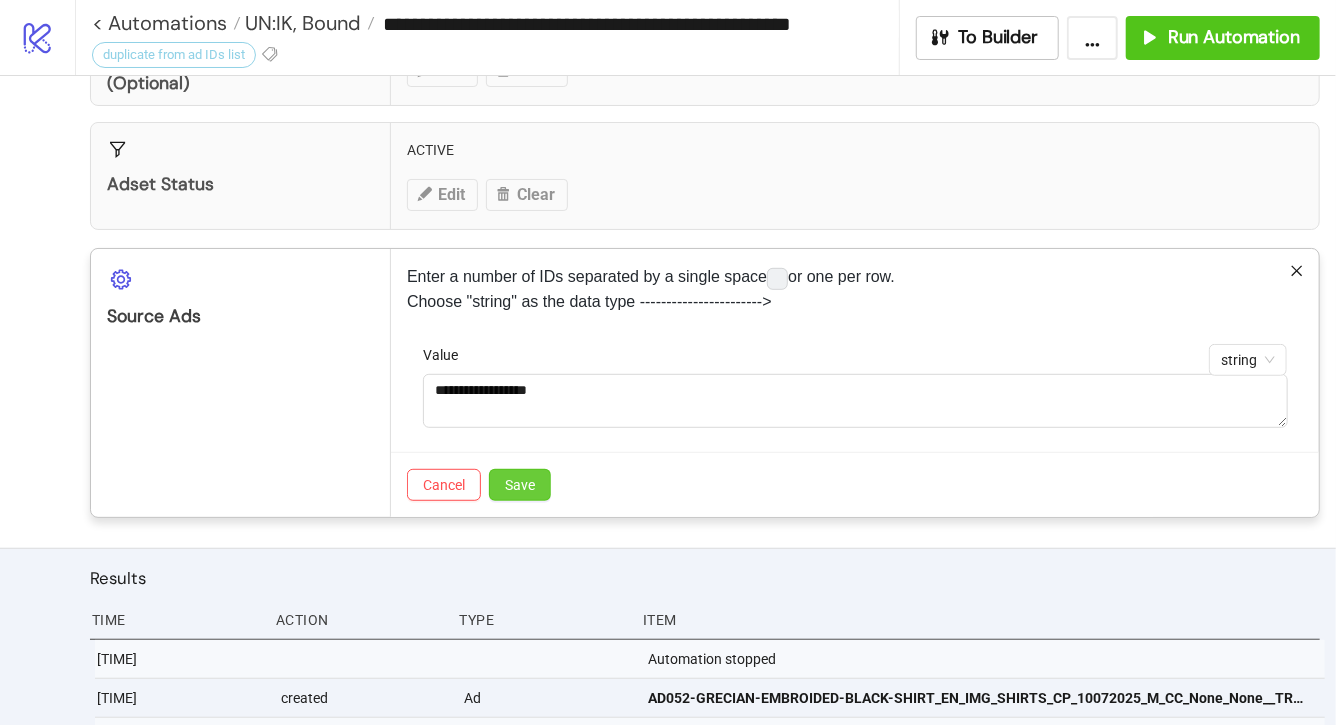click on "Save" at bounding box center (520, 485) 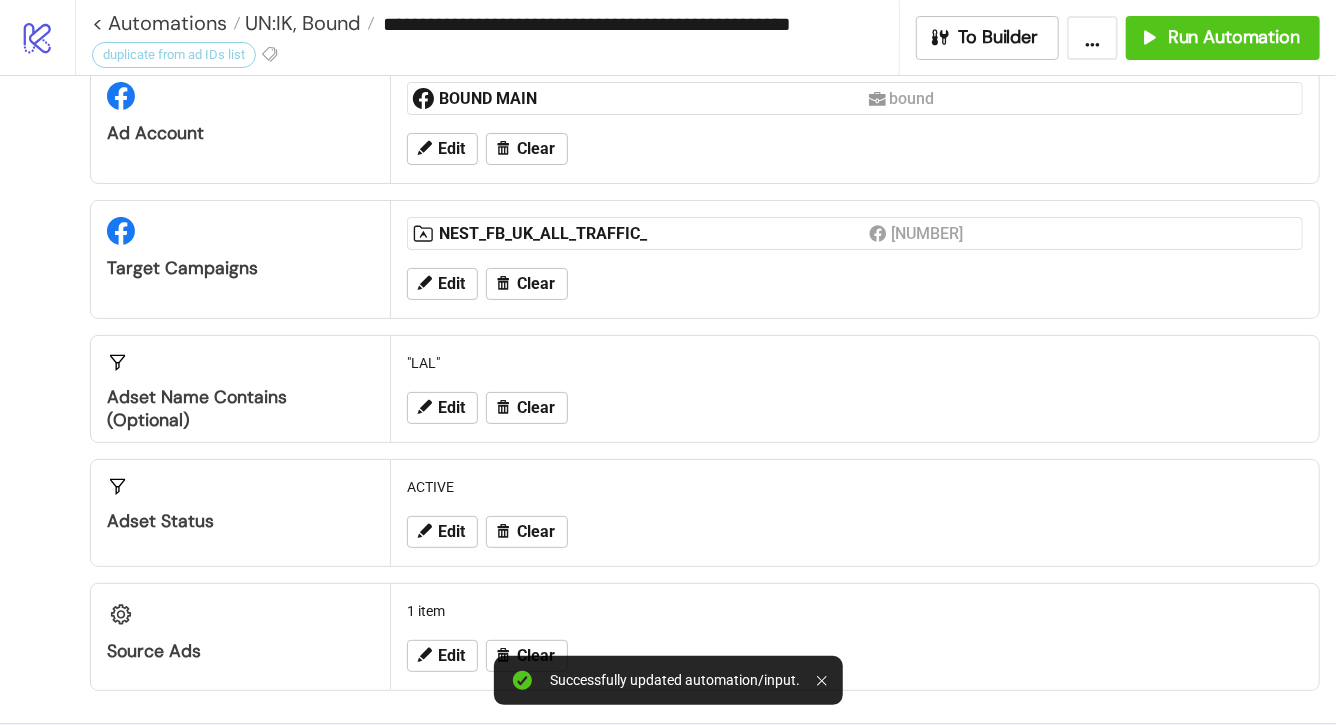 scroll, scrollTop: 51, scrollLeft: 0, axis: vertical 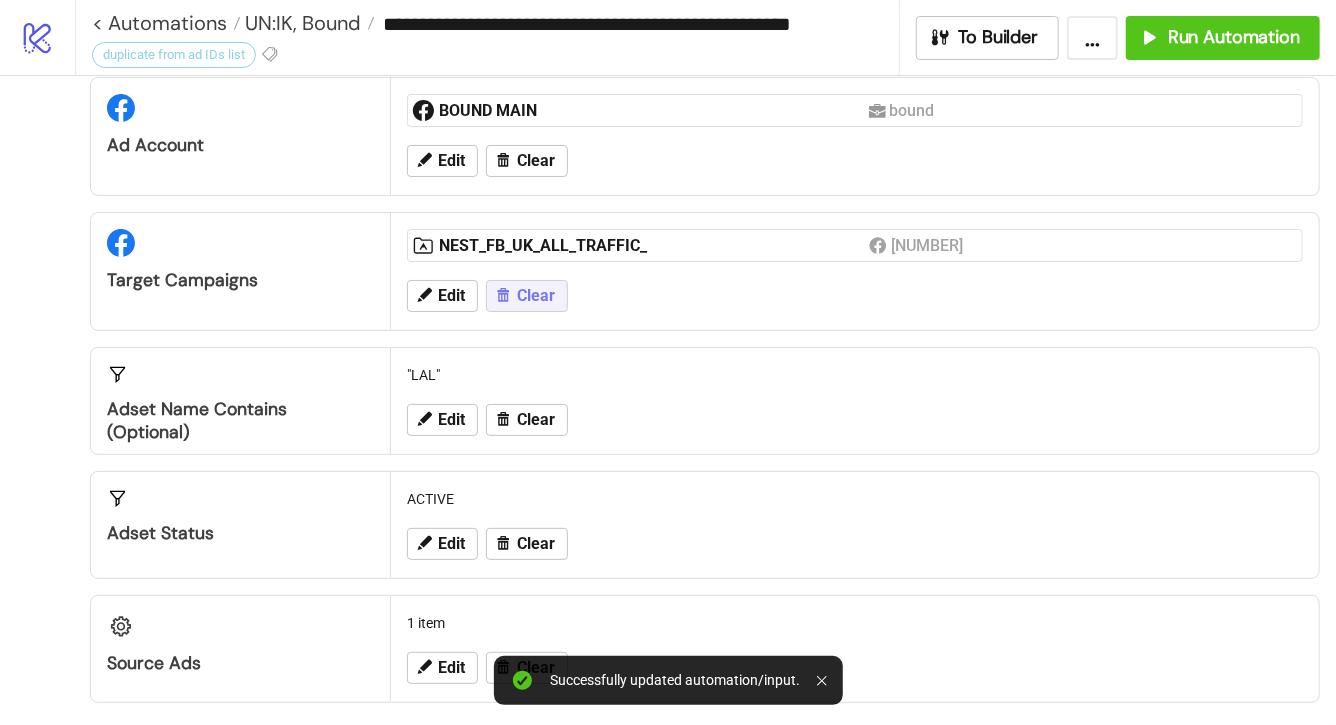 click on "Clear" at bounding box center (536, 296) 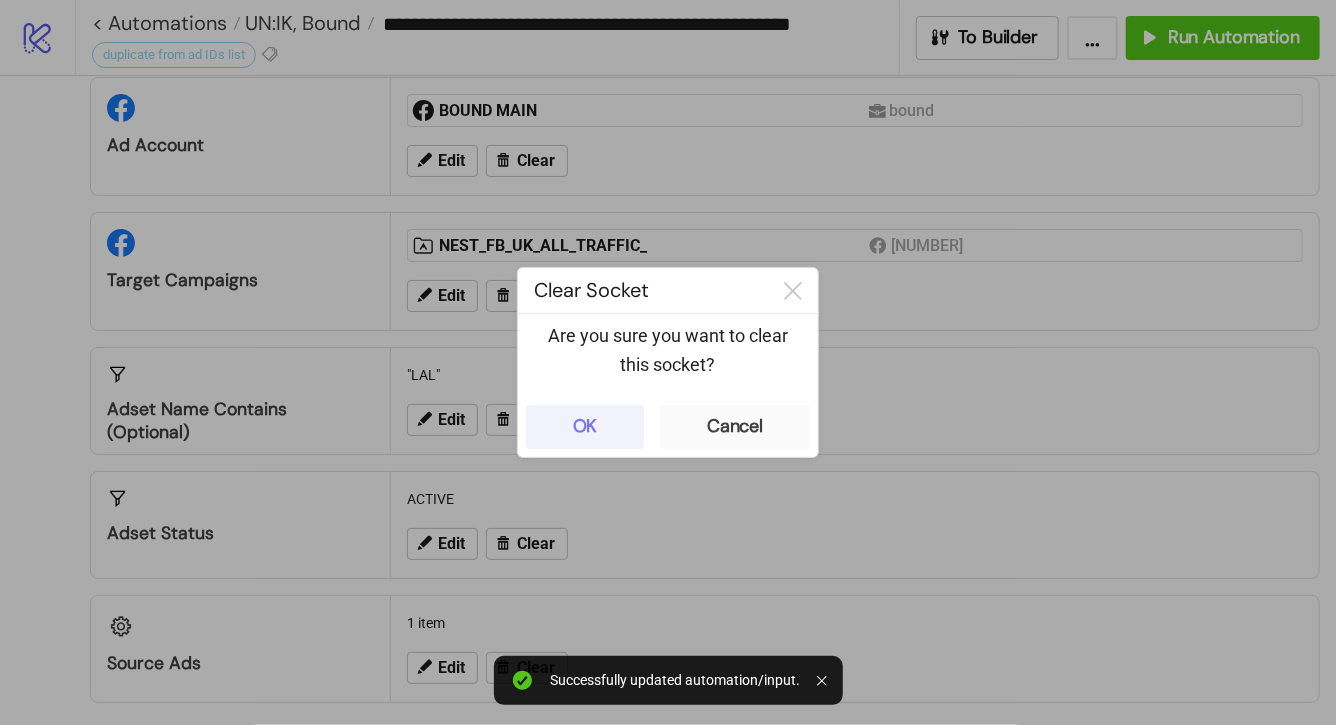 click on "OK" at bounding box center [585, 426] 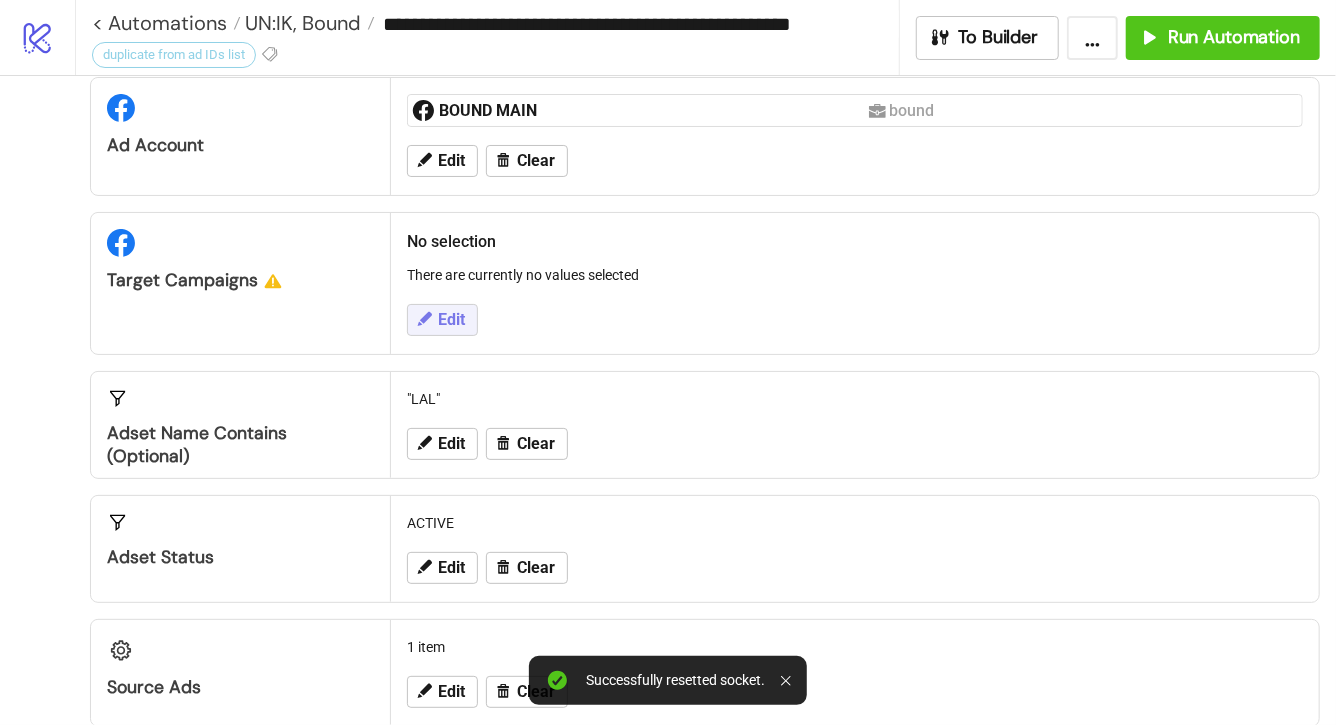 click on "Edit" at bounding box center [451, 320] 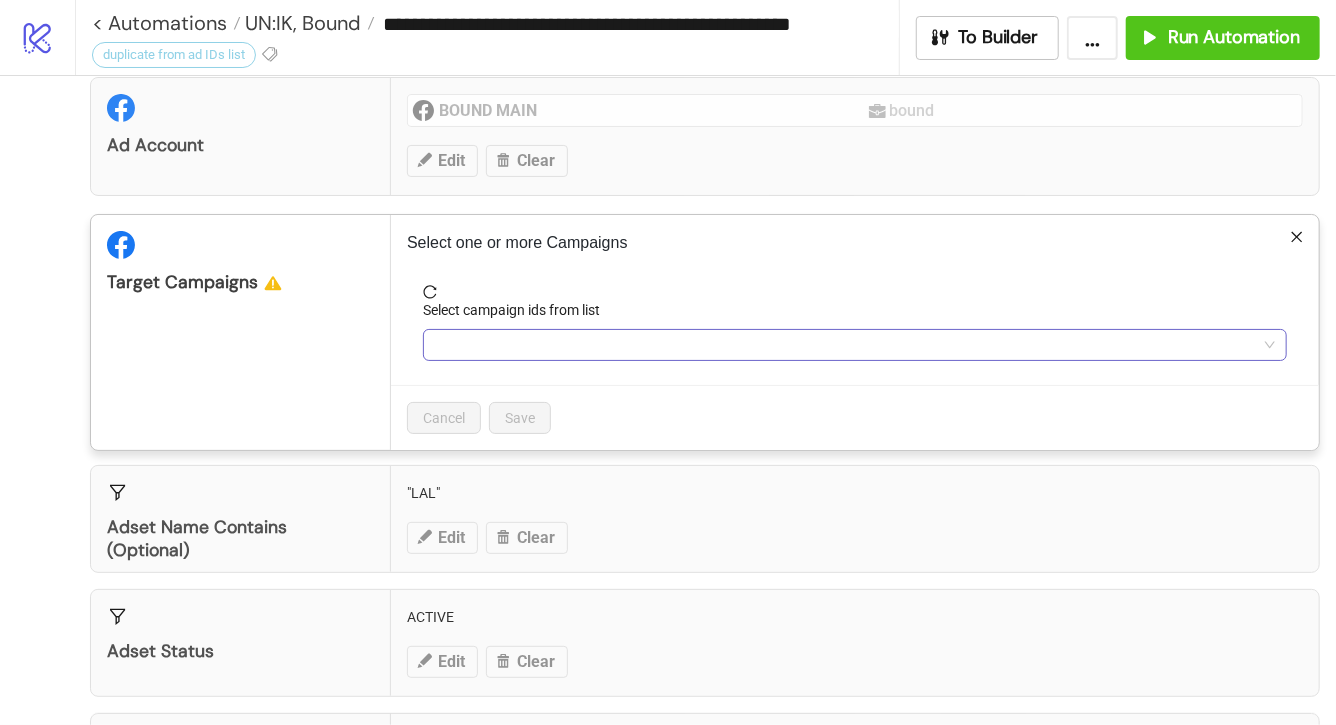 click at bounding box center (844, 345) 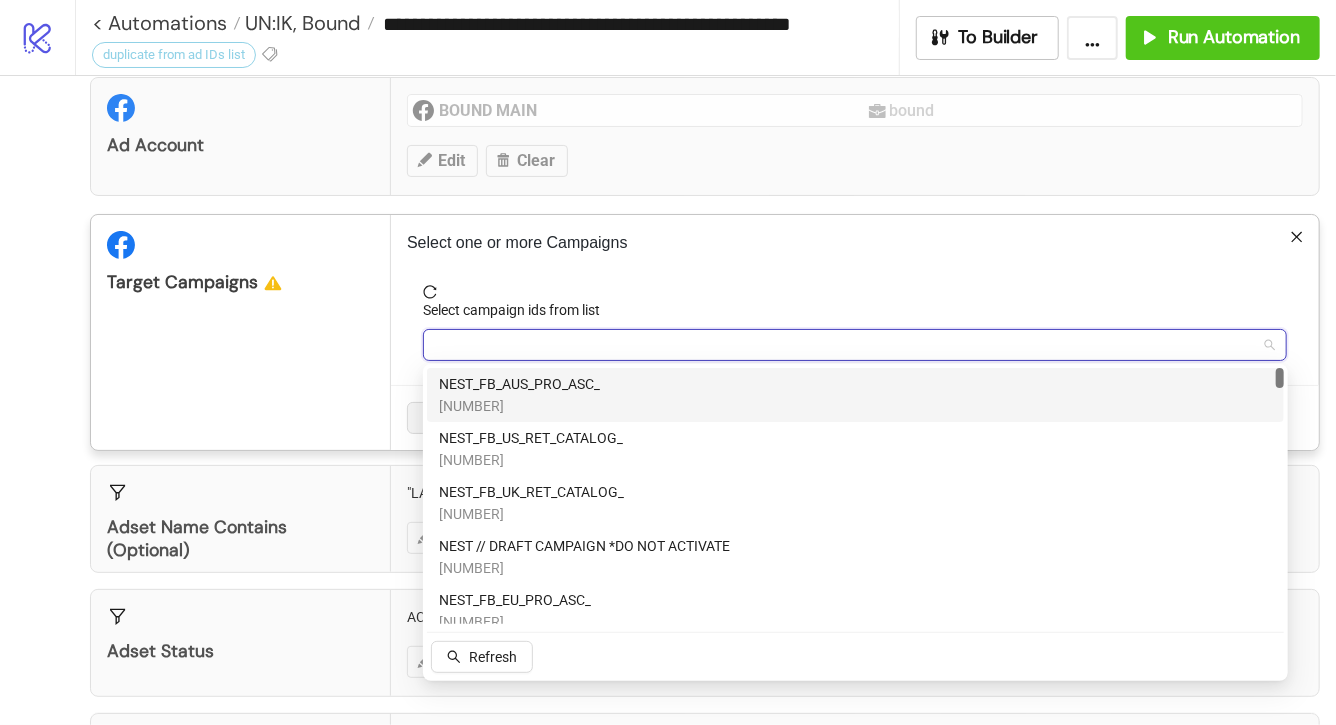 click on "[NUMBER]" at bounding box center (519, 406) 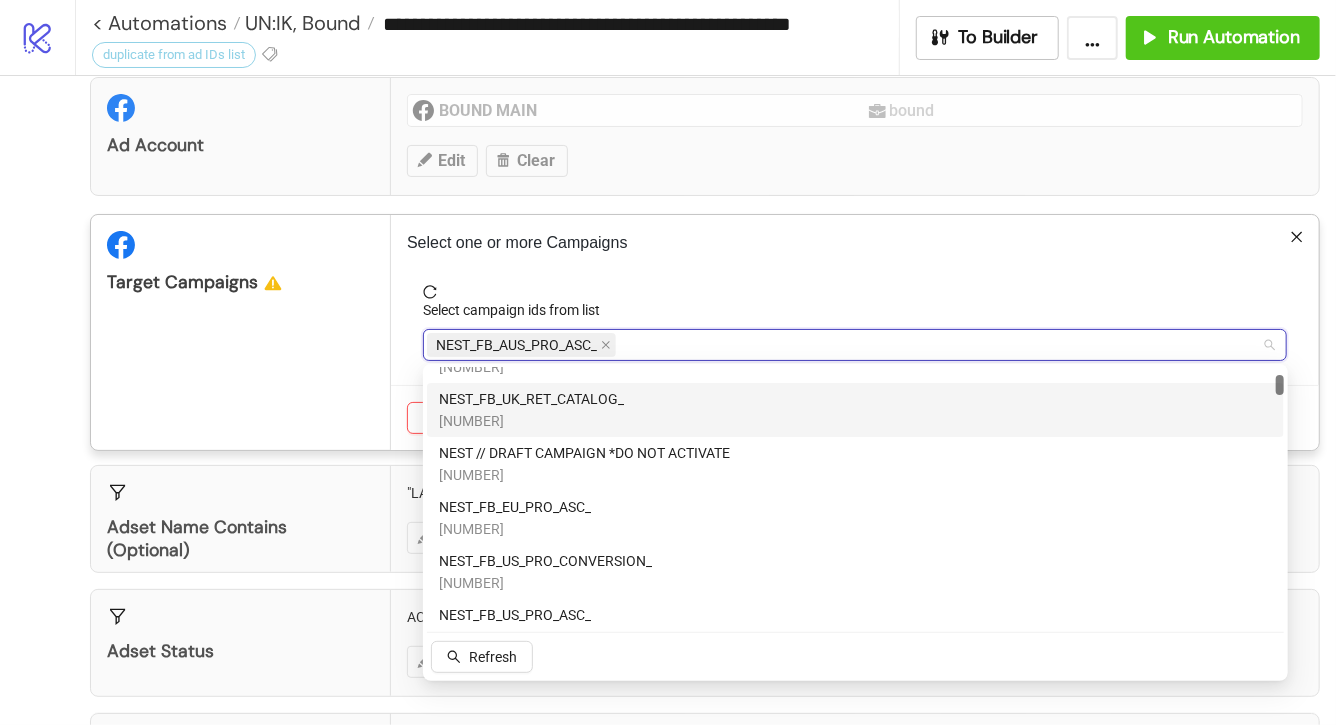 scroll, scrollTop: 94, scrollLeft: 0, axis: vertical 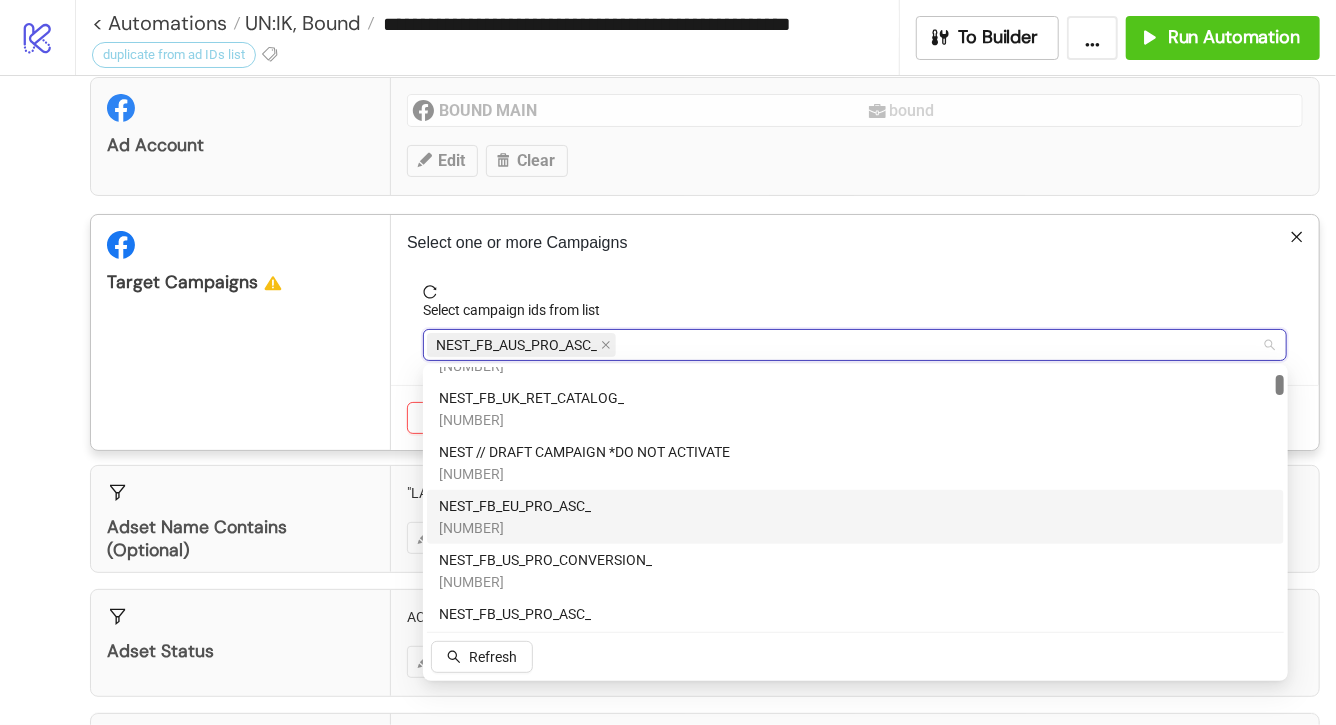 click on "NEST_FB_EU_PRO_ASC_" at bounding box center (515, 506) 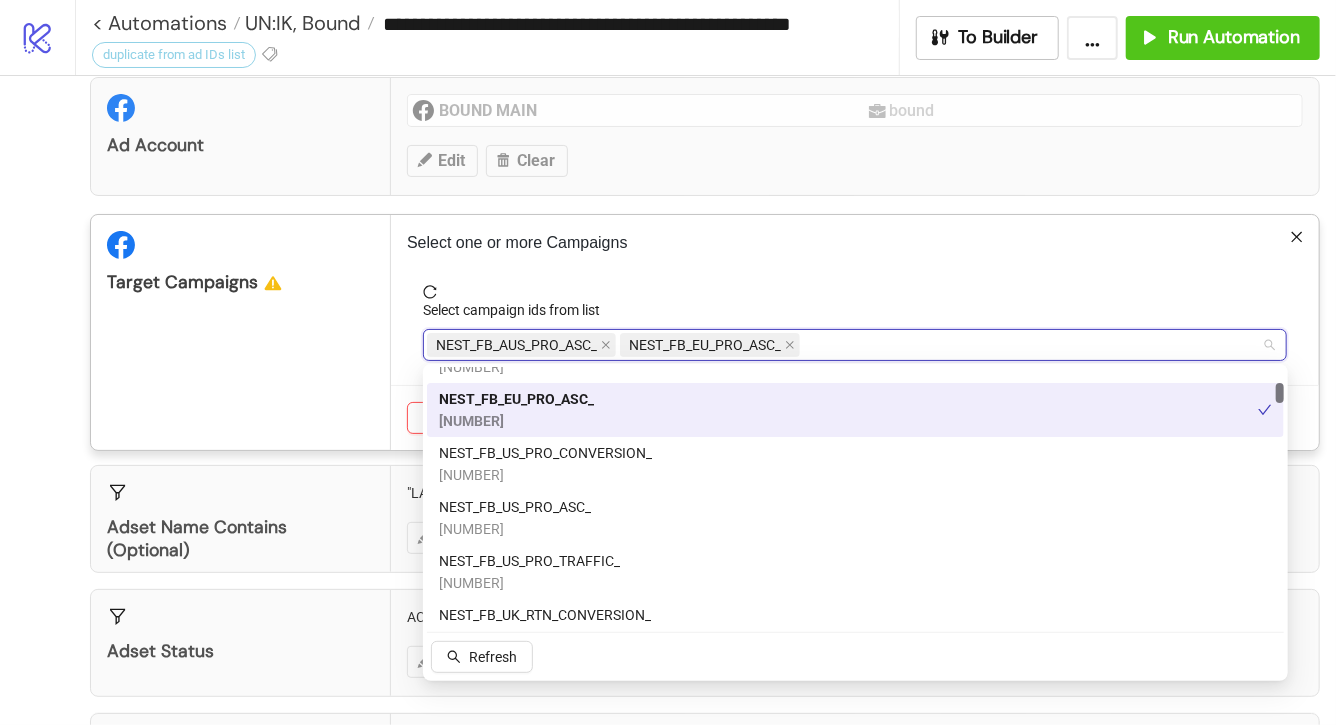 scroll, scrollTop: 203, scrollLeft: 0, axis: vertical 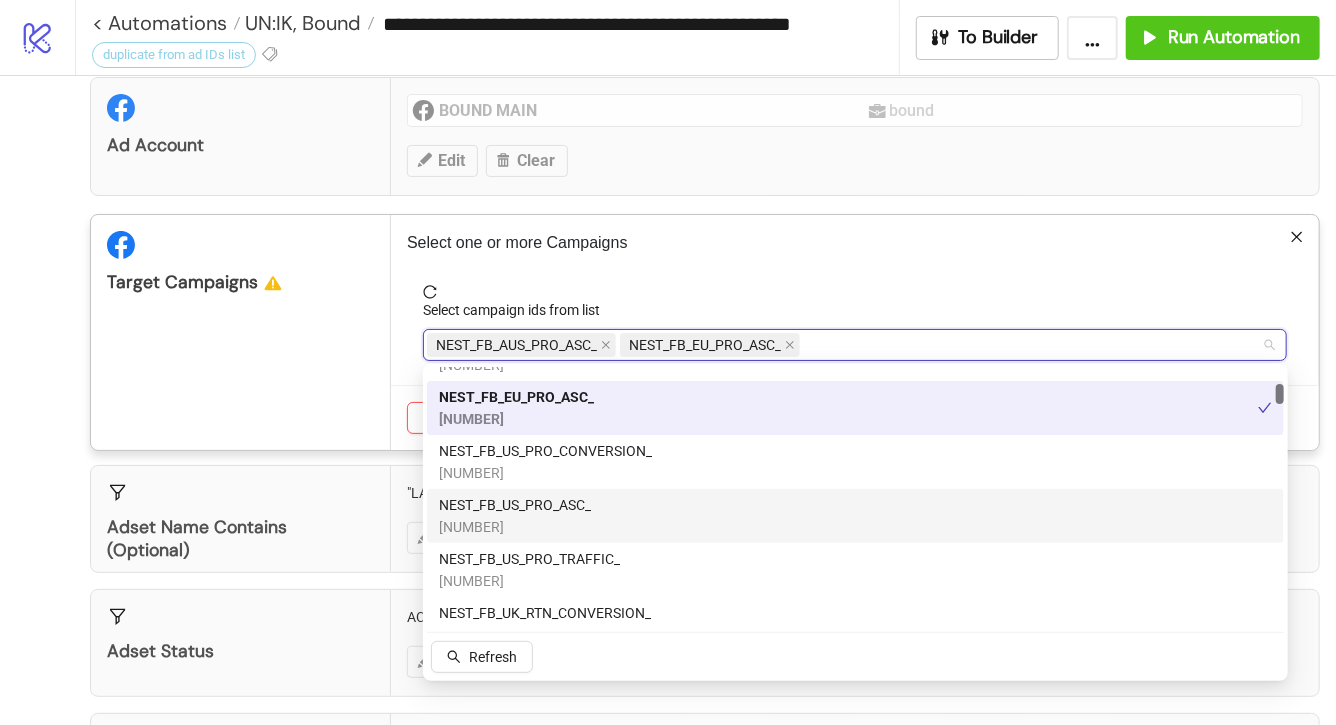click on "NEST_FB_US_PRO_ASC_" at bounding box center [515, 505] 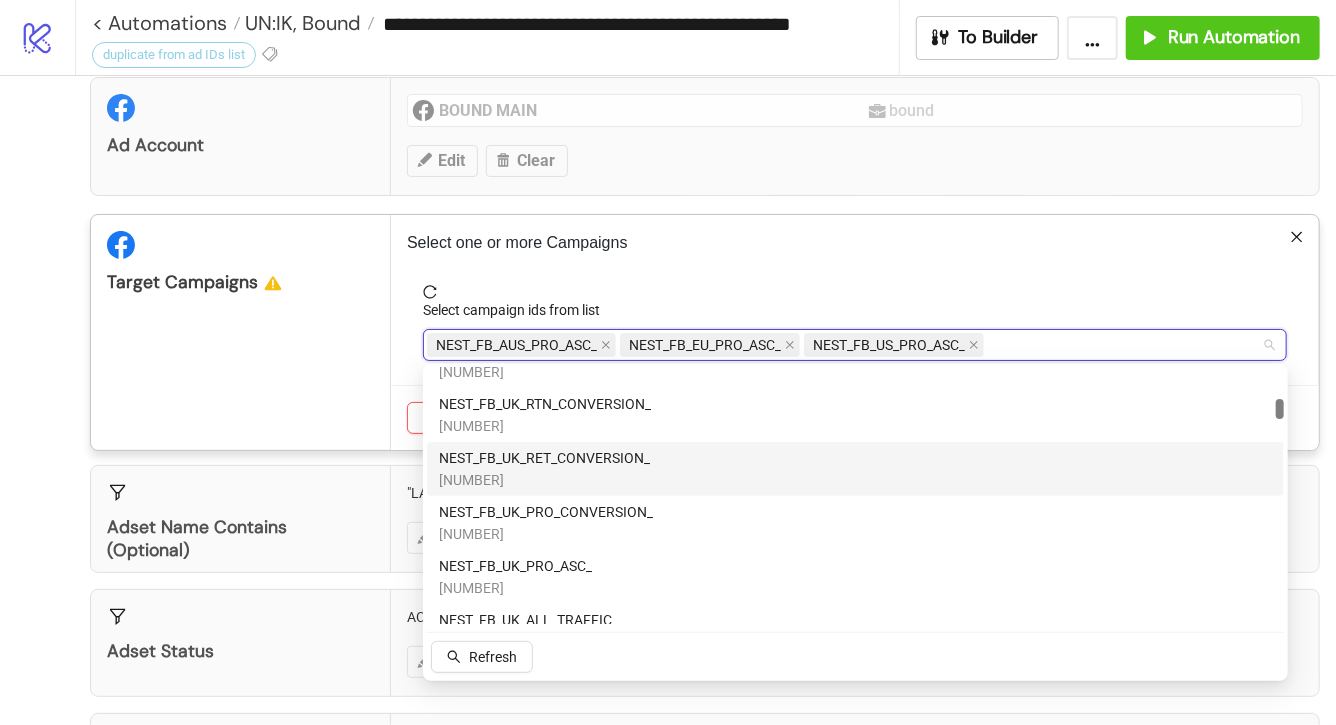 scroll, scrollTop: 420, scrollLeft: 0, axis: vertical 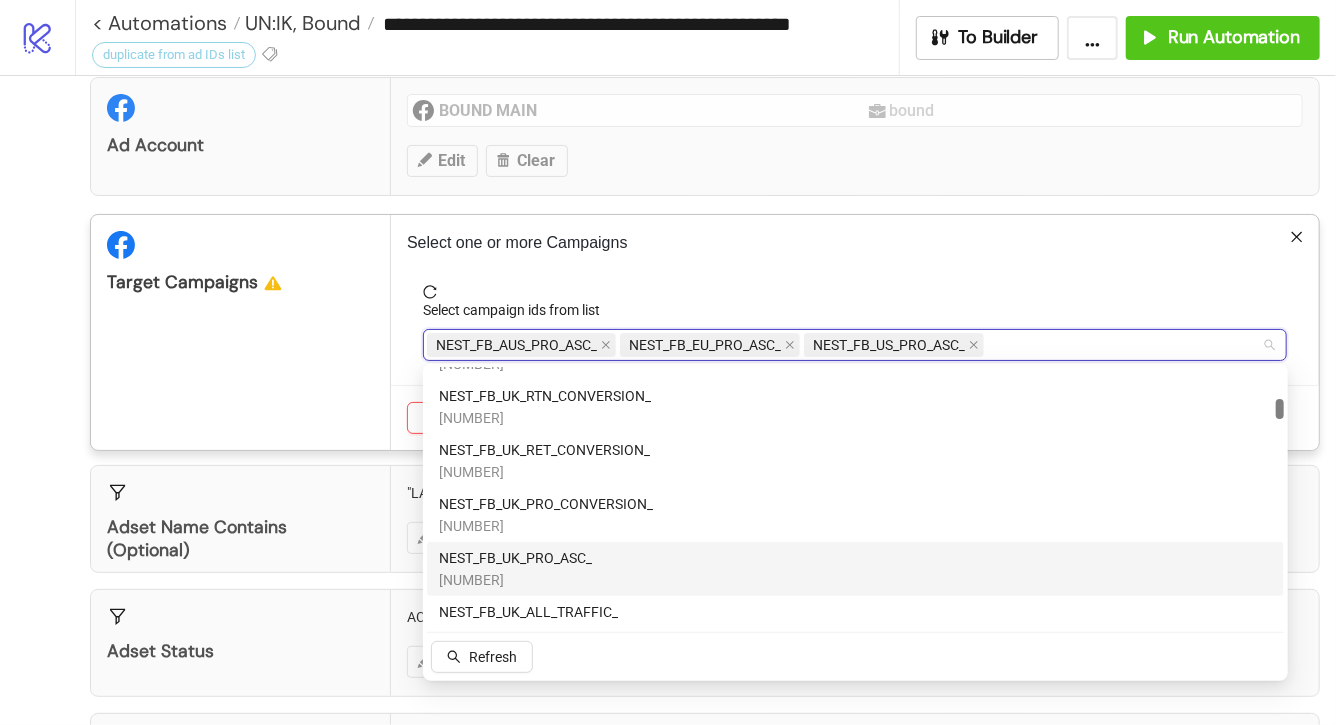 click on "NEST_FB_UK_PRO_ASC_ [NUMBER]" at bounding box center [855, 569] 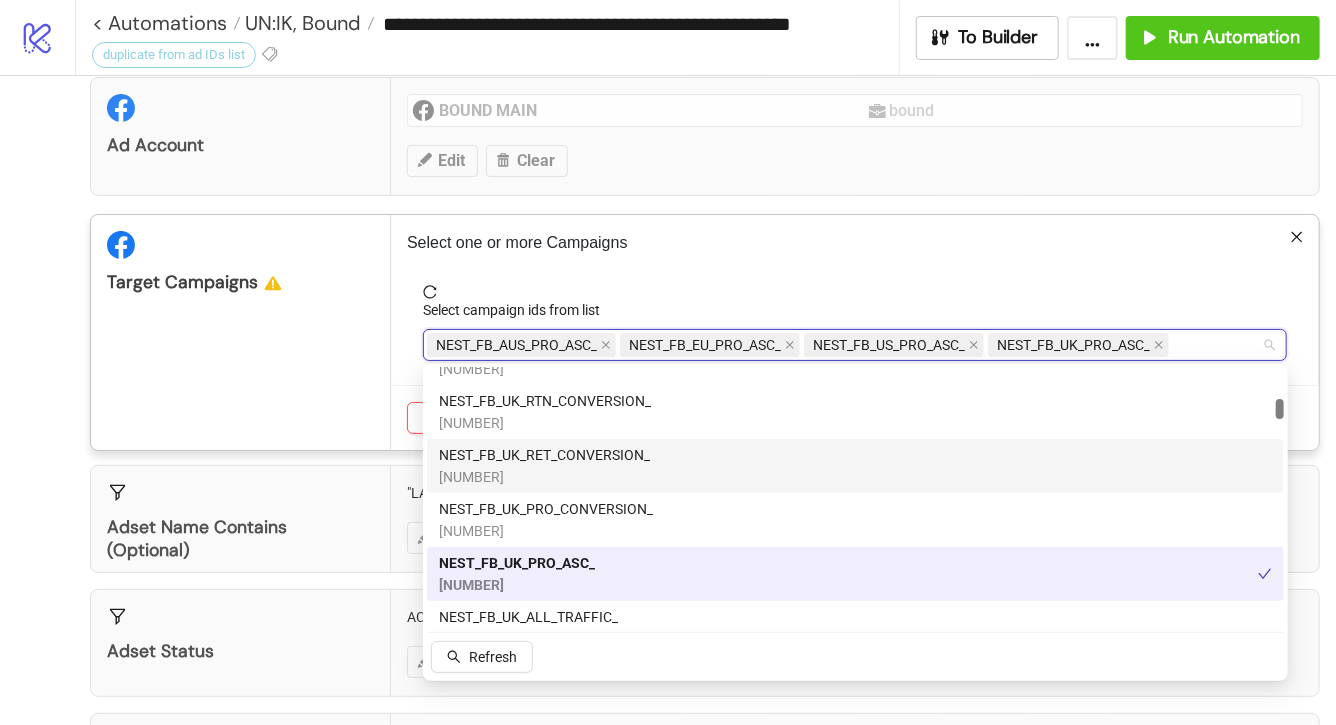 scroll, scrollTop: 407, scrollLeft: 0, axis: vertical 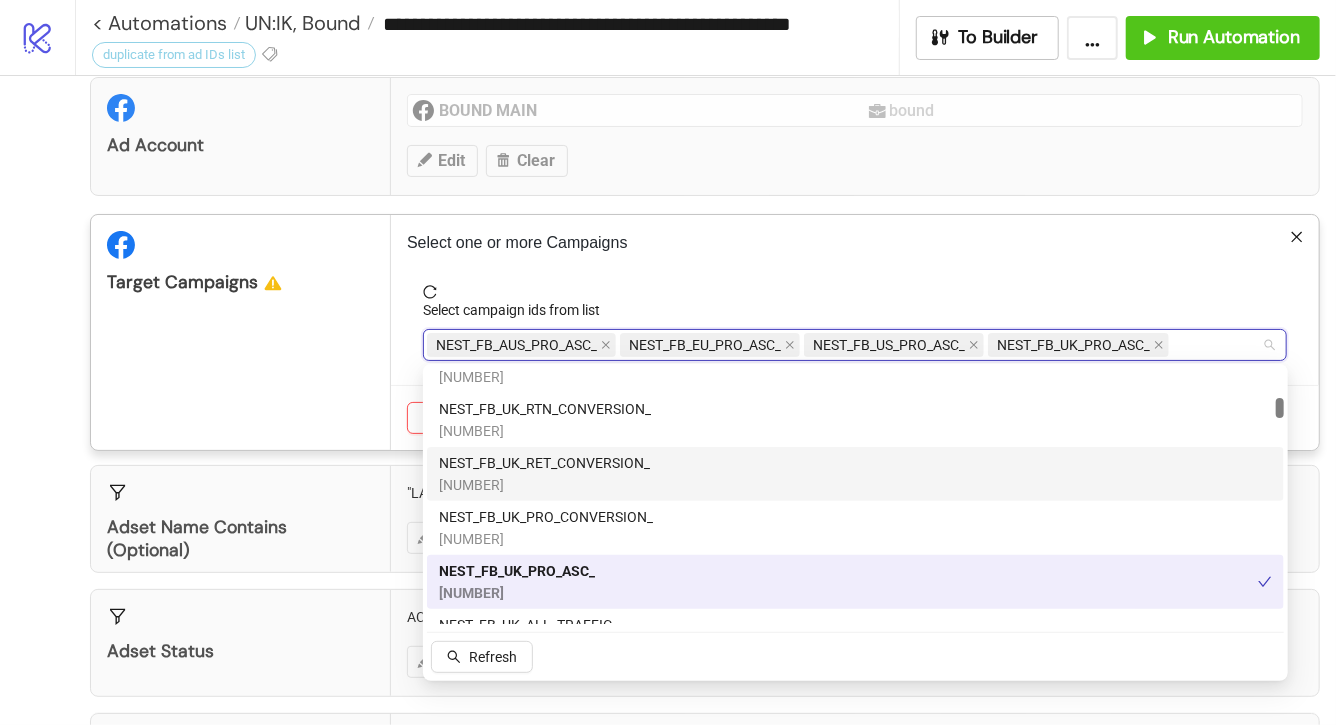 click on "NEST_FB_UK_RET_CONVERSION_" at bounding box center (544, 463) 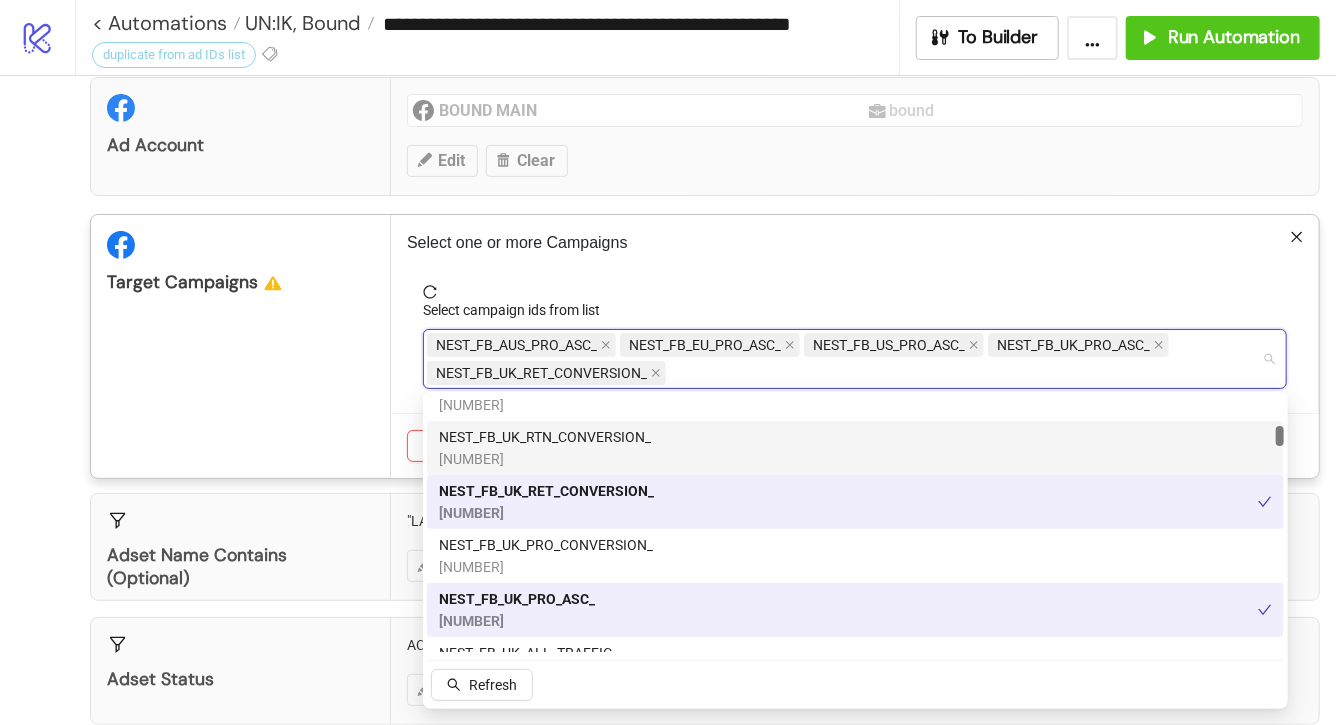 click on "[NUMBER]" at bounding box center (545, 459) 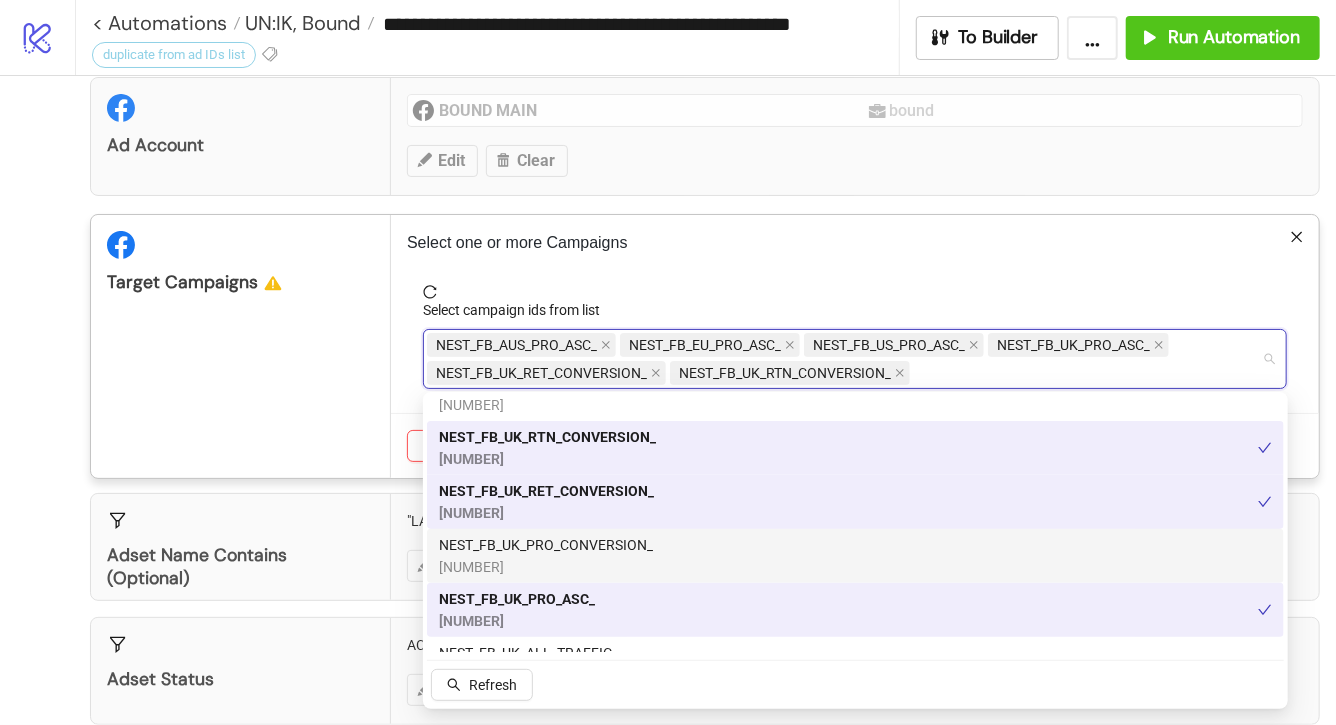 click on "NEST_FB_UK_PRO_CONVERSION_" at bounding box center [546, 545] 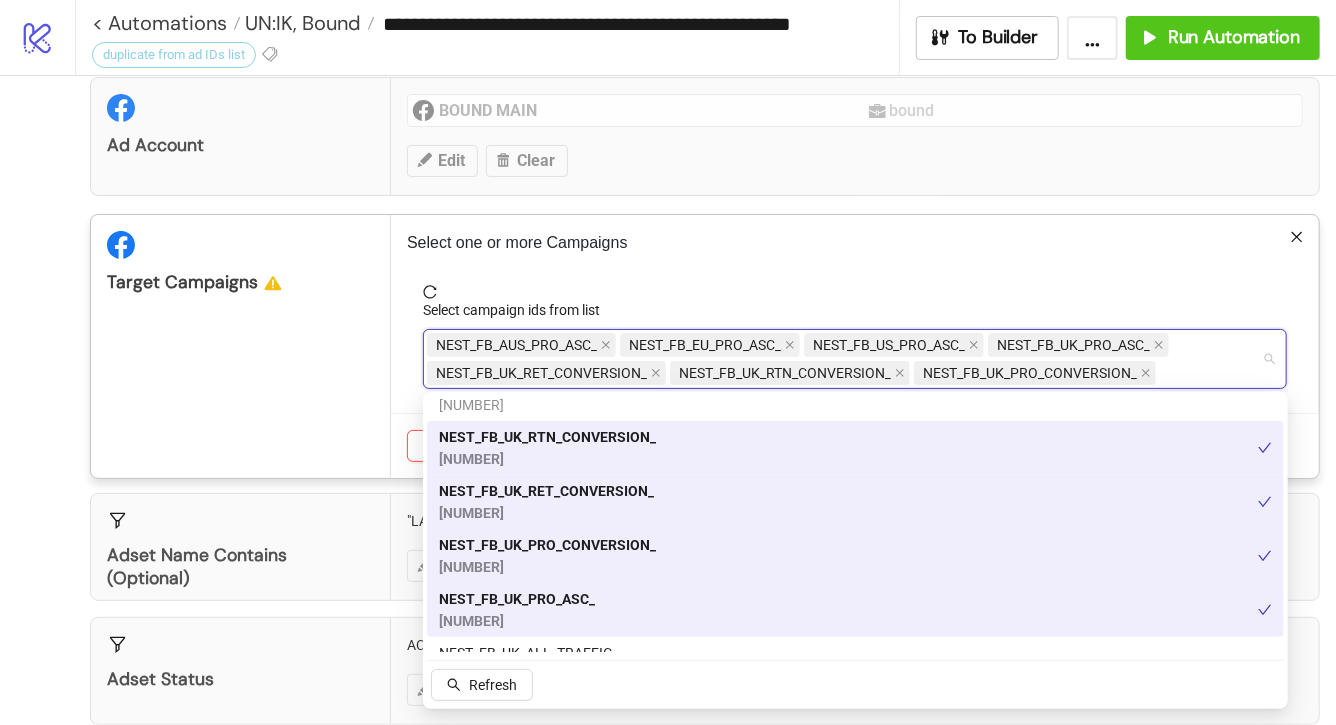click on "Select one or more Campaigns Select campaign ids from list NEST_FB_AUS_PRO_ASC_ NEST_FB_EU_PRO_ASC_ NEST_FB_US_PRO_ASC_ NEST_FB_UK_PRO_ASC_ NEST_FB_UK_RET_CONVERSION_ NEST_FB_UK_RTN_CONVERSION_ NEST_FB_UK_PRO_CONVERSION_  Cancel Save" at bounding box center [855, 346] 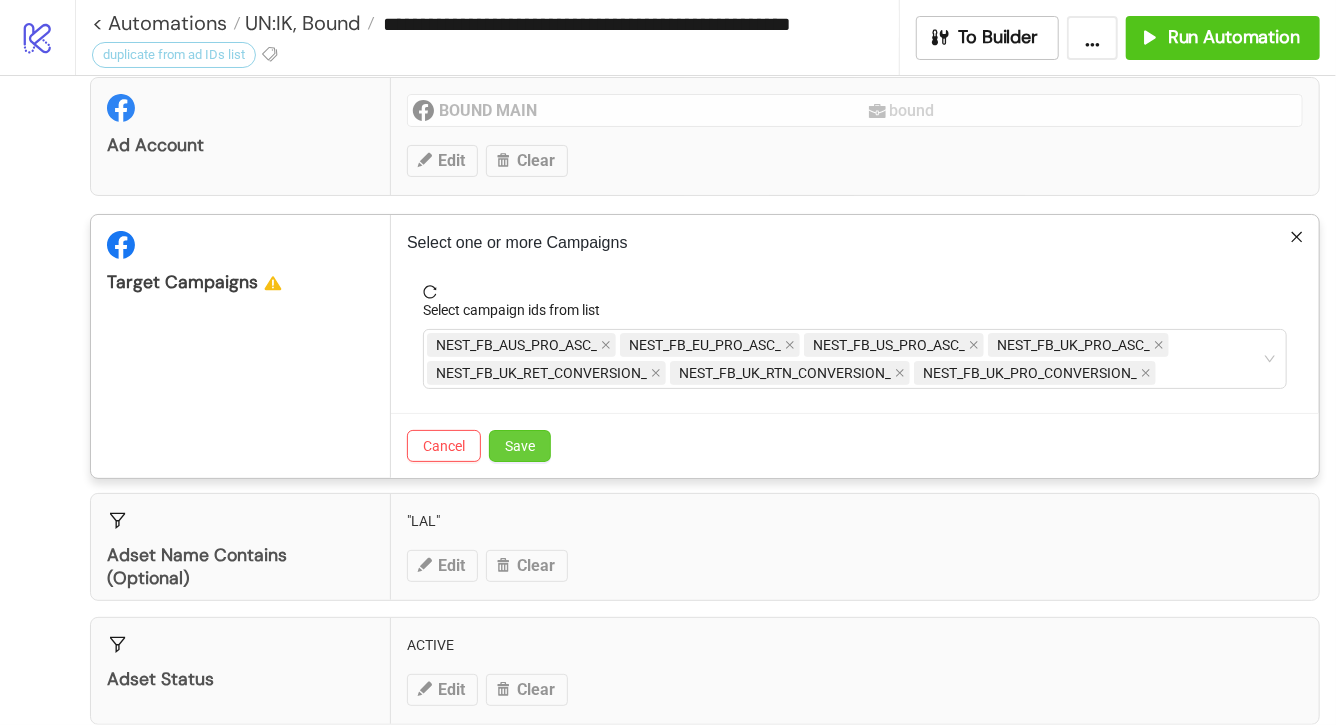 click on "Save" at bounding box center [520, 446] 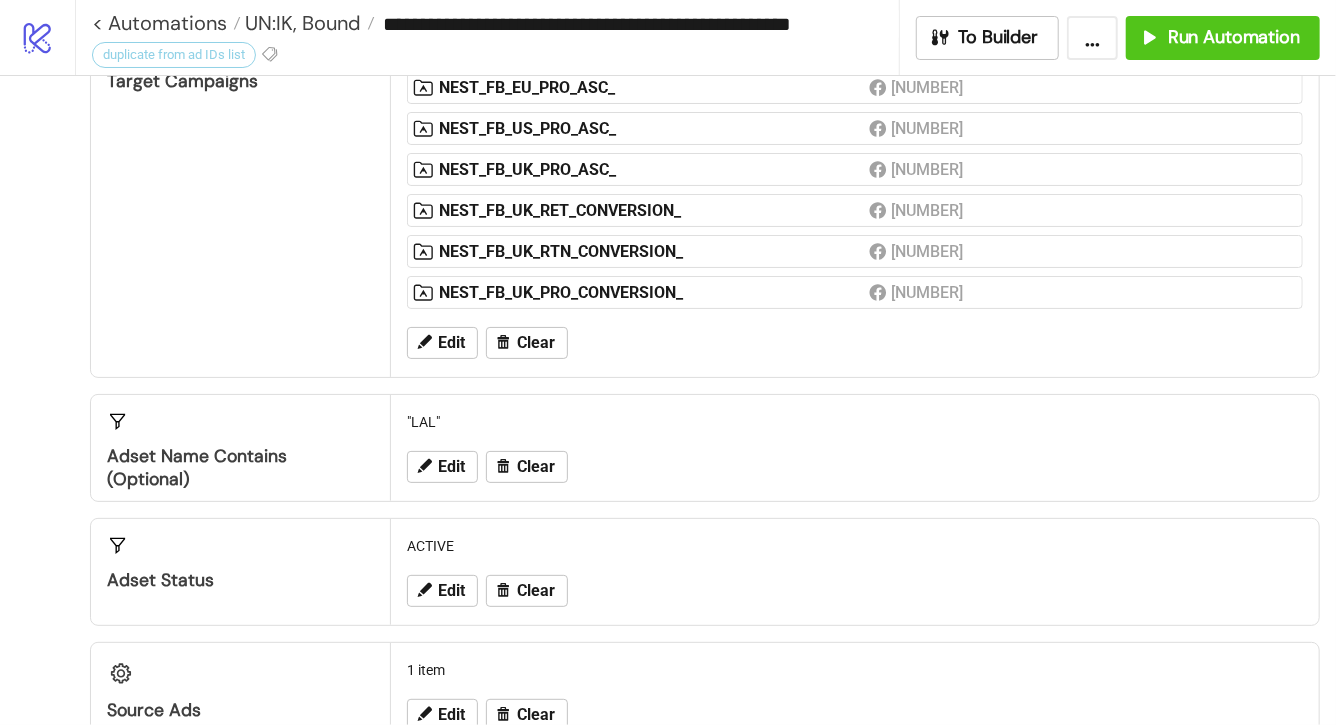 scroll, scrollTop: 310, scrollLeft: 0, axis: vertical 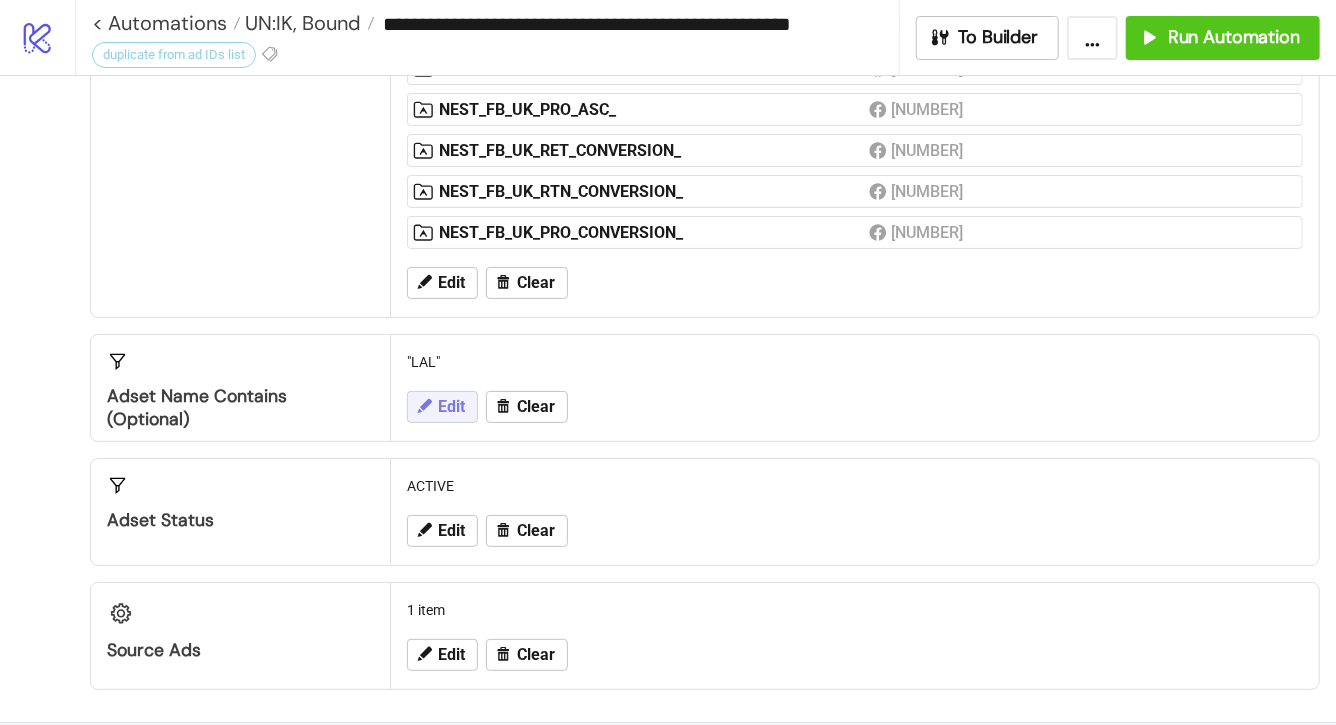 click on "Edit" at bounding box center [442, 407] 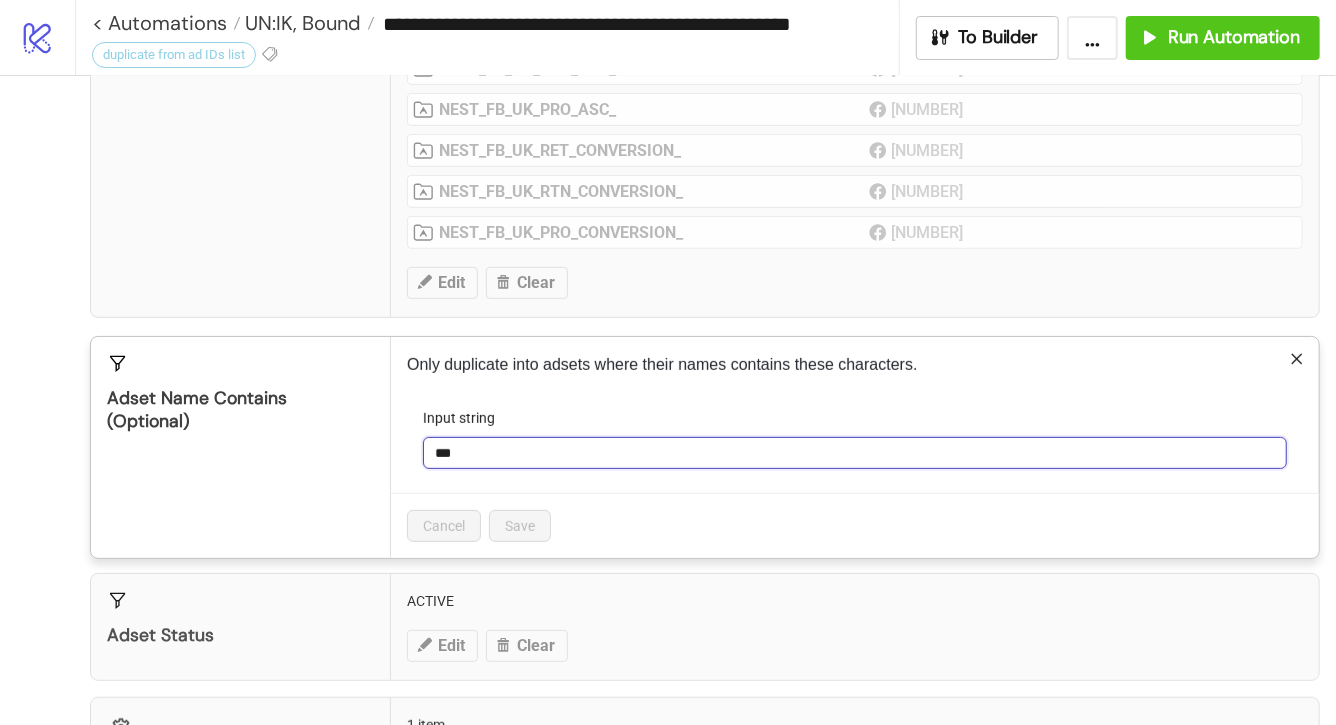 drag, startPoint x: 471, startPoint y: 454, endPoint x: 363, endPoint y: 454, distance: 108 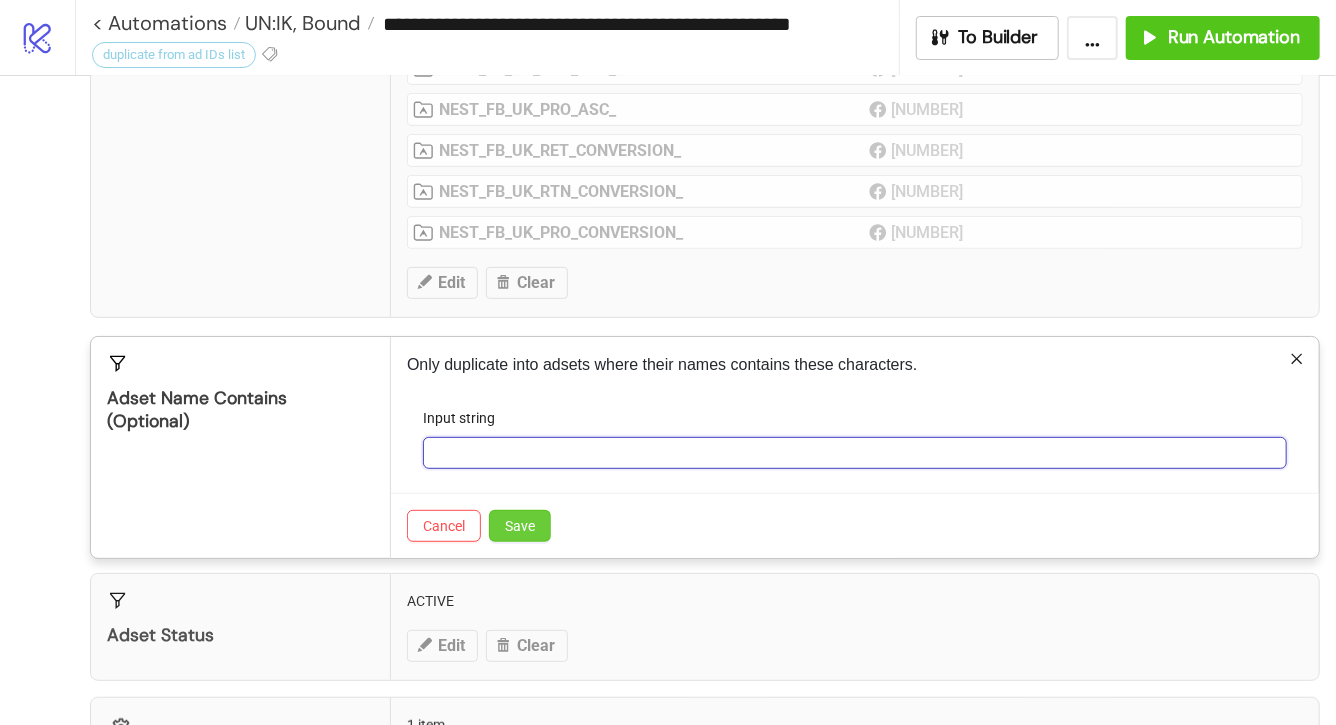 type 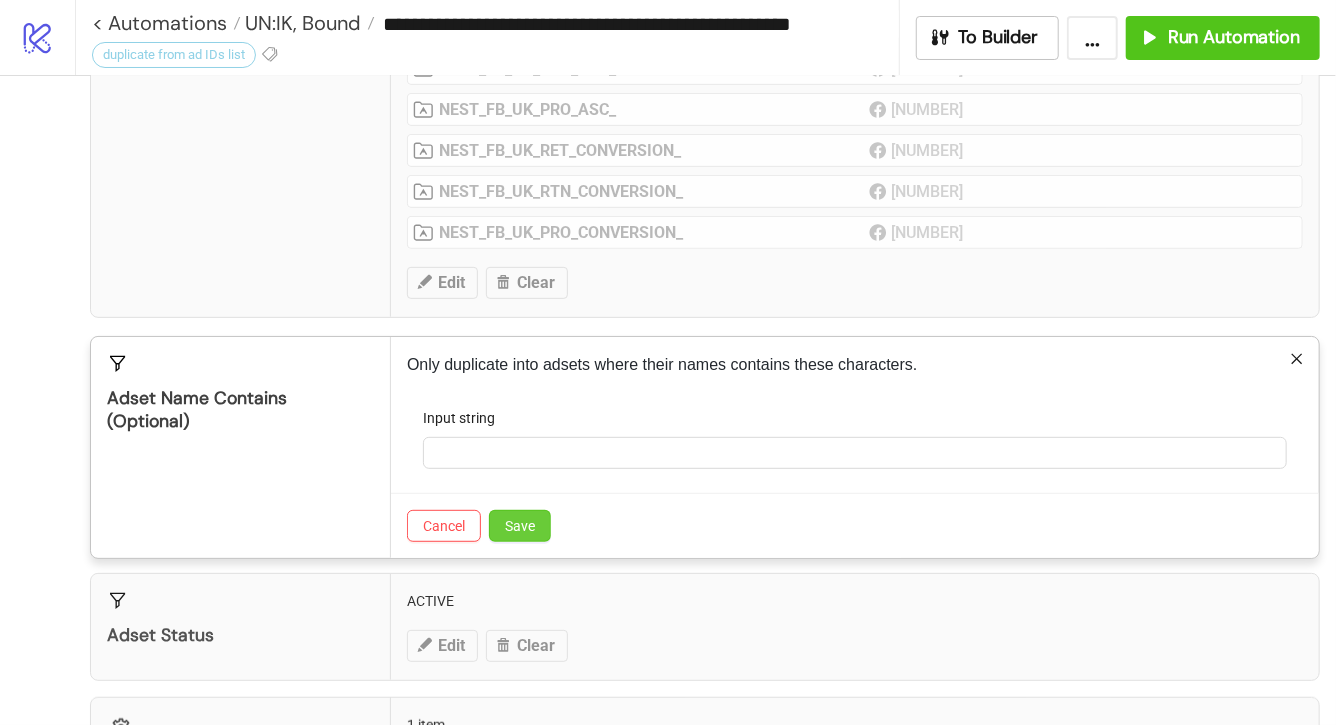 click on "Save" at bounding box center [520, 526] 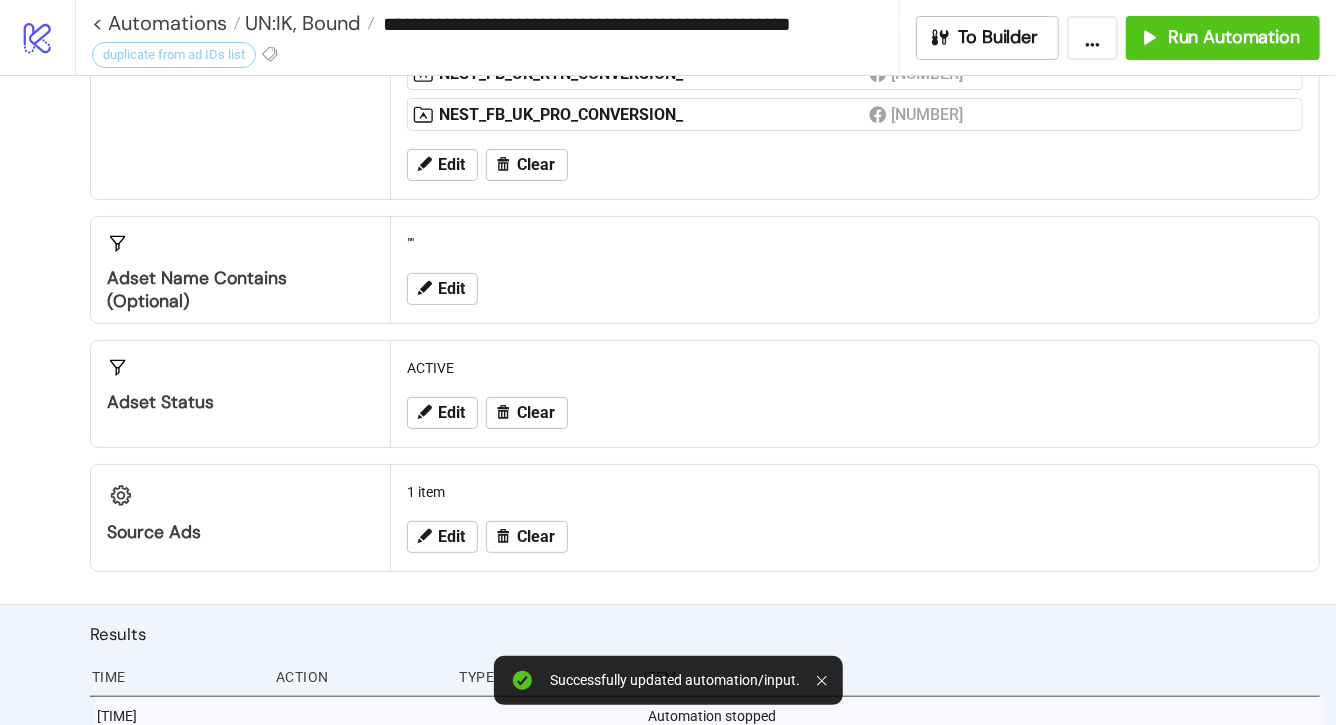 scroll, scrollTop: 478, scrollLeft: 0, axis: vertical 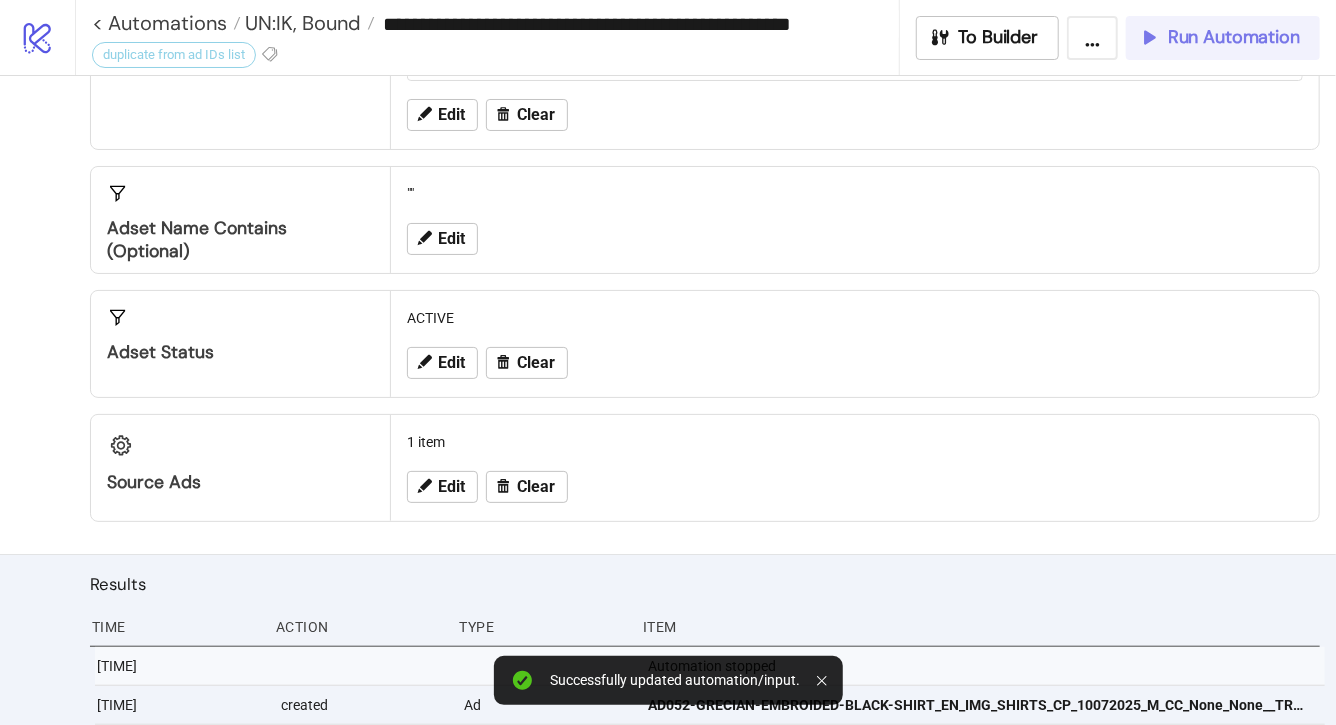 click on "Run Automation" at bounding box center (1234, 37) 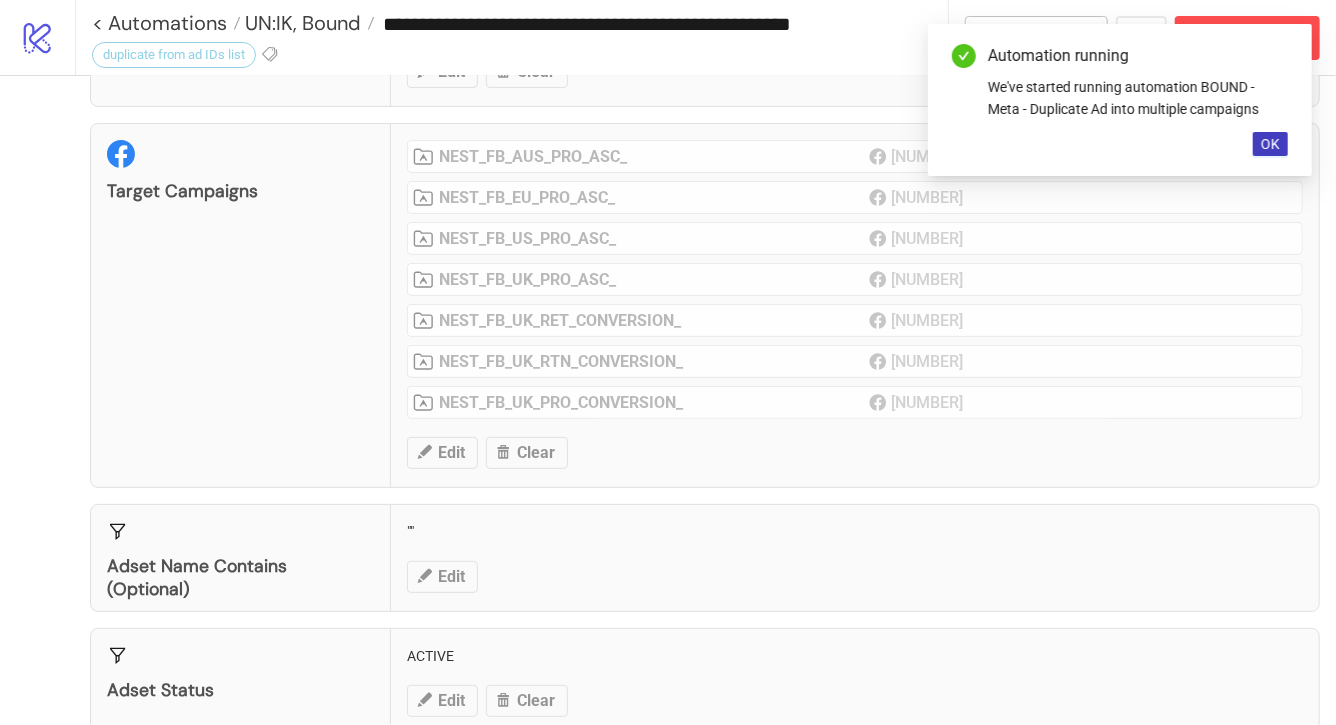 scroll, scrollTop: 0, scrollLeft: 0, axis: both 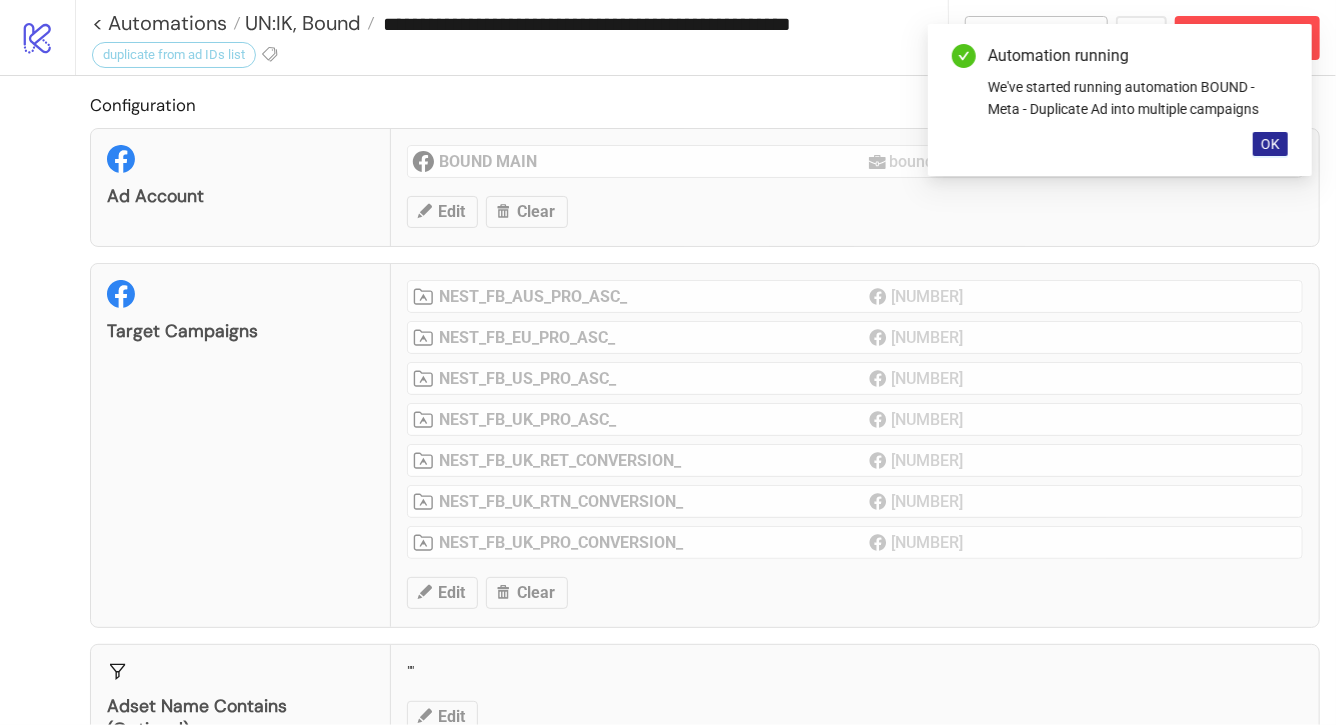 click on "OK" at bounding box center (1270, 144) 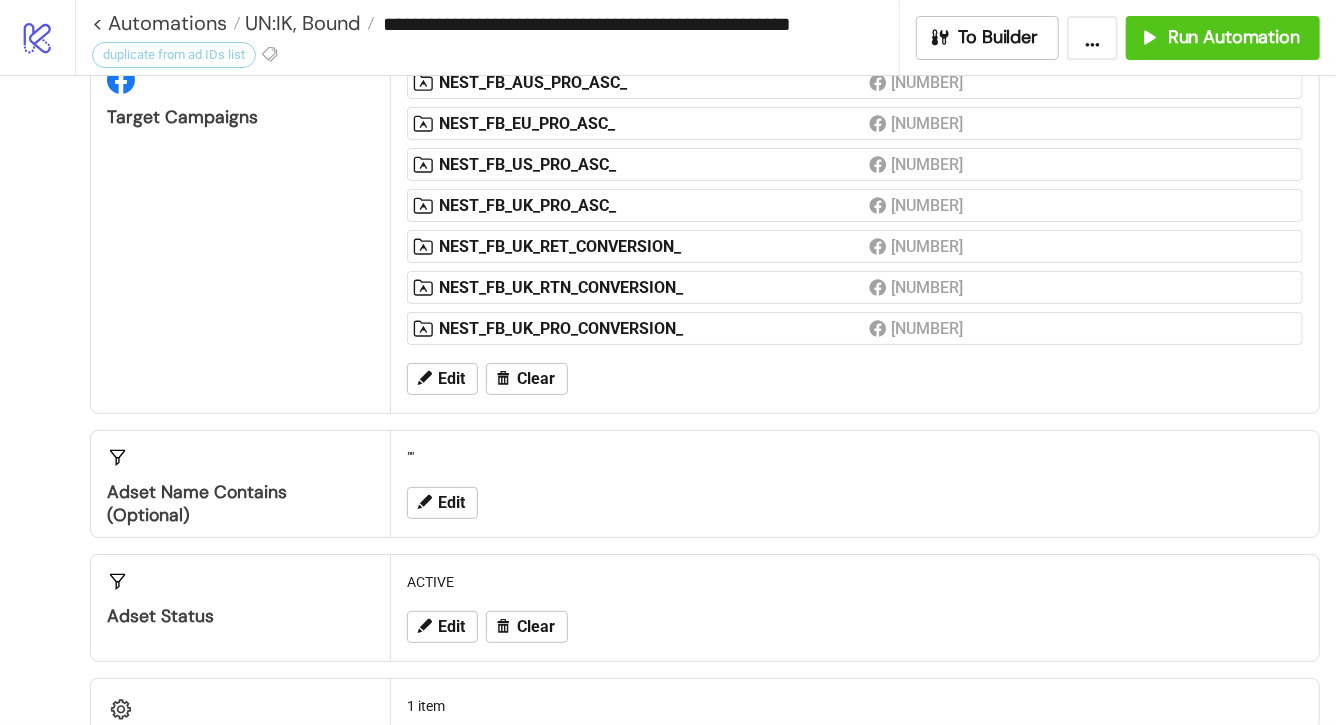 scroll, scrollTop: 0, scrollLeft: 0, axis: both 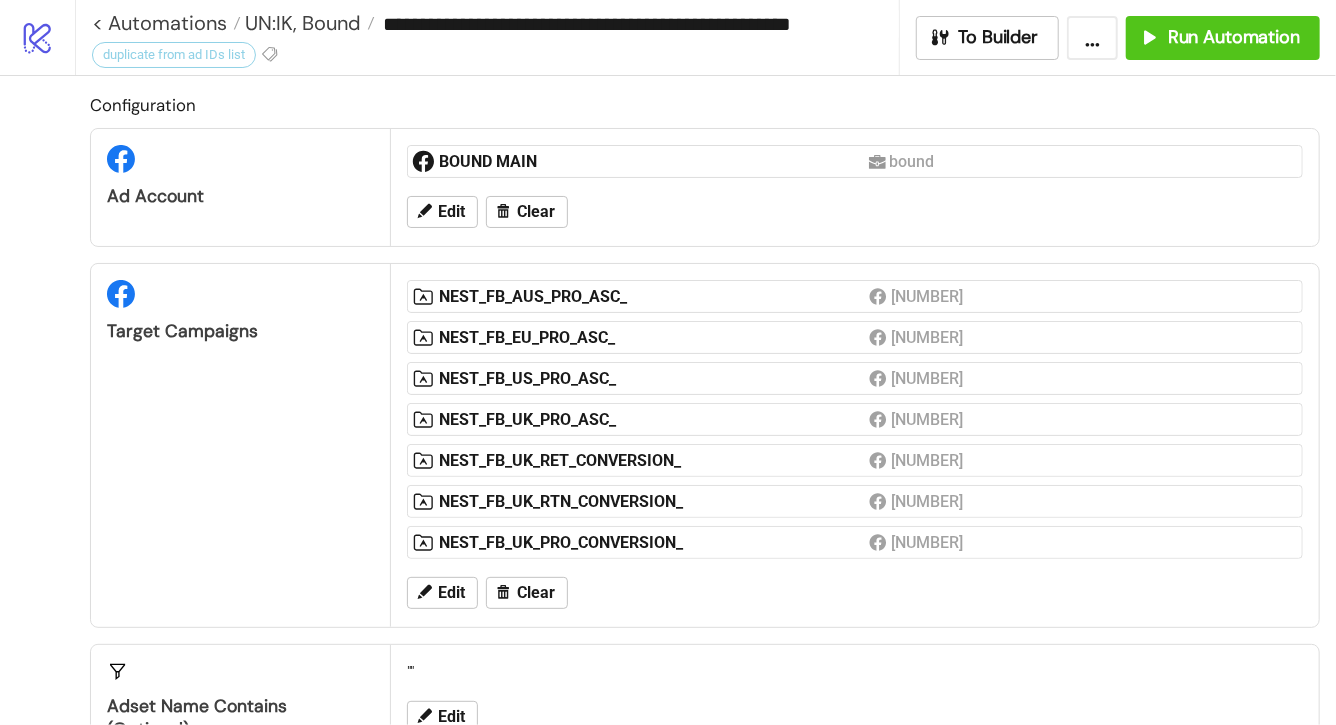 click 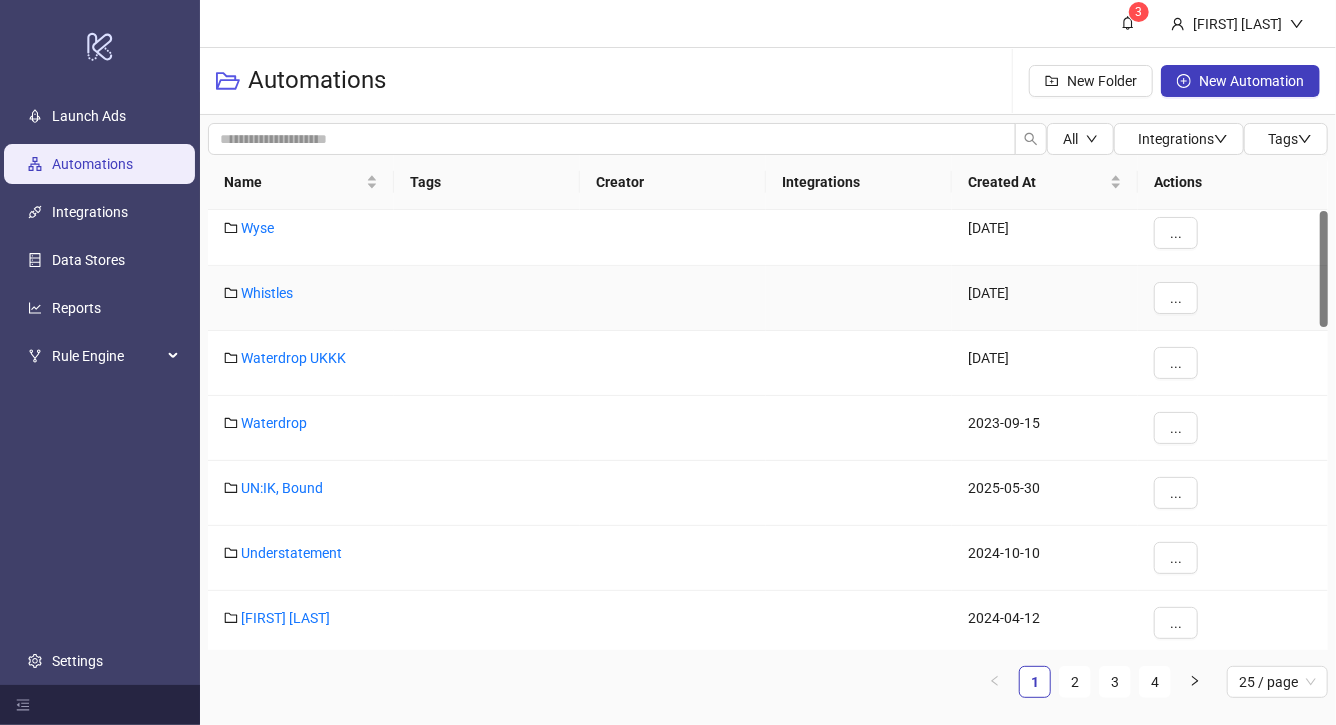 scroll, scrollTop: 0, scrollLeft: 0, axis: both 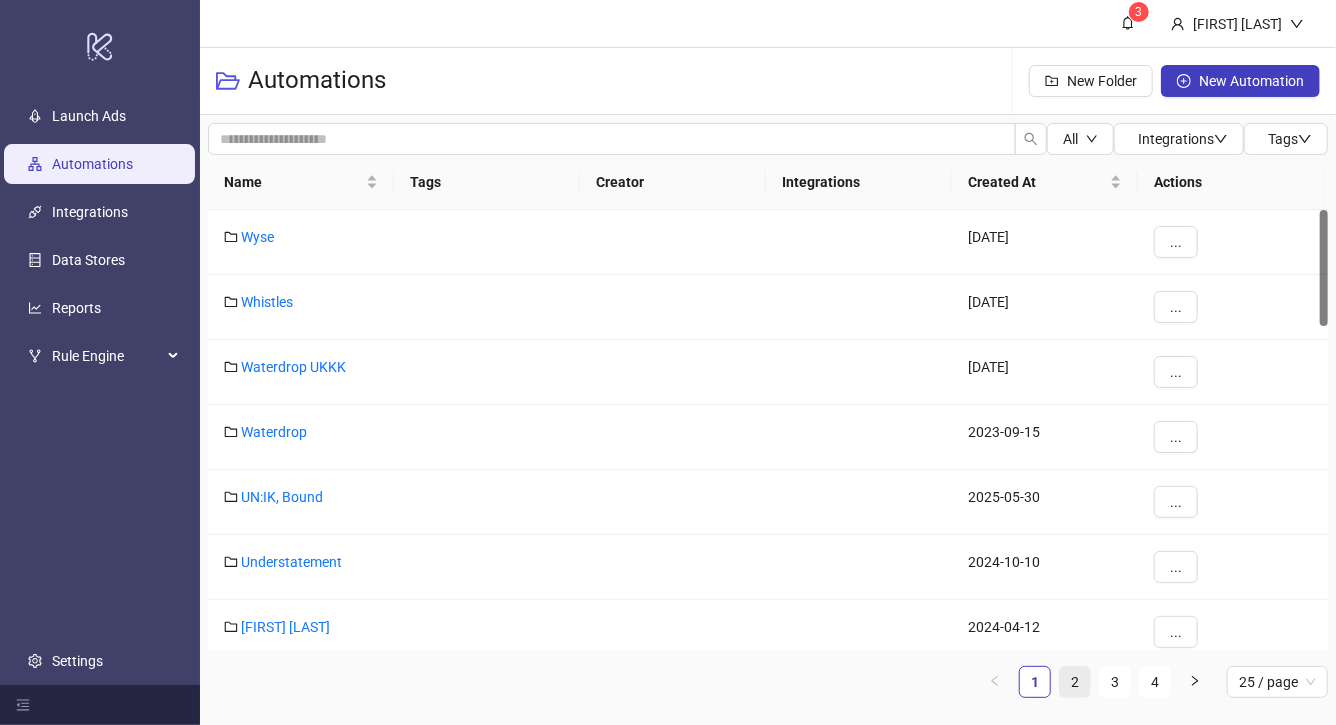 click on "2" at bounding box center (1075, 682) 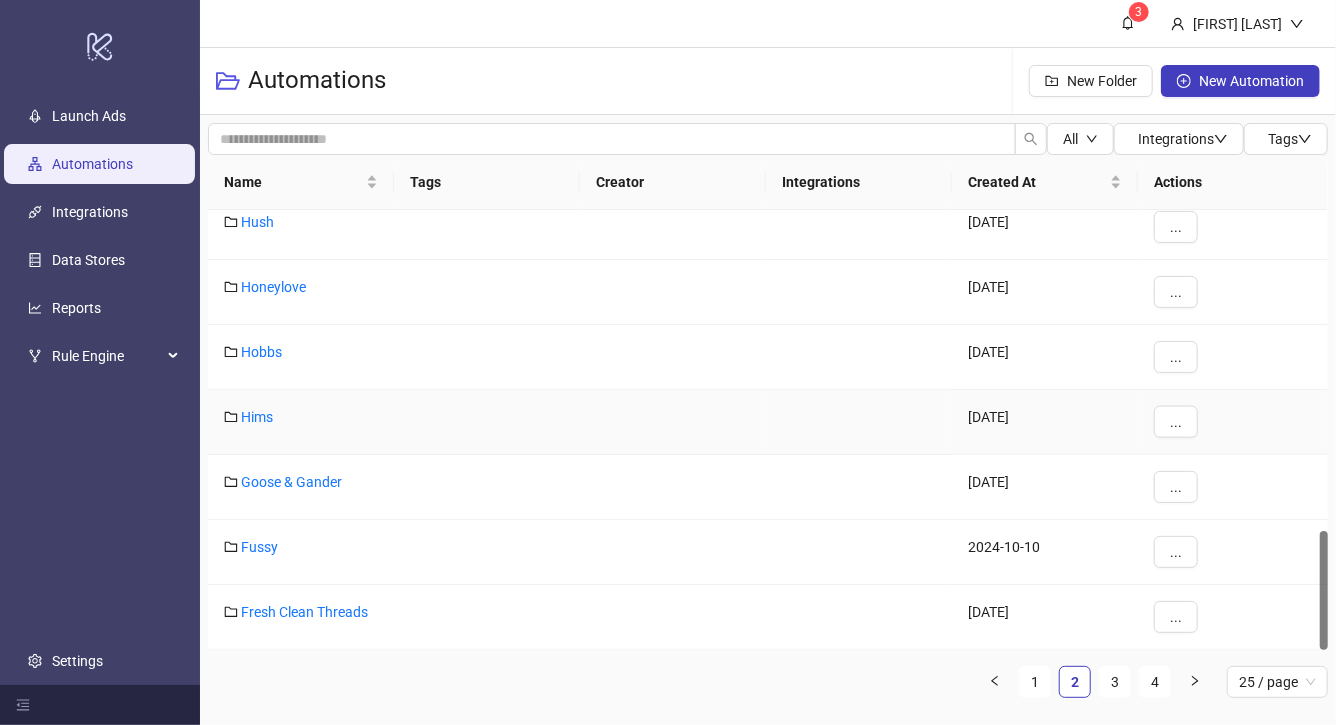 scroll, scrollTop: 1185, scrollLeft: 0, axis: vertical 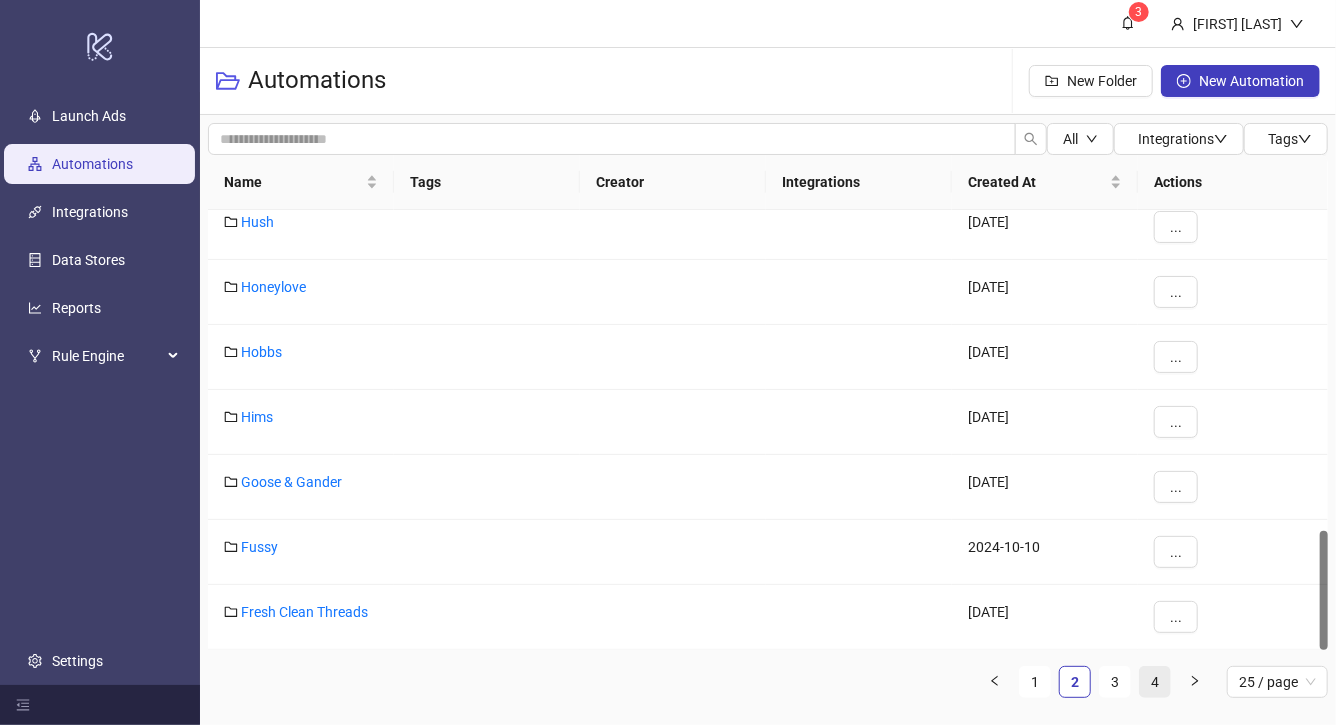 click on "4" at bounding box center [1155, 682] 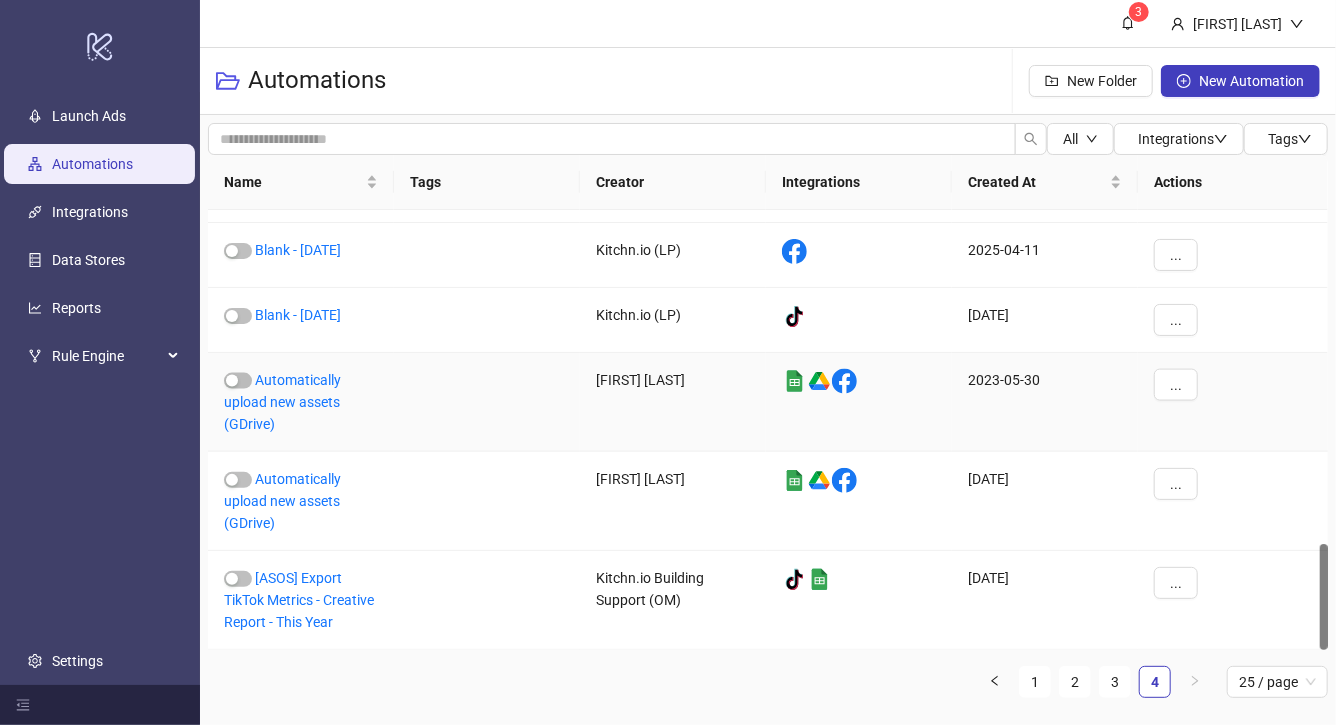 scroll, scrollTop: 1378, scrollLeft: 0, axis: vertical 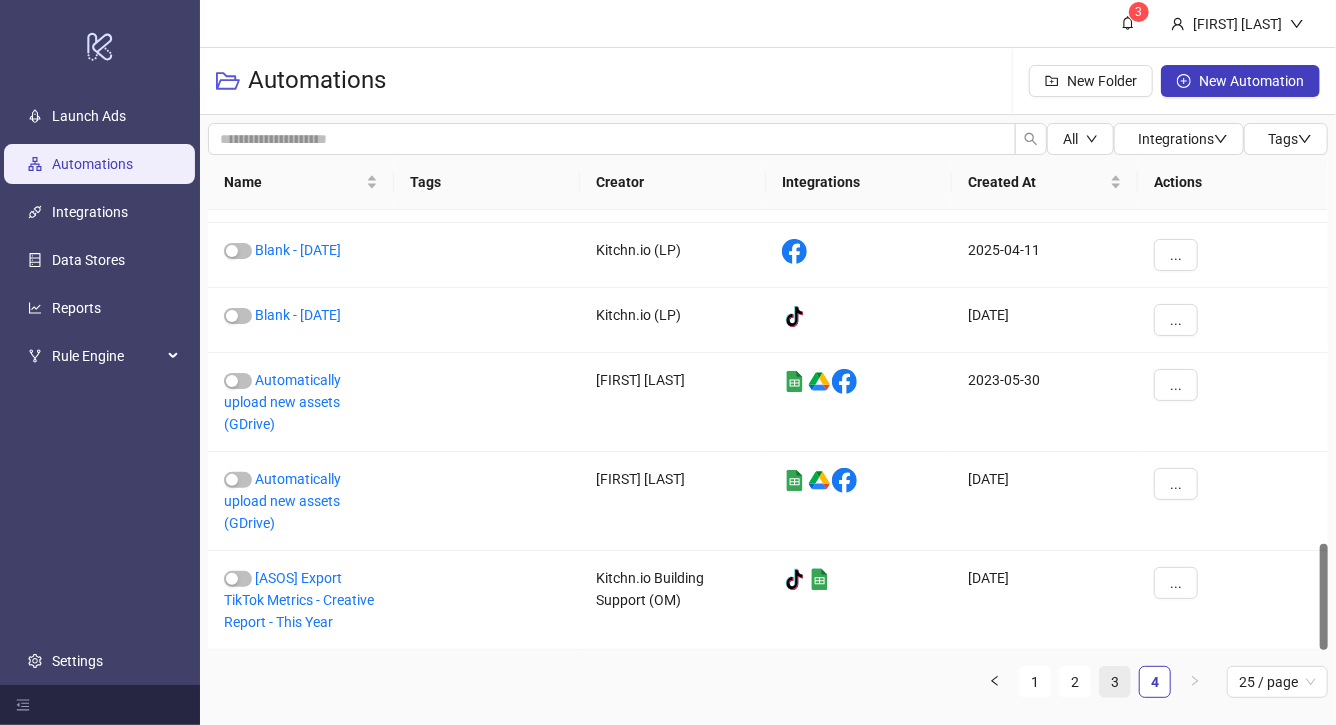click on "3" at bounding box center [1115, 682] 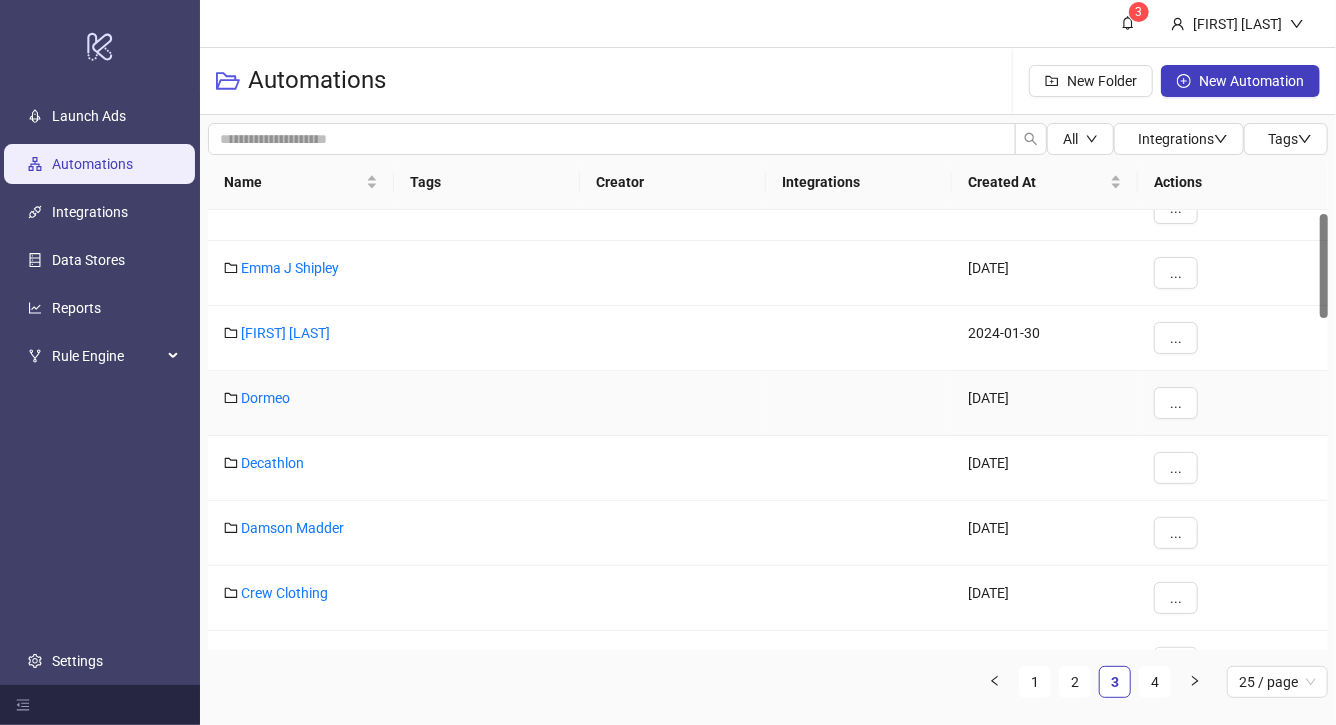 scroll, scrollTop: 18, scrollLeft: 0, axis: vertical 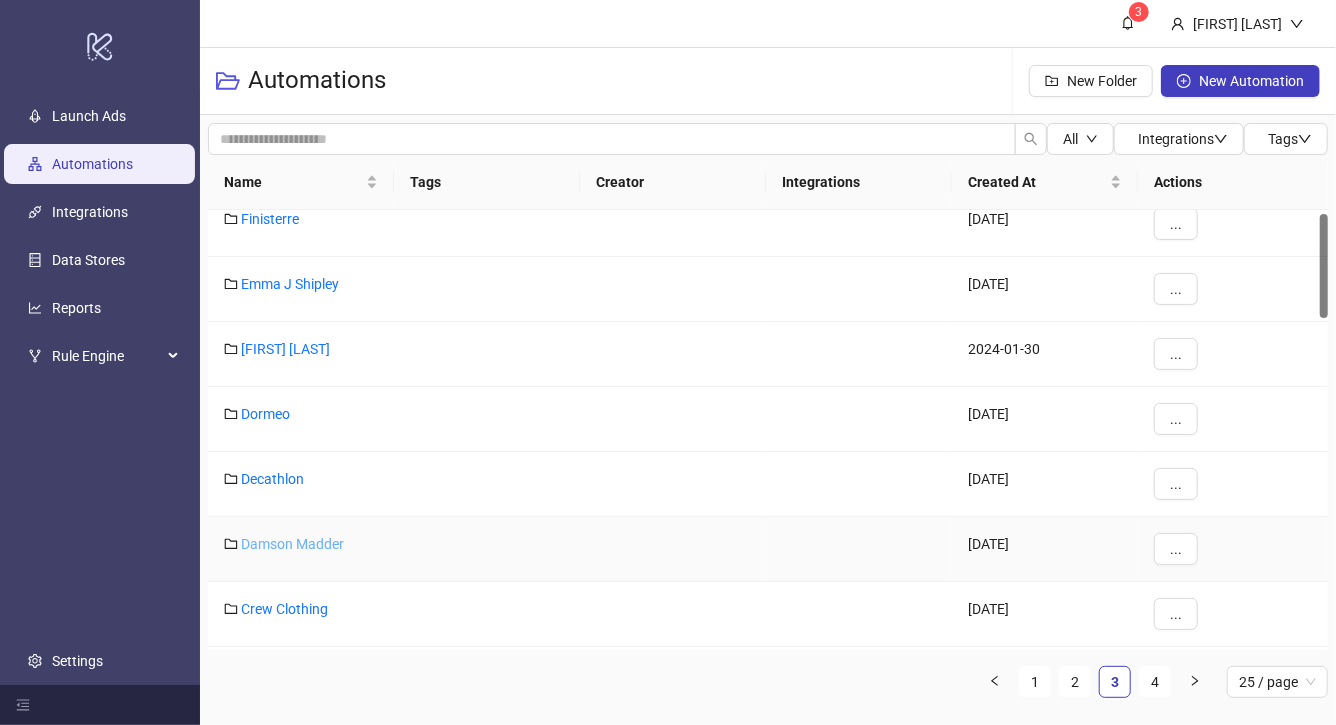 click on "Damson Madder" at bounding box center [292, 544] 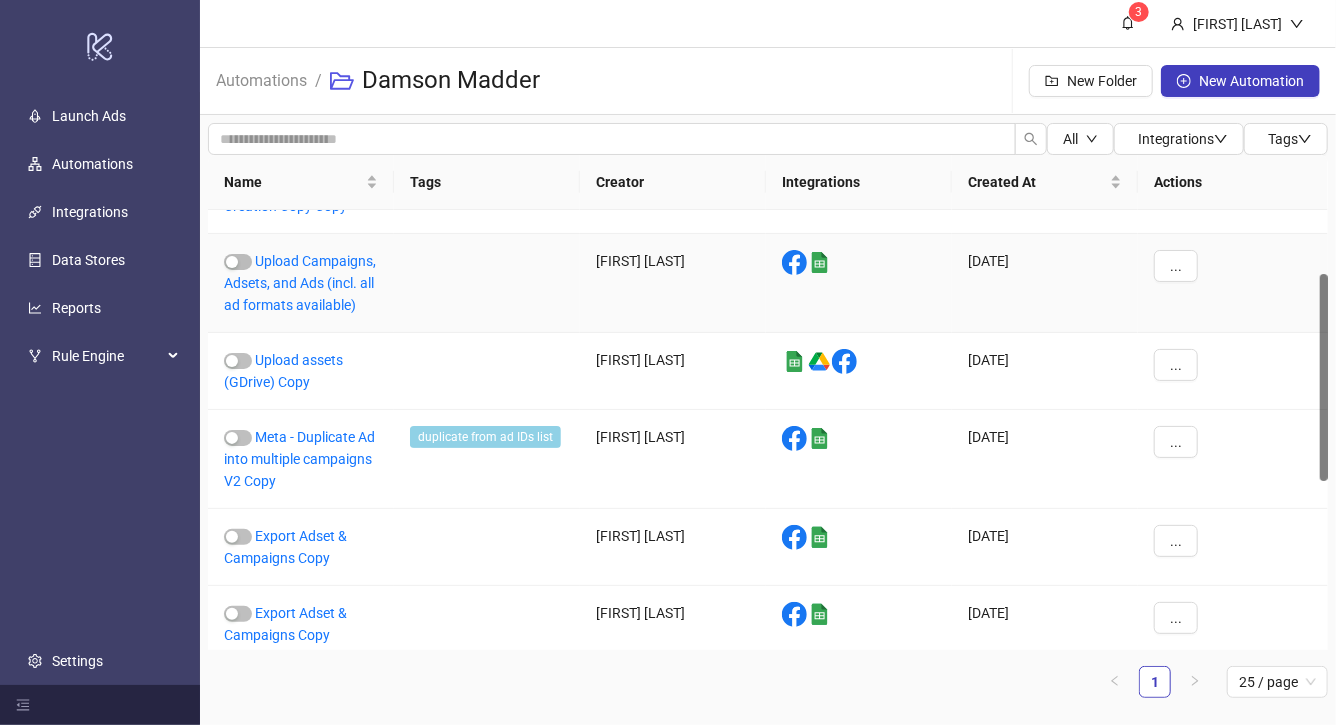 scroll, scrollTop: 196, scrollLeft: 0, axis: vertical 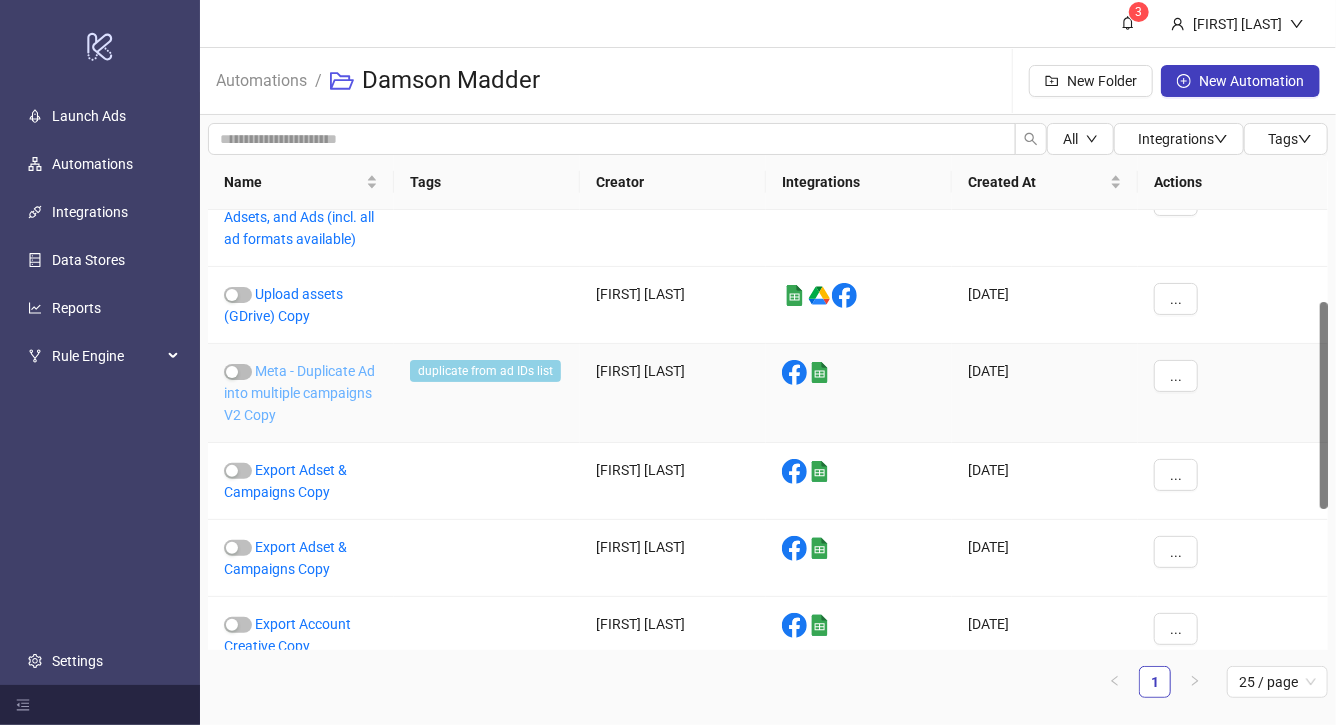 click on "Meta - Duplicate Ad into multiple campaigns V2 Copy" at bounding box center [299, 393] 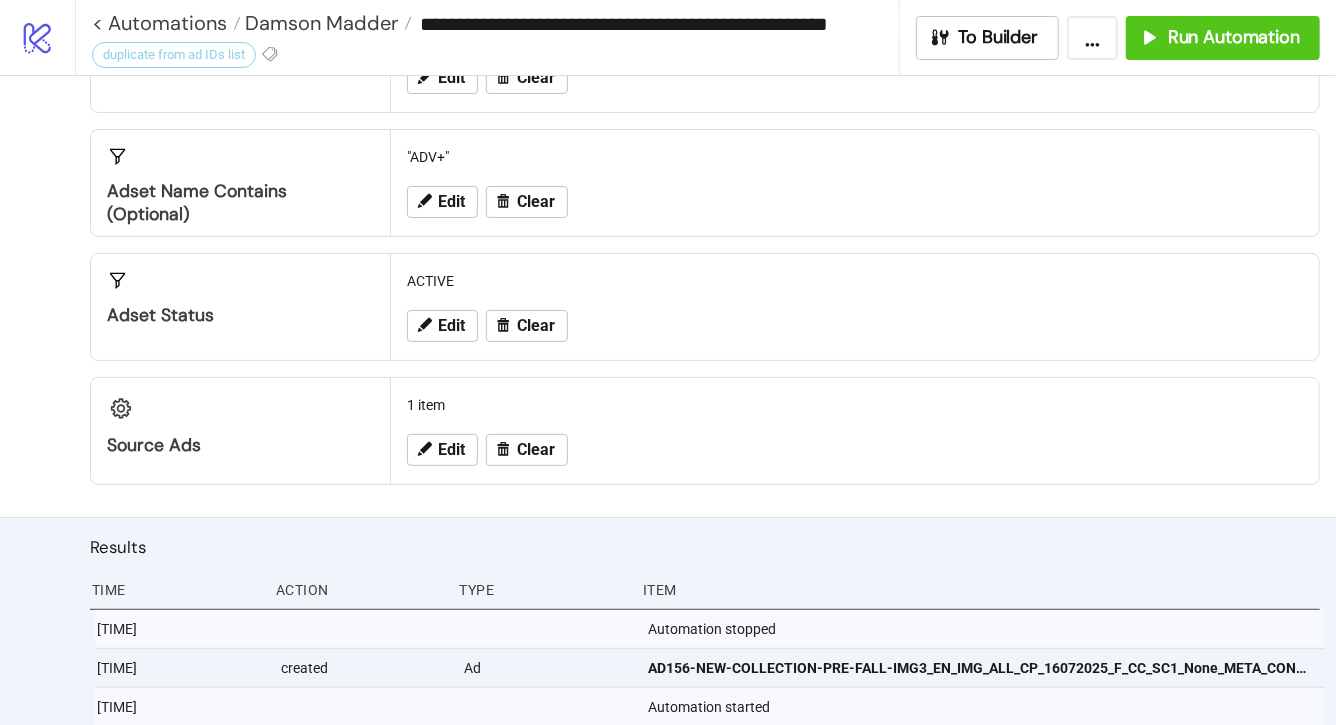 scroll, scrollTop: 322, scrollLeft: 0, axis: vertical 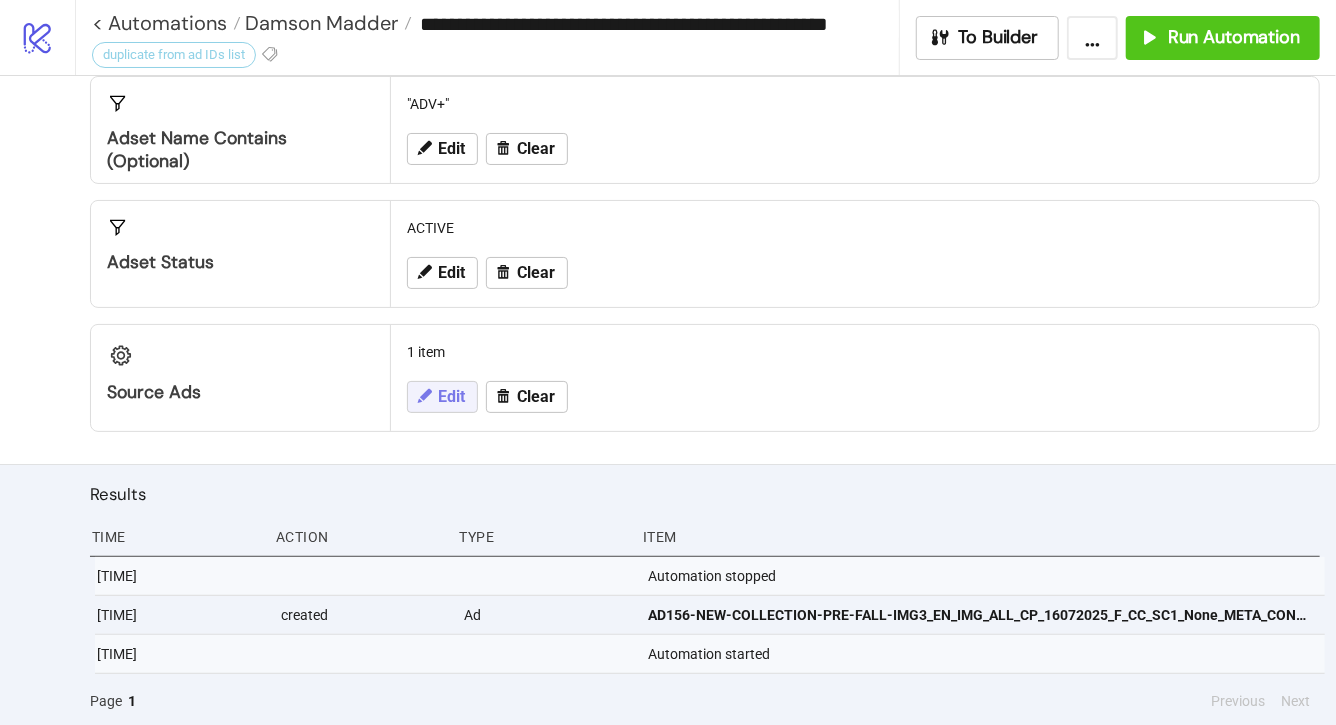 click on "Edit" at bounding box center (451, 397) 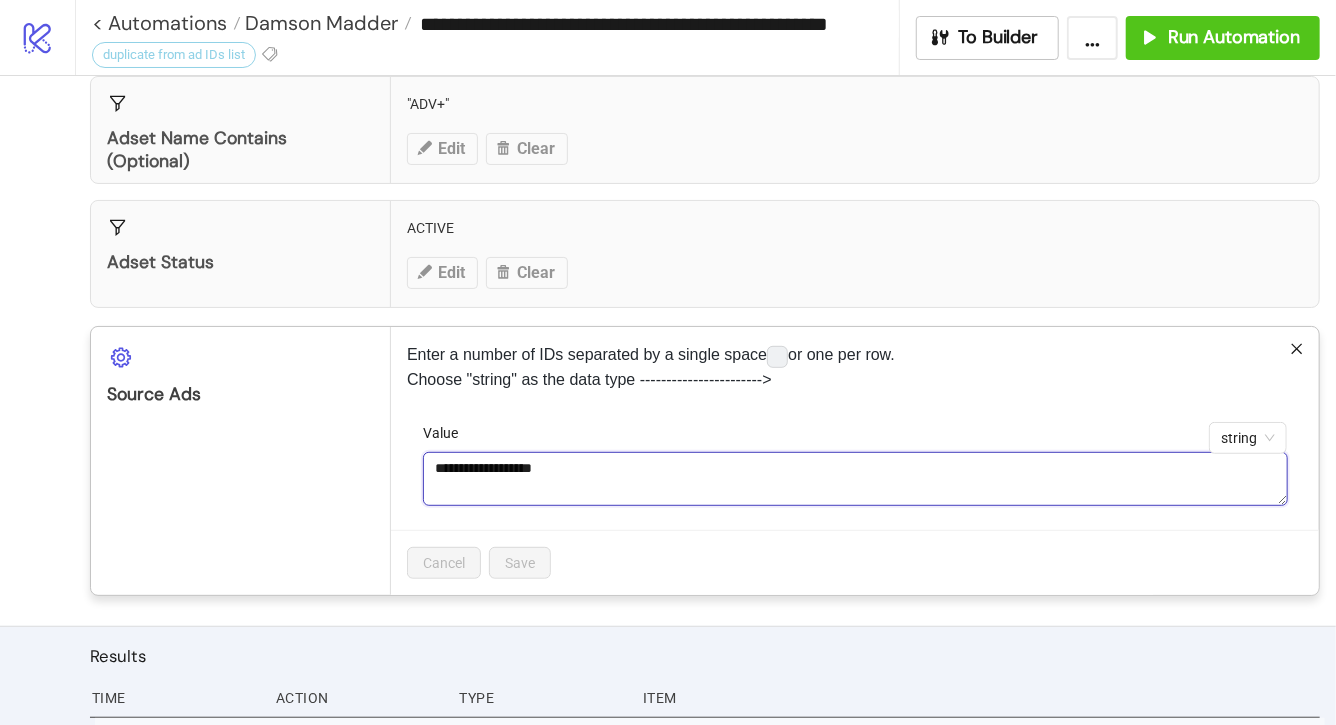 click on "**********" at bounding box center [855, 479] 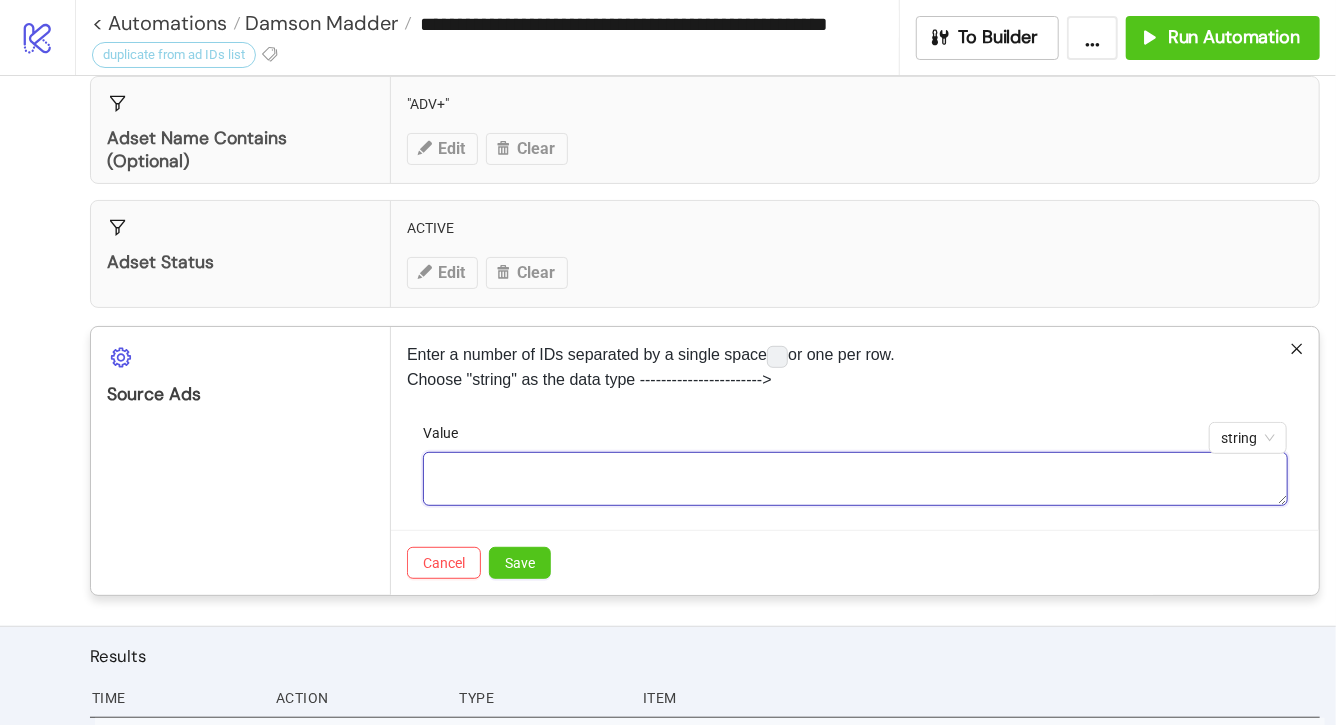 paste on "**********" 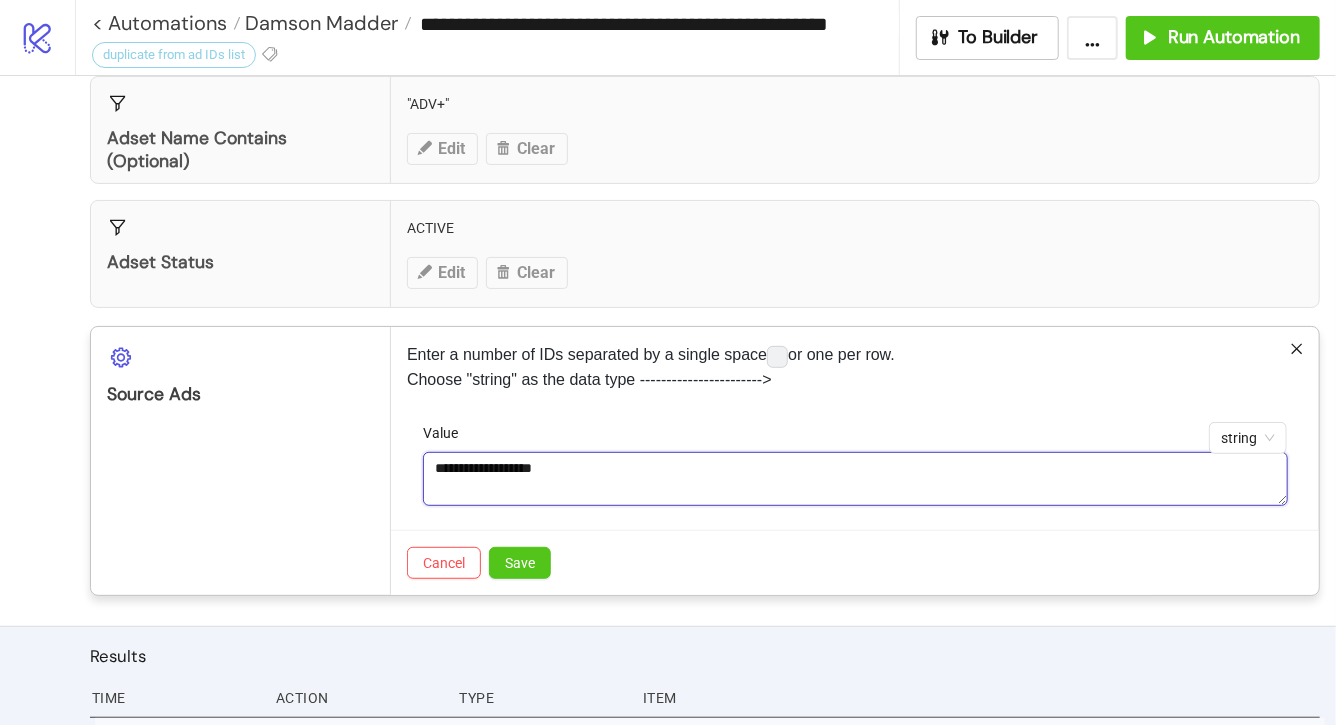 paste on "**********" 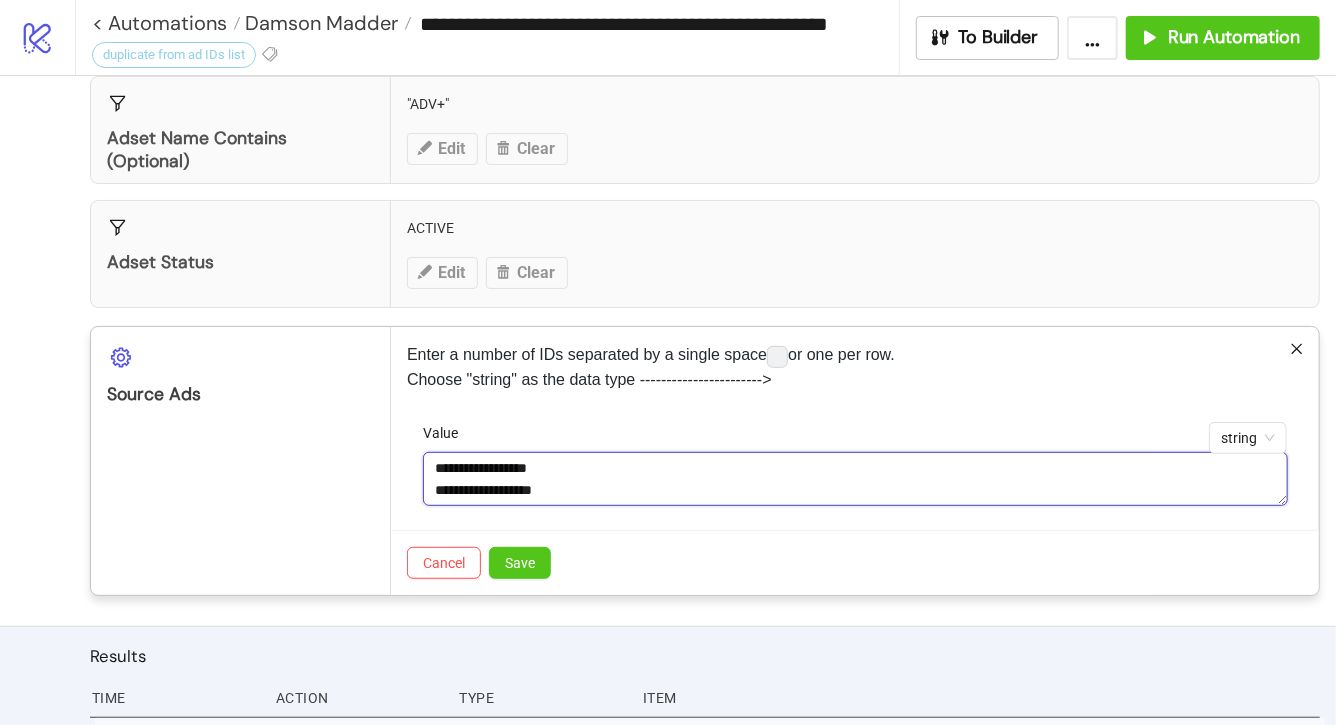 scroll, scrollTop: 15, scrollLeft: 0, axis: vertical 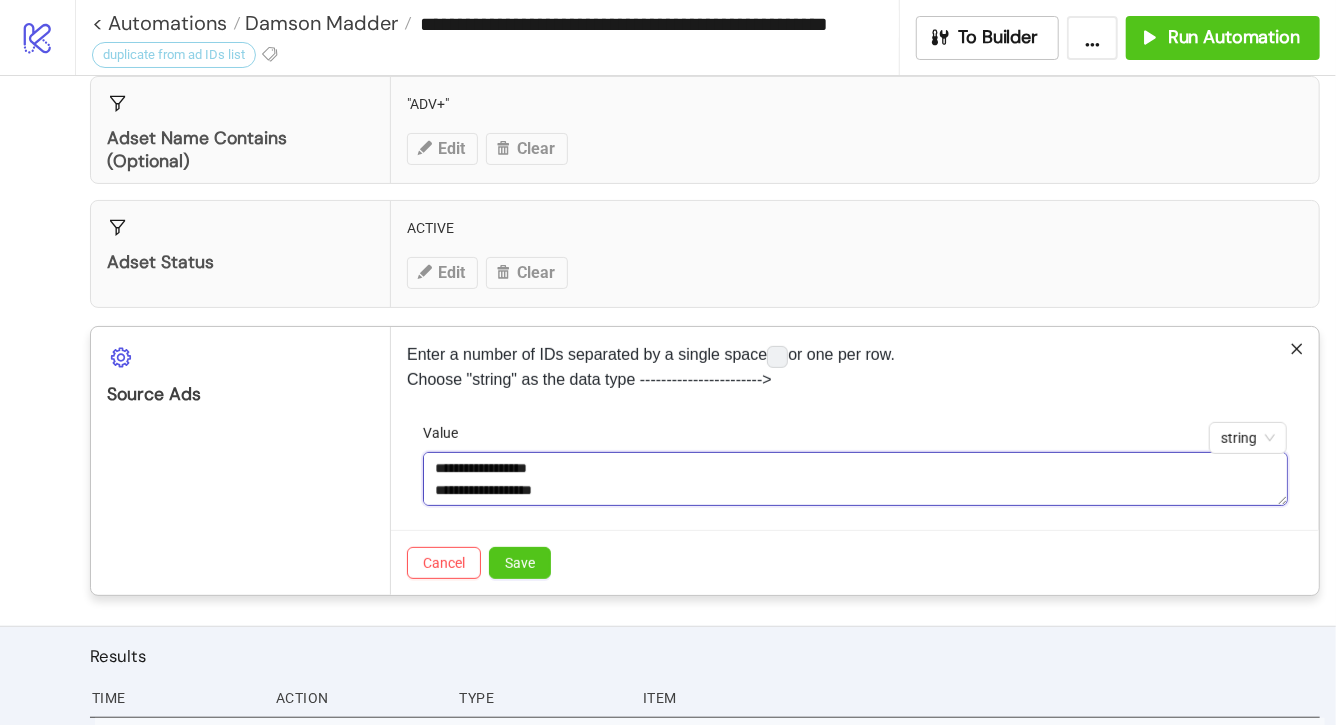 paste on "**********" 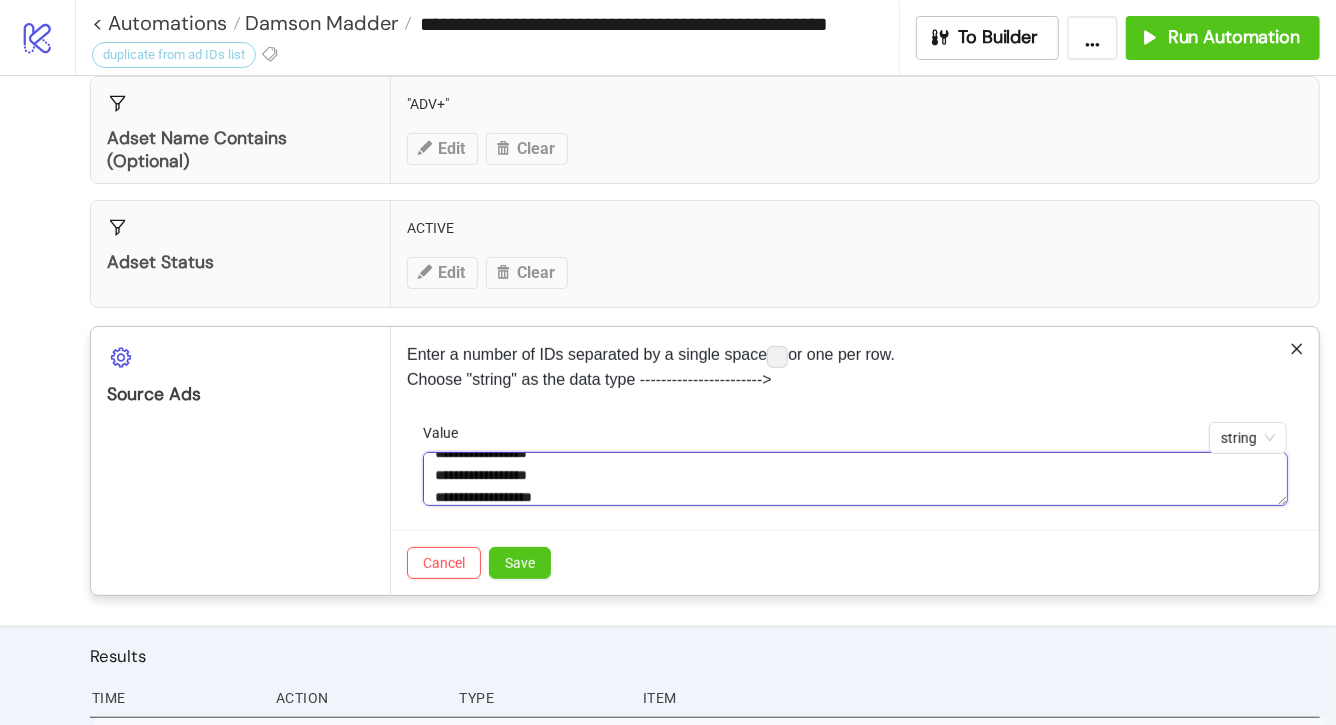 scroll, scrollTop: 59, scrollLeft: 0, axis: vertical 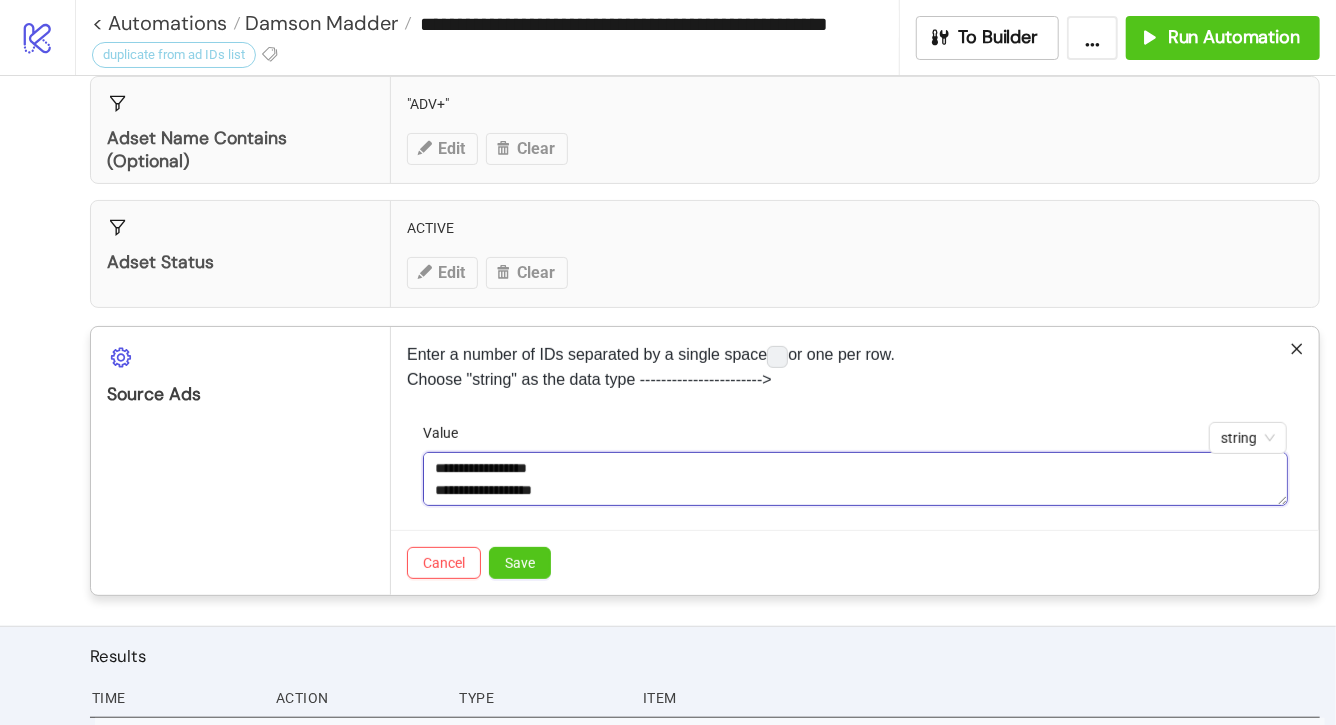 paste on "**********" 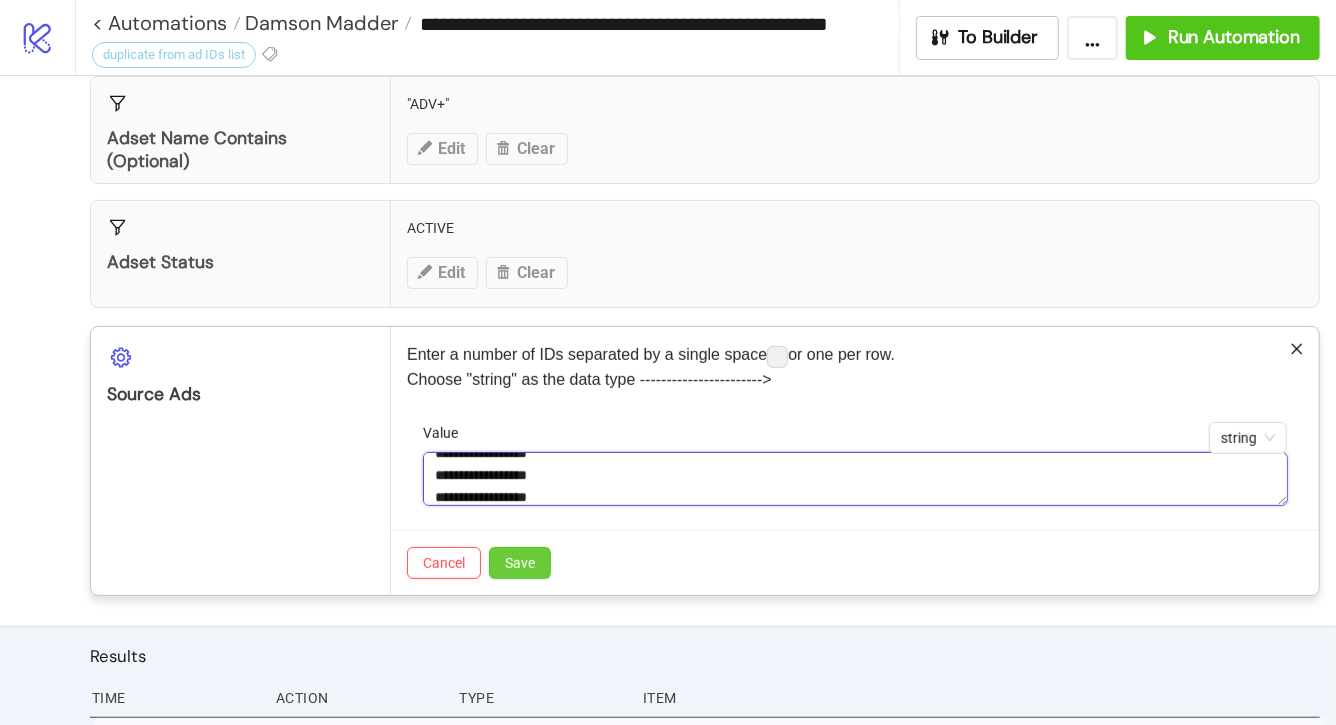 type on "**********" 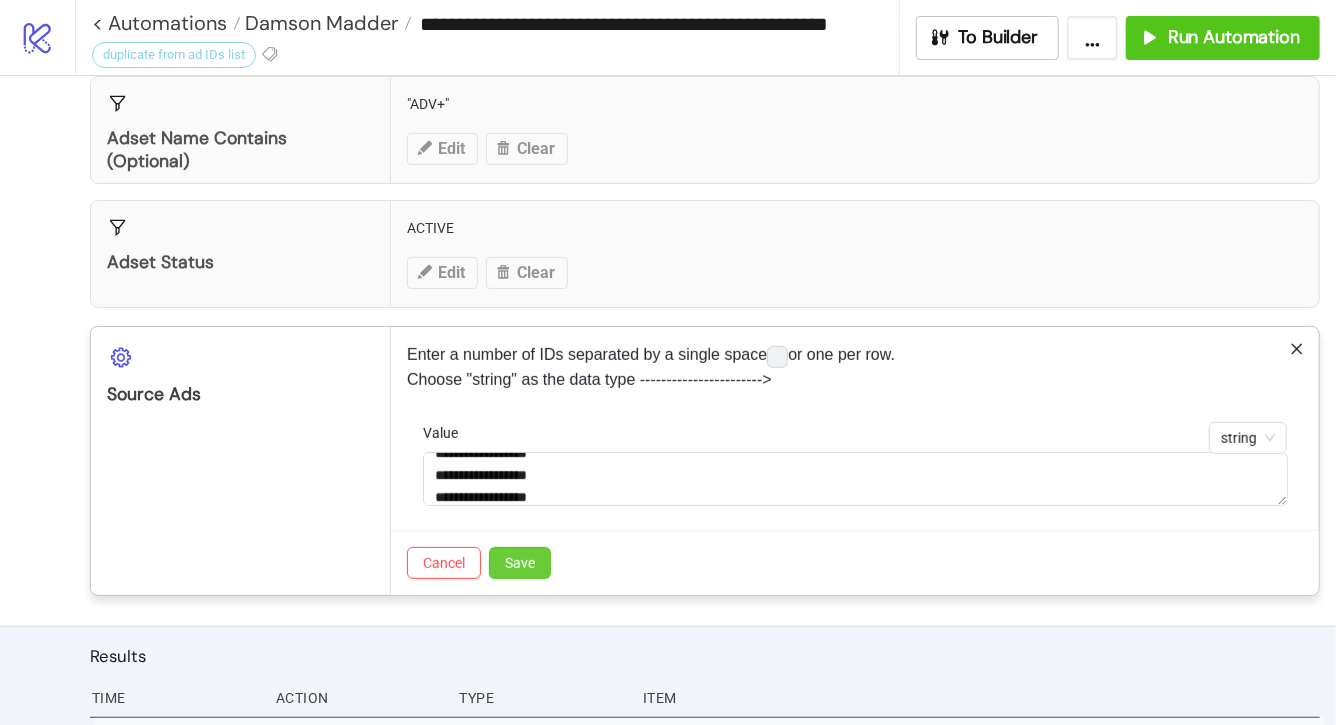 click on "Save" at bounding box center [520, 563] 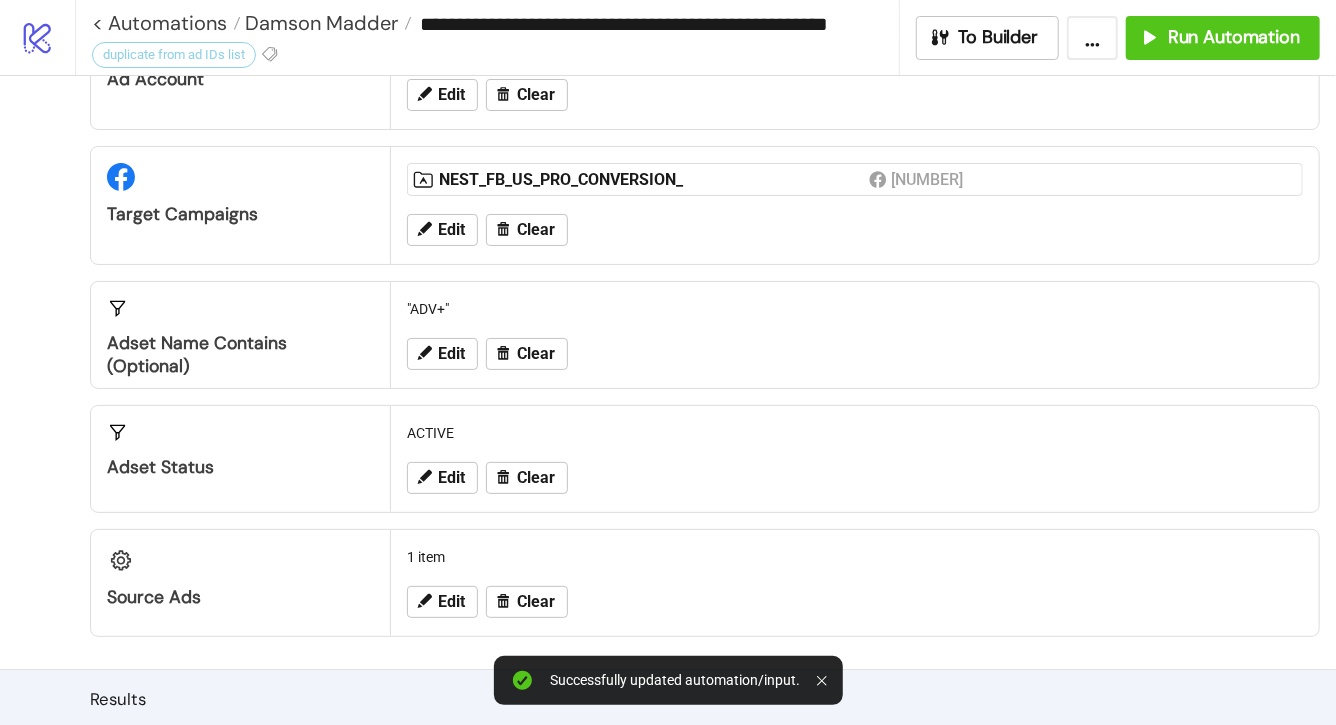 scroll, scrollTop: 0, scrollLeft: 0, axis: both 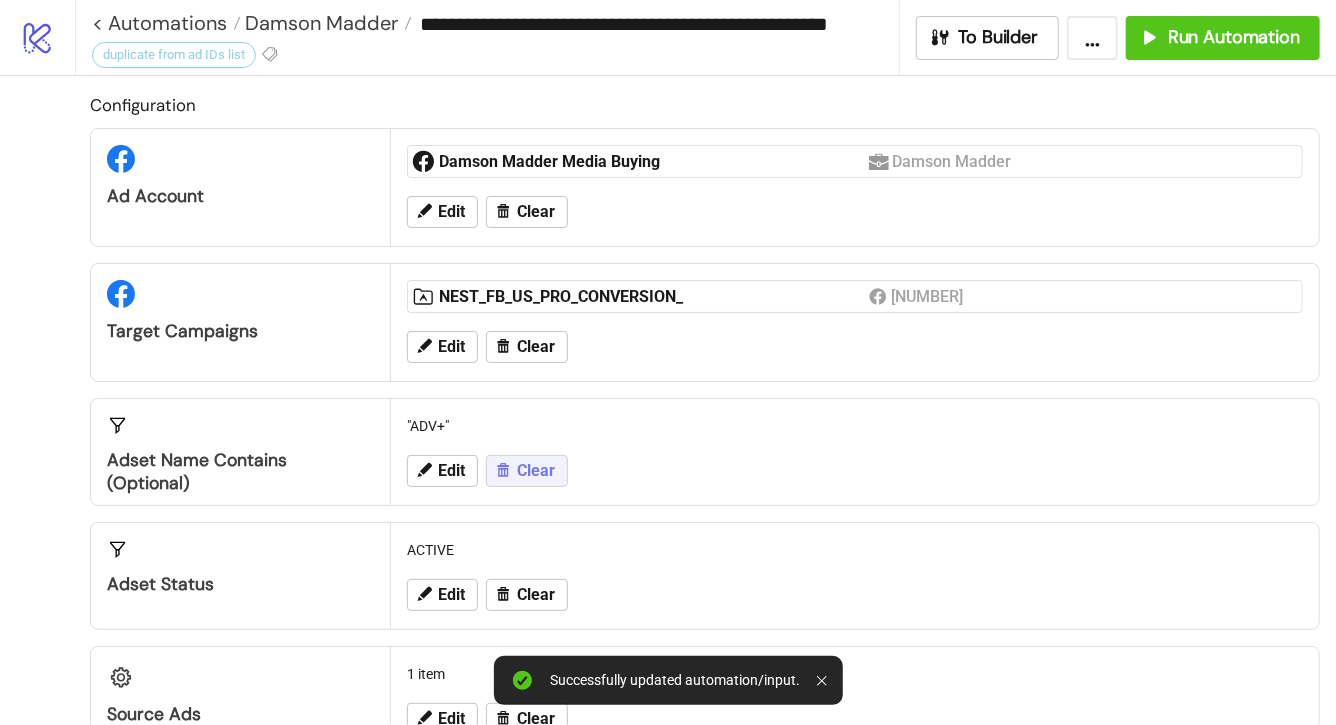 click on "Clear" at bounding box center [536, 471] 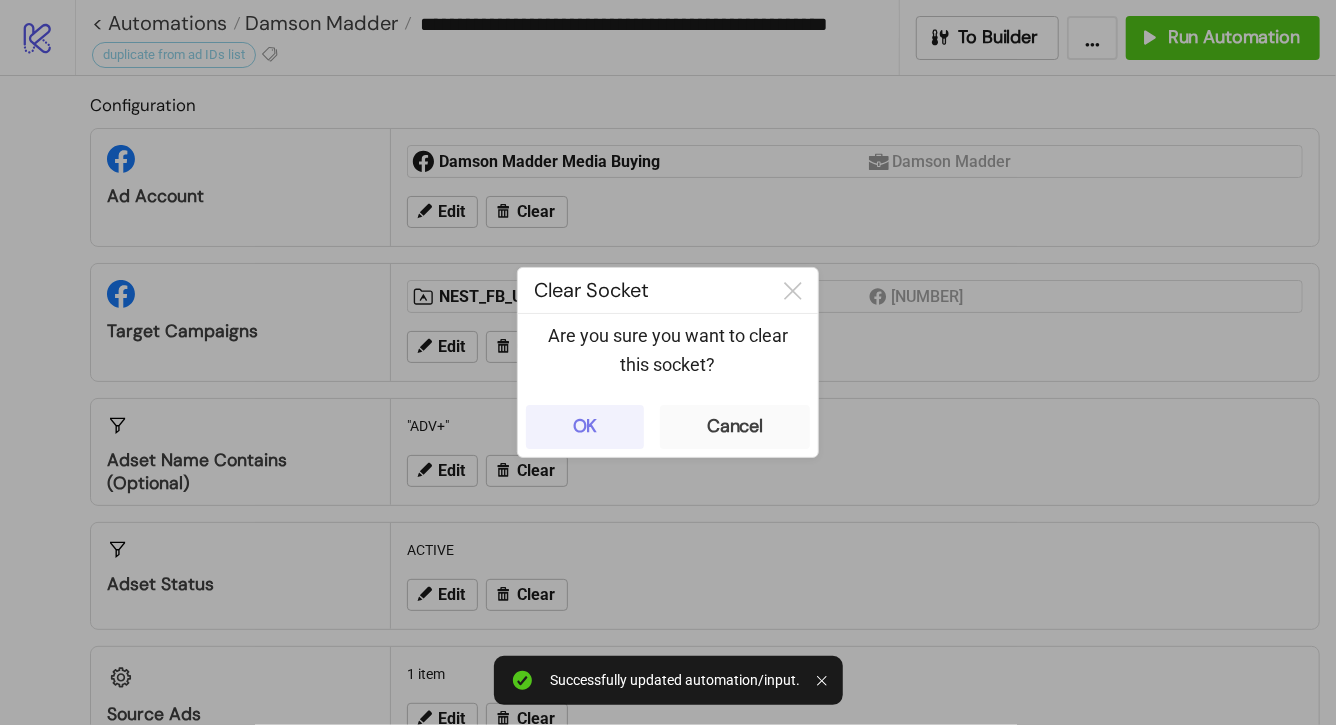 click on "OK" at bounding box center (585, 426) 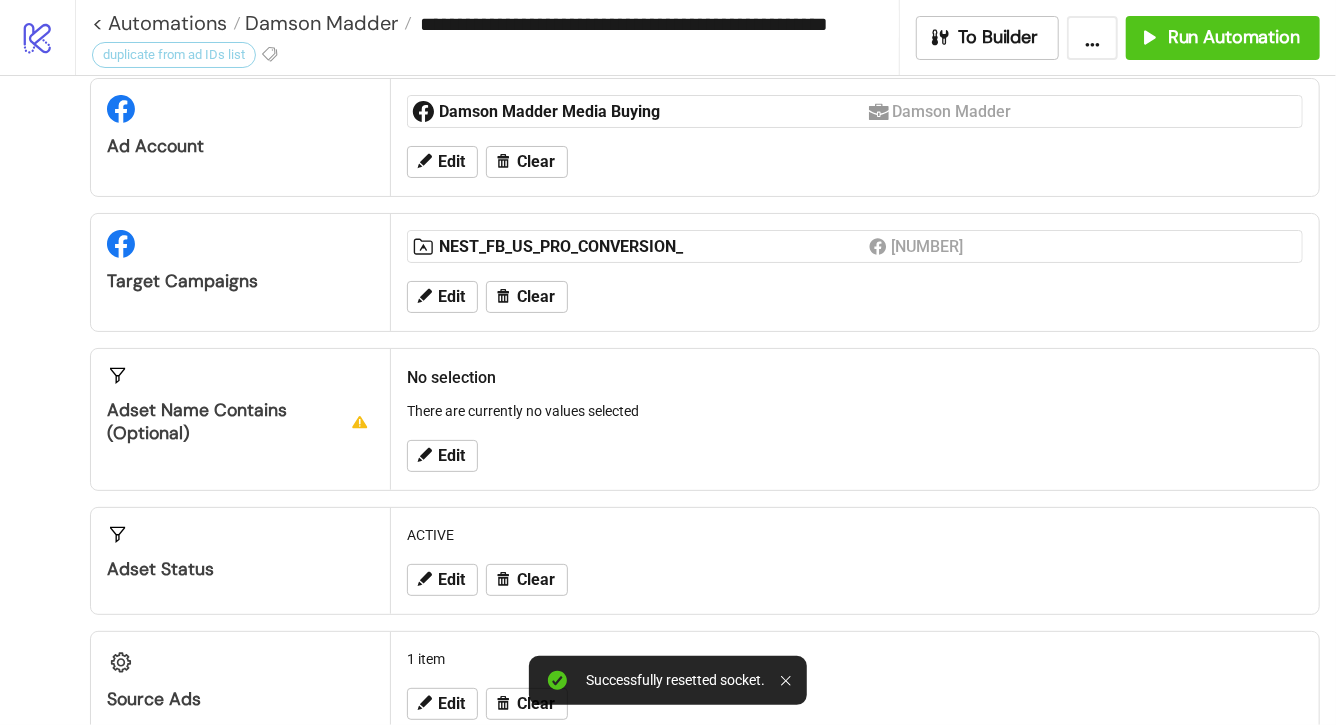 scroll, scrollTop: 23, scrollLeft: 0, axis: vertical 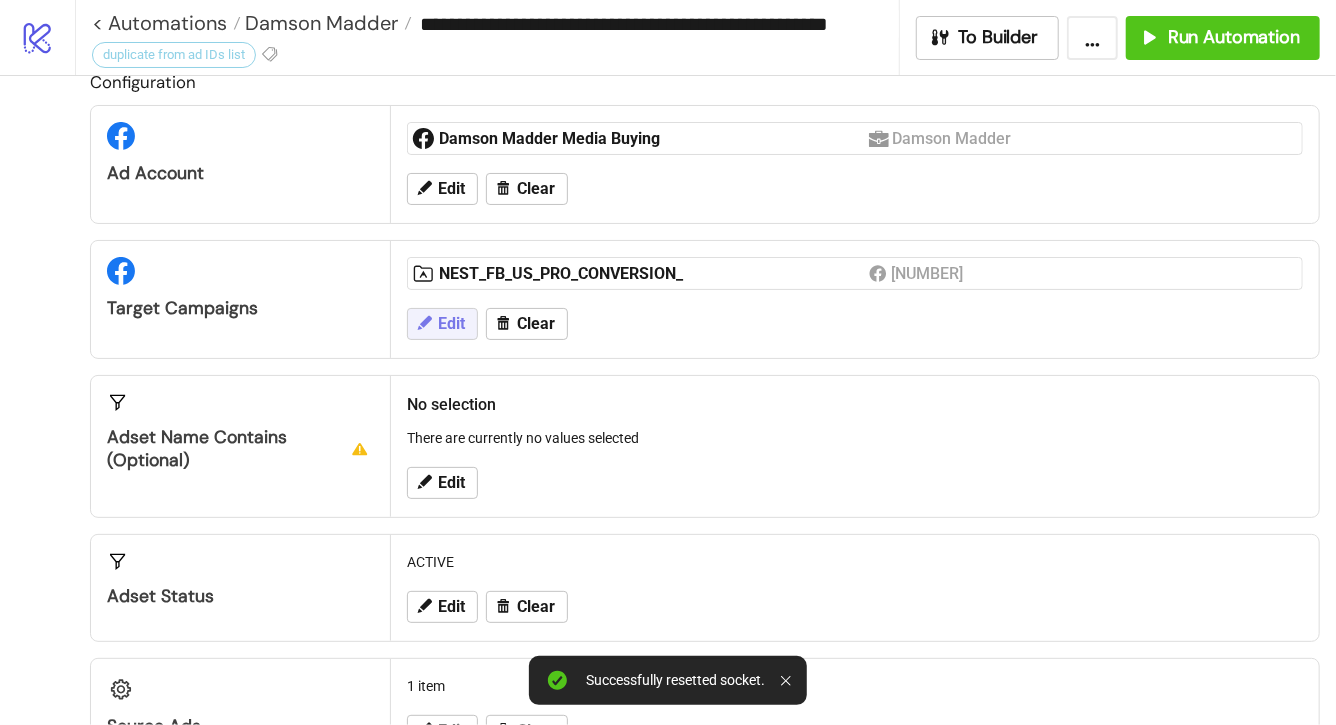 click on "Edit" at bounding box center [451, 324] 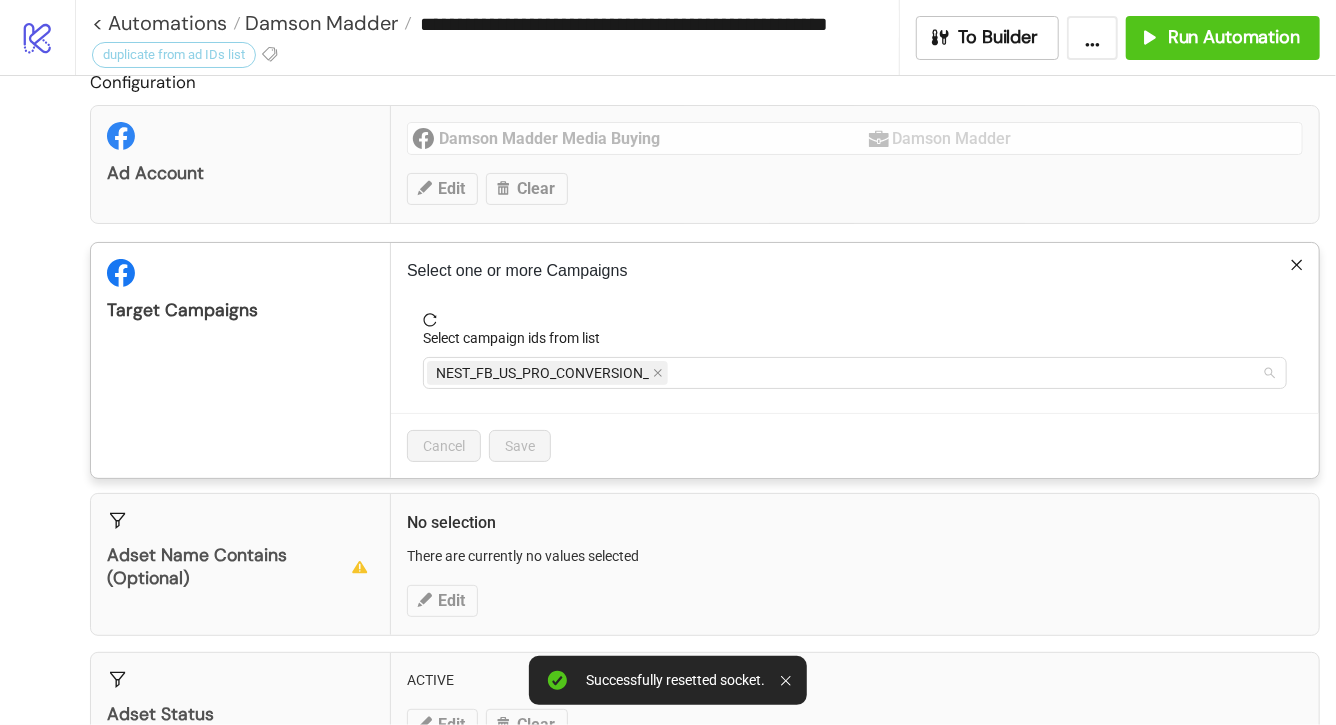 click on "NEST_FB_US_PRO_CONVERSION_" at bounding box center (542, 373) 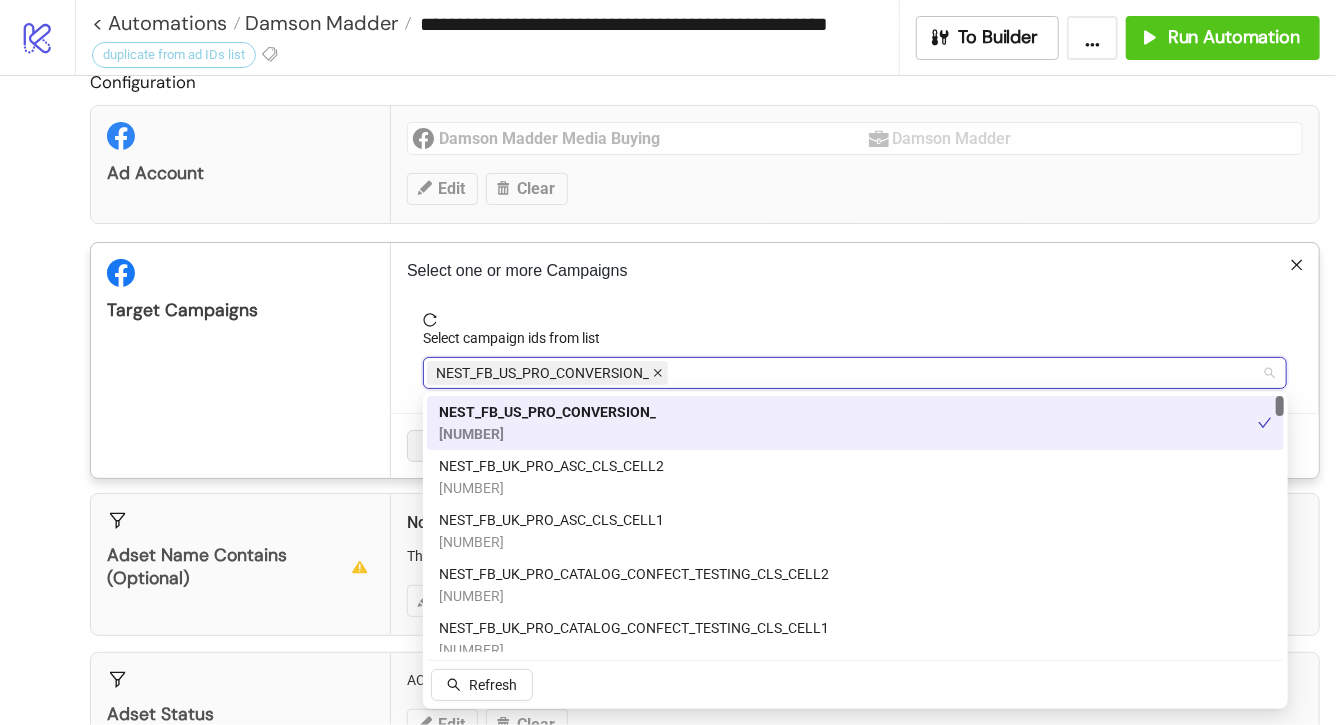 click 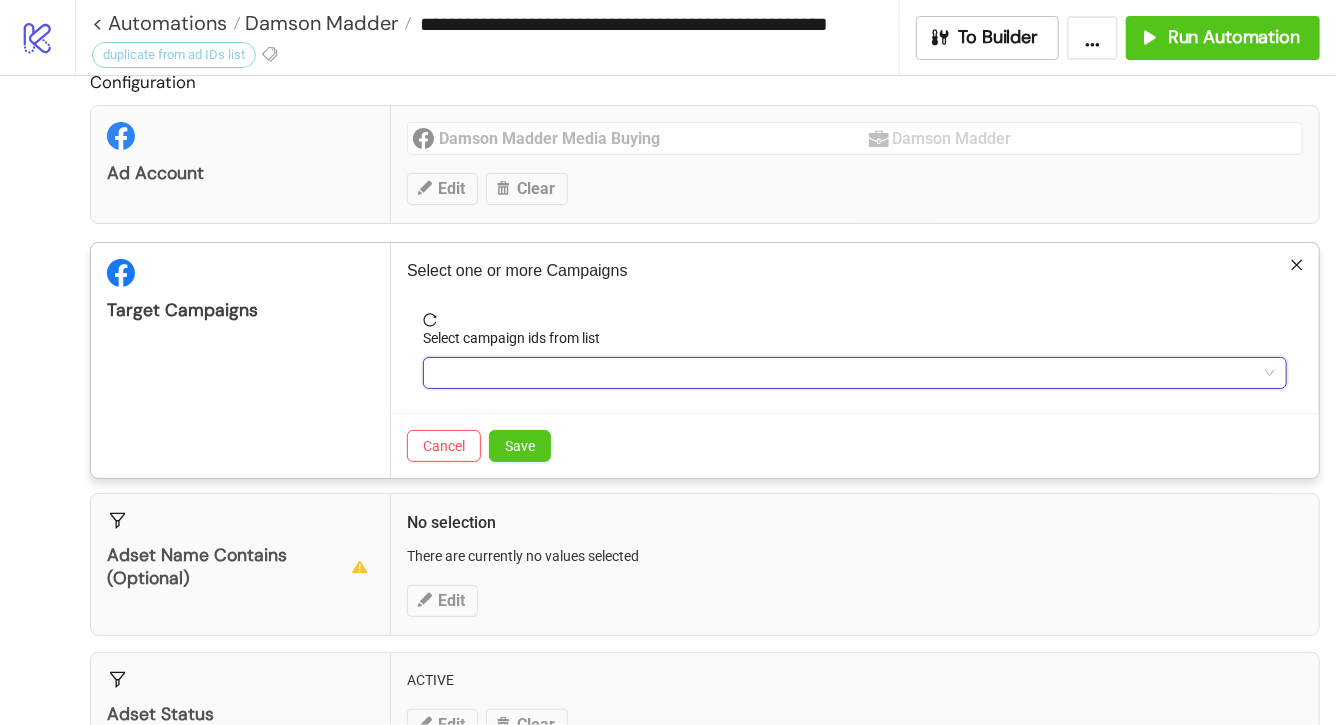 paste on "**********" 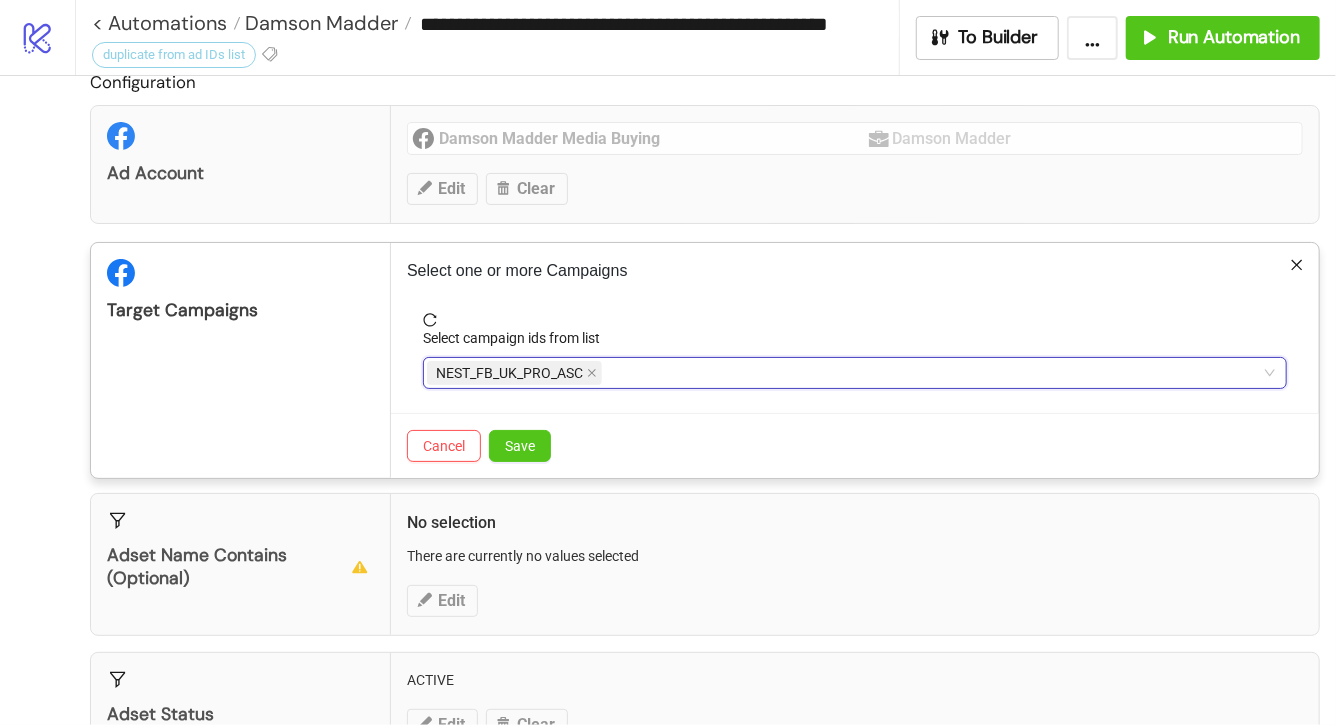 paste on "**********" 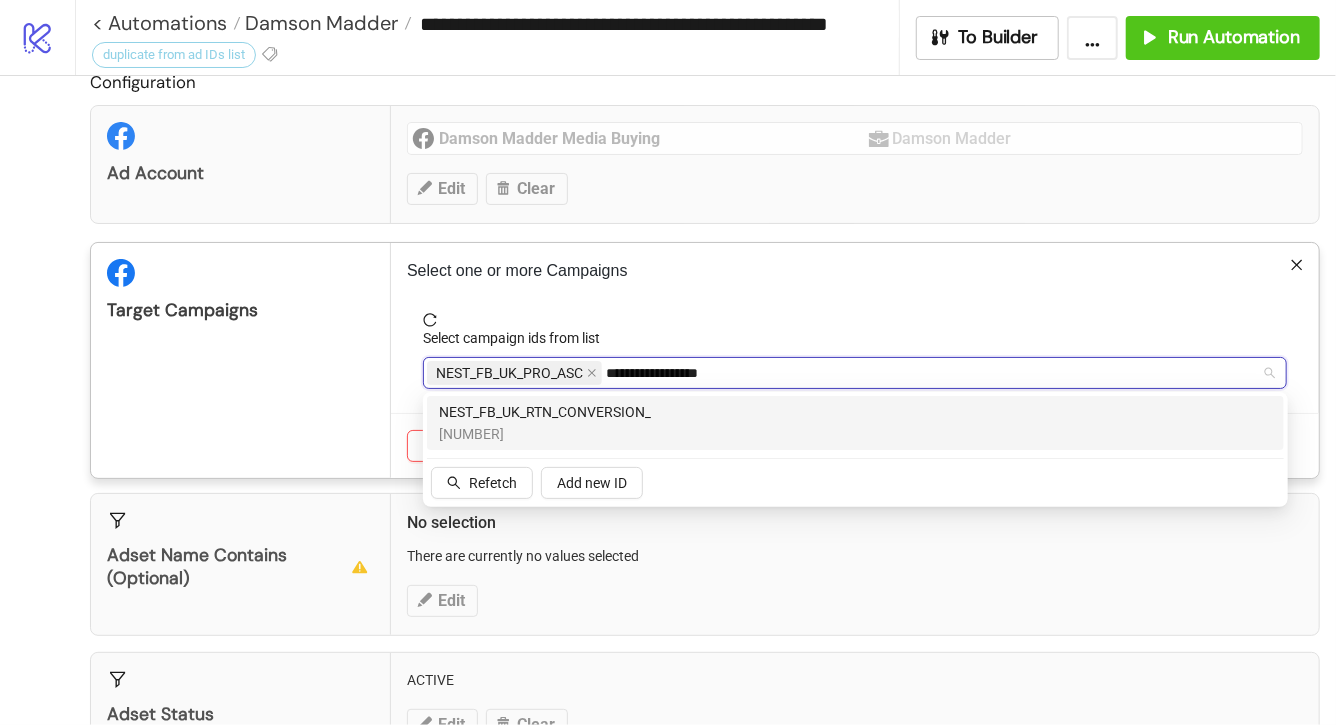 click on "NEST_FB_UK_RTN_CONVERSION_" at bounding box center (545, 412) 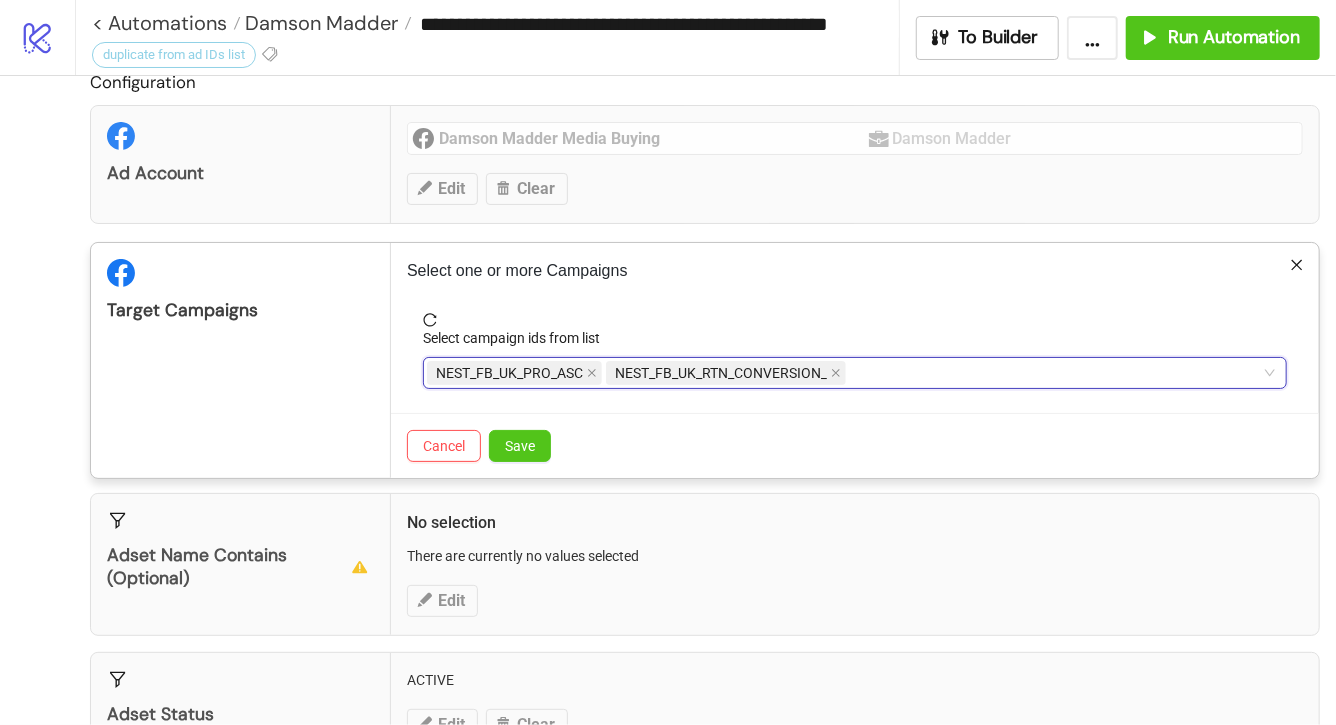 paste on "**********" 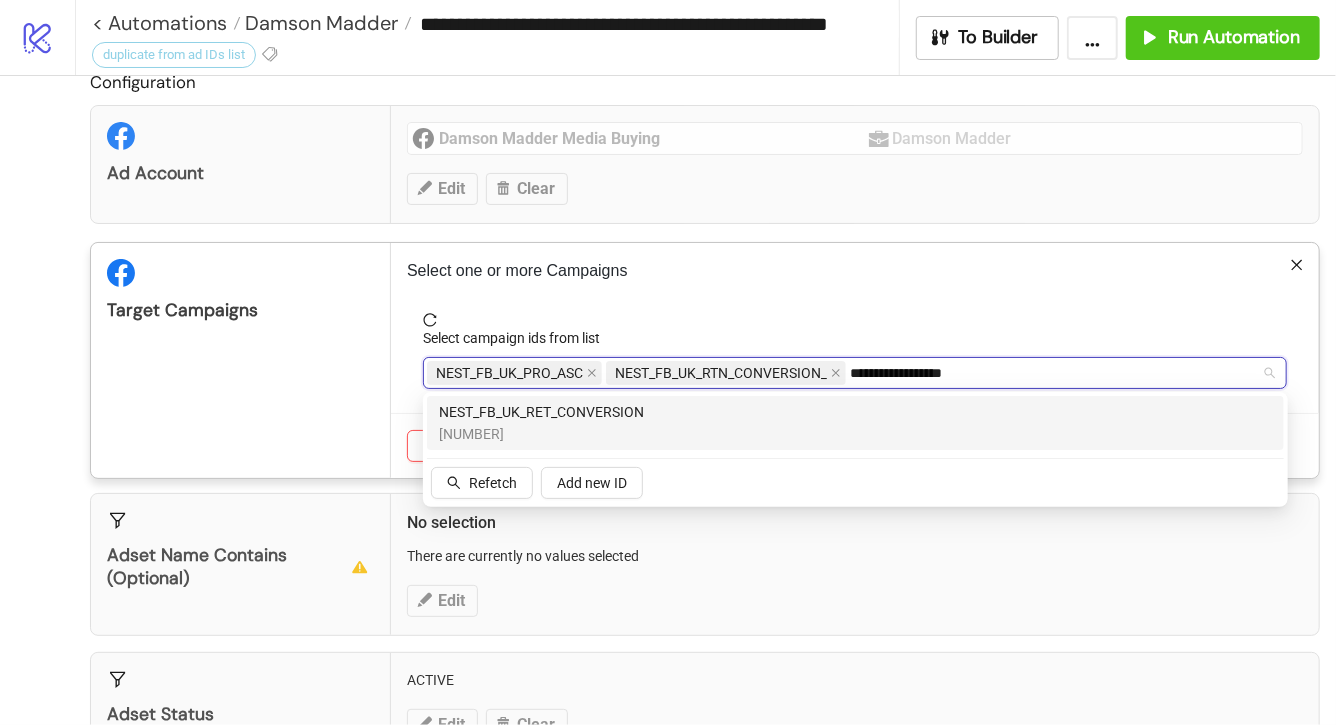 click on "NEST_FB_UK_RET_CONVERSION" at bounding box center (541, 412) 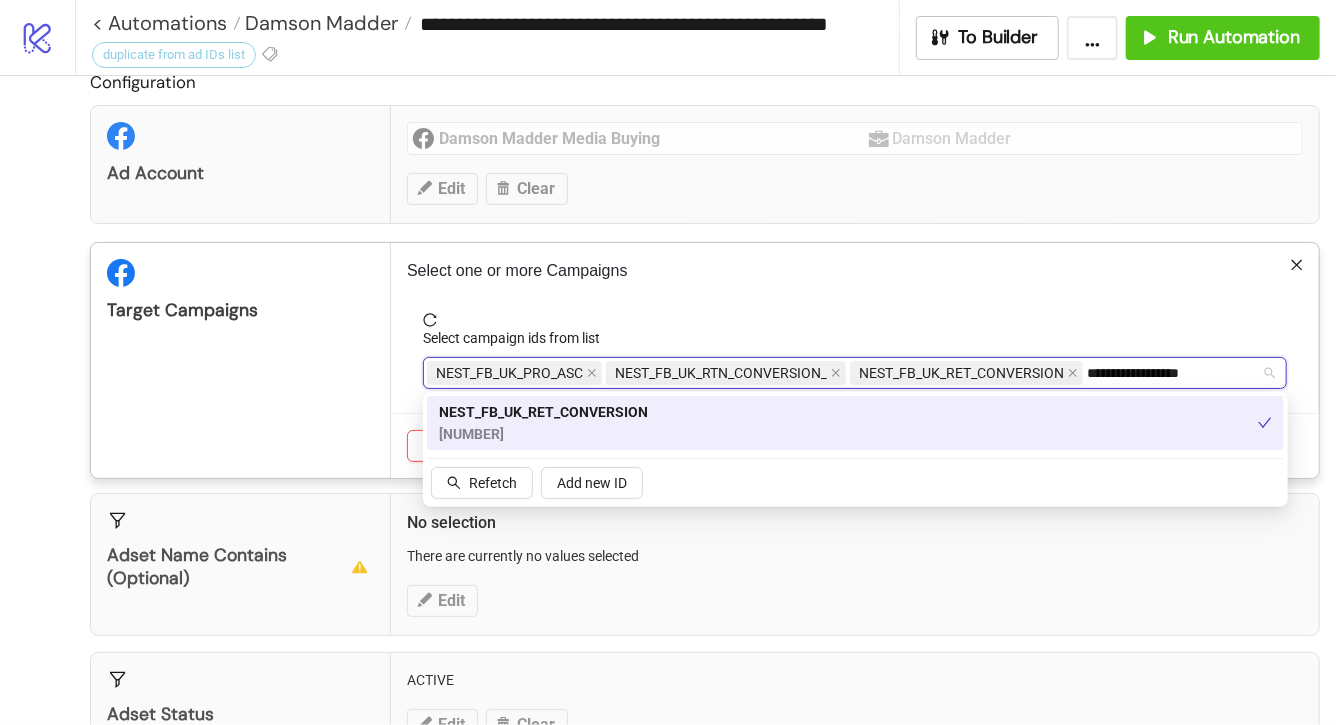type on "**********" 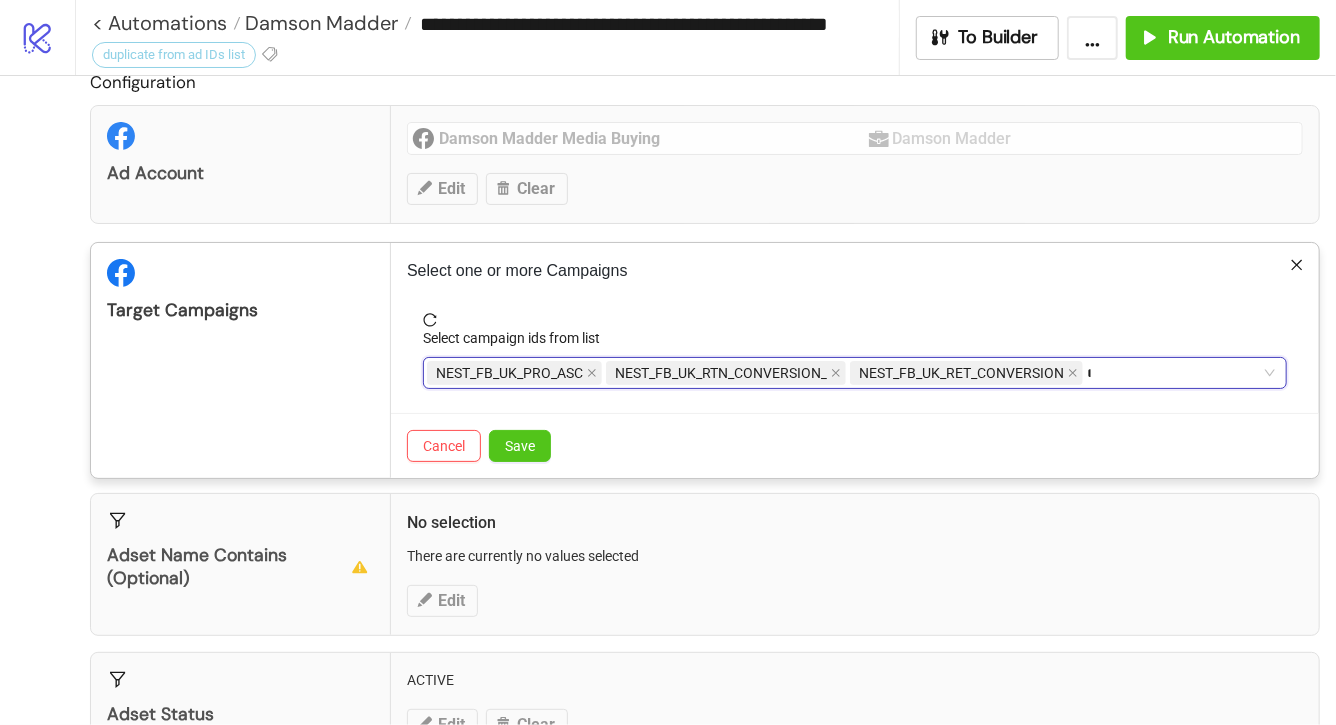 paste on "**********" 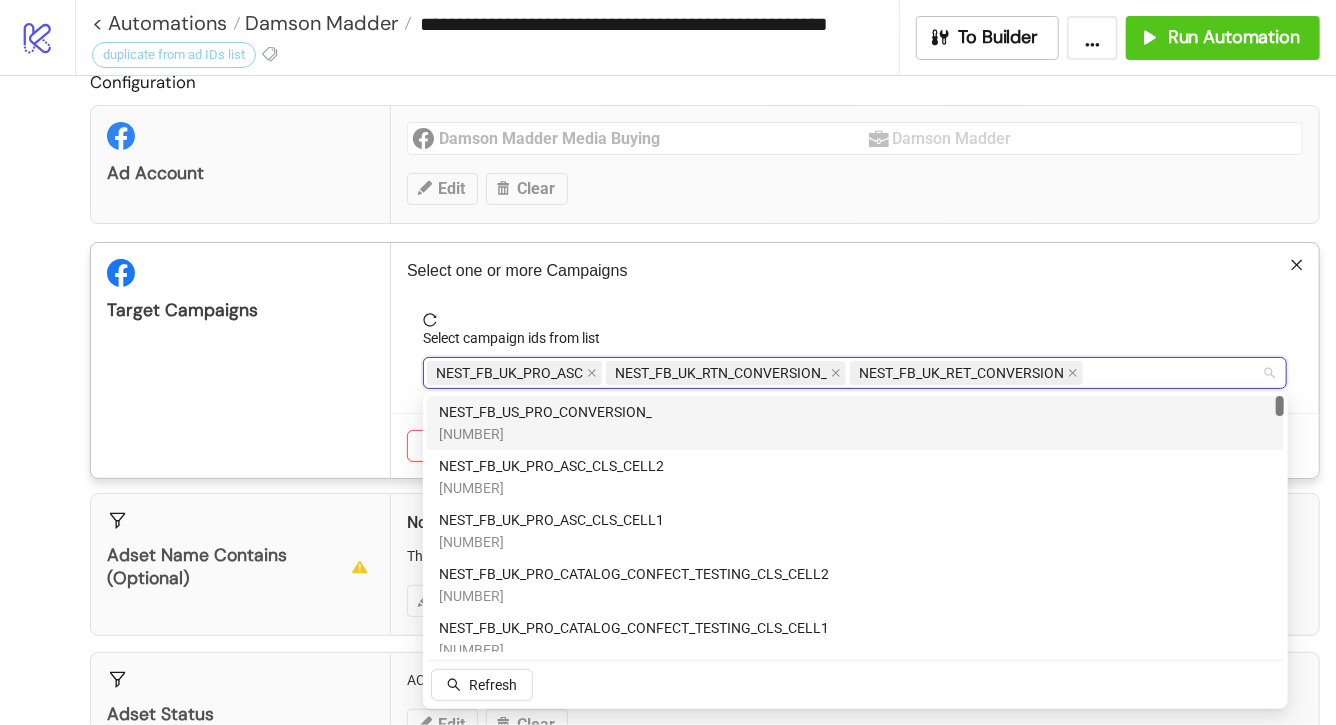 paste on "**********" 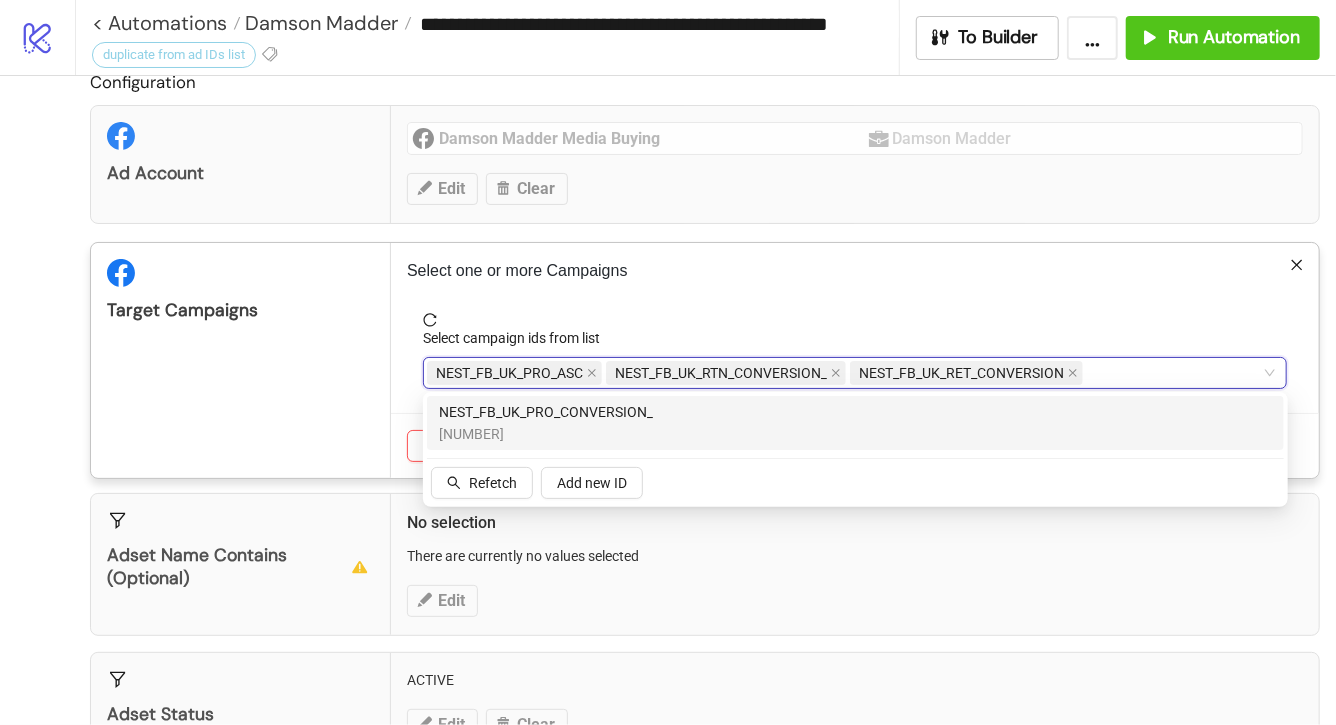 click on "Select one or more Campaigns Select campaign ids from list NEST_FB_UK_PRO_ASC, NEST_FB_UK_RTN_CONVERSION_, NEST_FB_UK_RET_CONVERSION NEST_FB_UK_PRO_ASC NEST_FB_UK_RTN_CONVERSION_ NEST_FB_UK_RET_CONVERSION  Cancel Save" at bounding box center (855, 360) 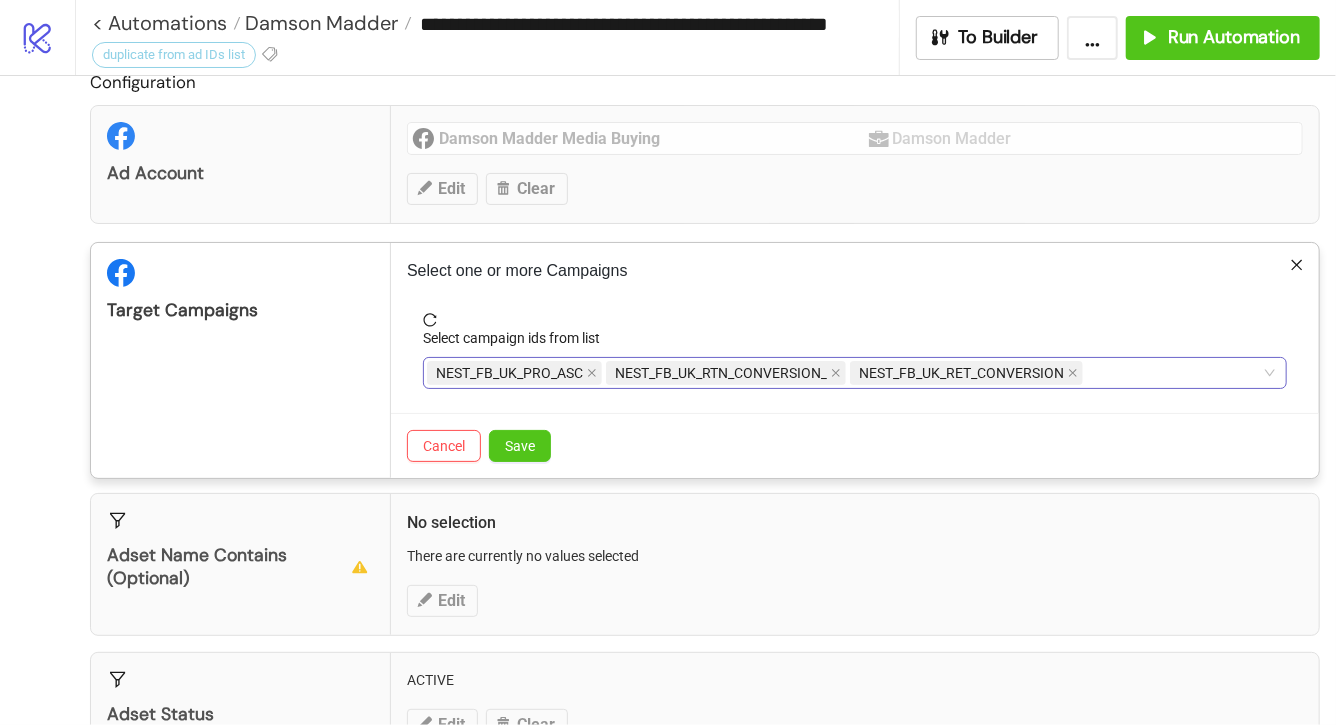 click on "**********" at bounding box center (844, 373) 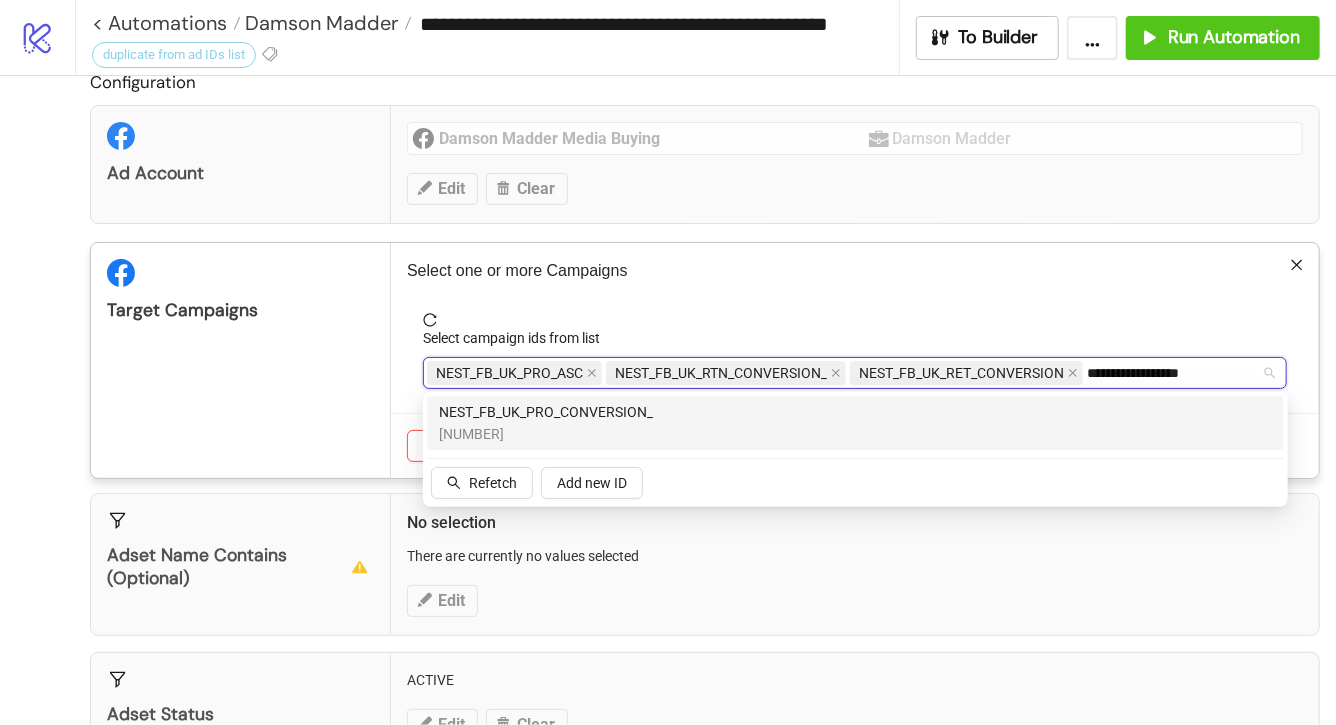 paste on "**********" 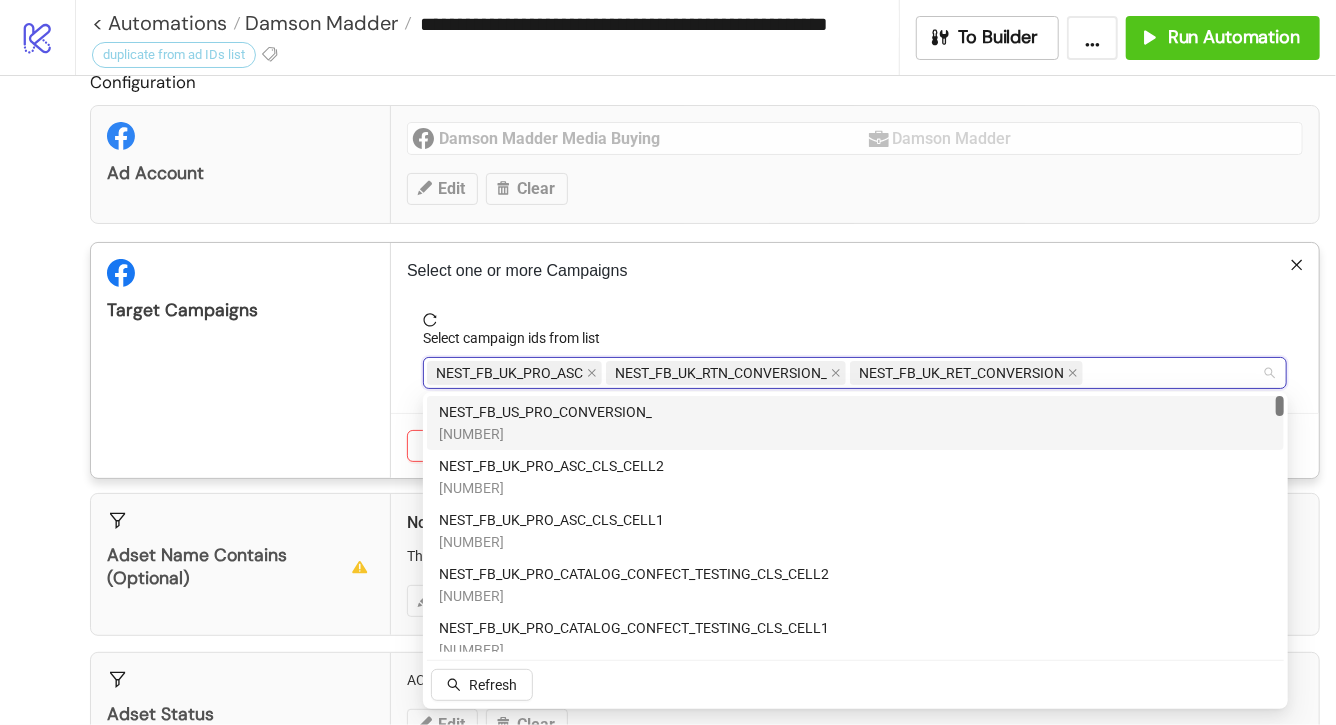 paste on "**********" 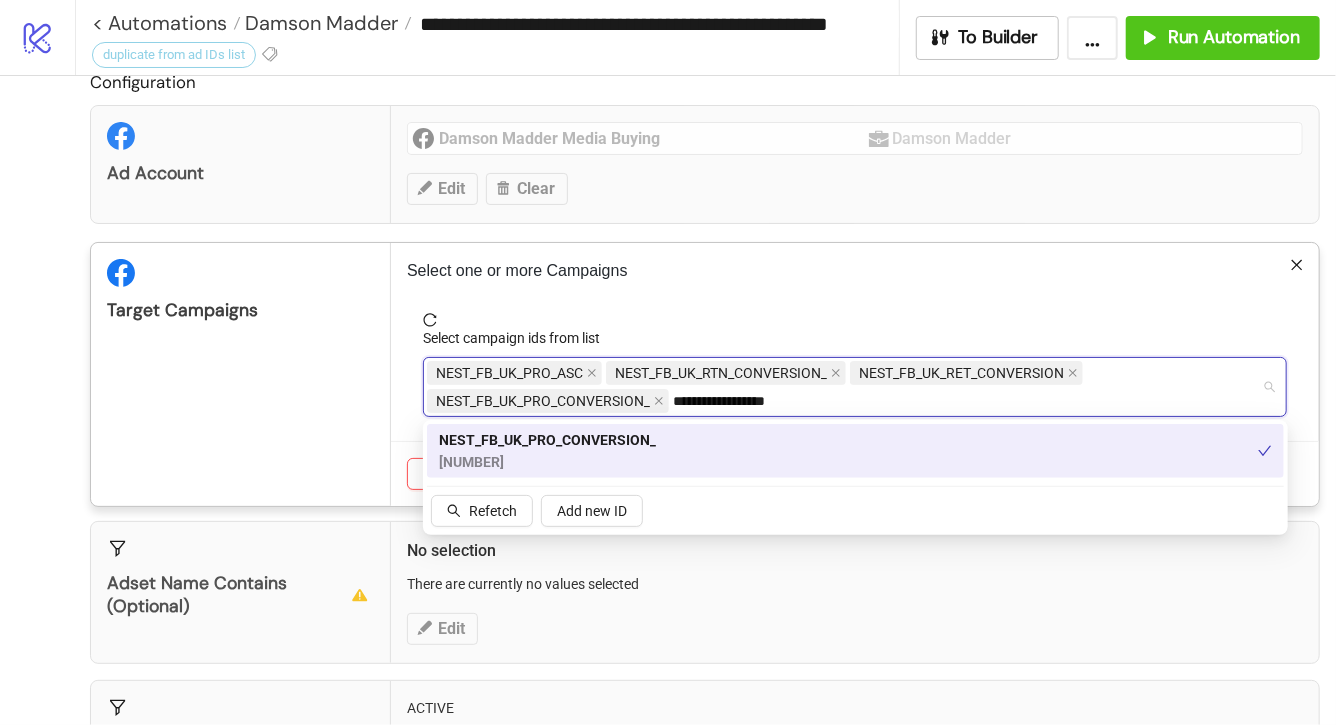 type 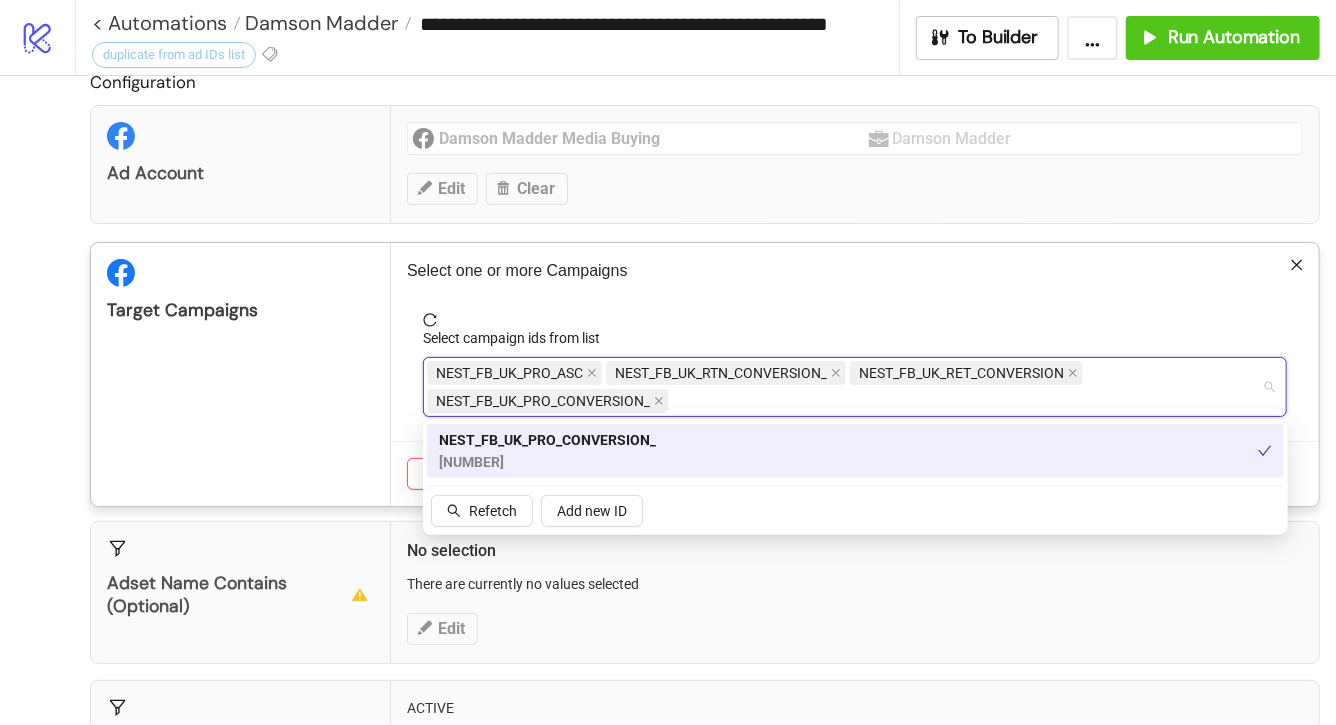 click on "Select one or more Campaigns Select campaign ids from list NEST_FB_UK_PRO_ASC NEST_FB_UK_RTN_CONVERSION_ NEST_FB_UK_RET_CONVERSION NEST_FB_UK_PRO_CONVERSION_ [NUMBER]  Cancel Save" at bounding box center (855, 374) 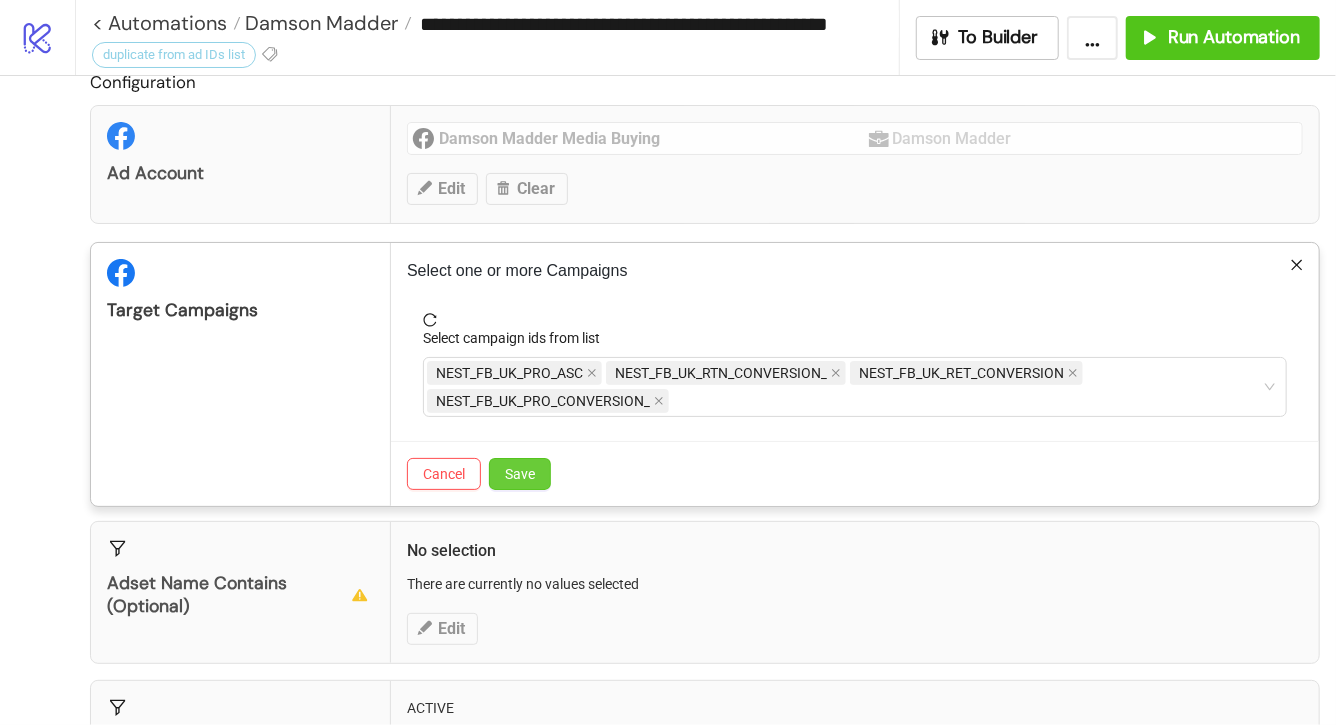 click on "Save" at bounding box center [520, 474] 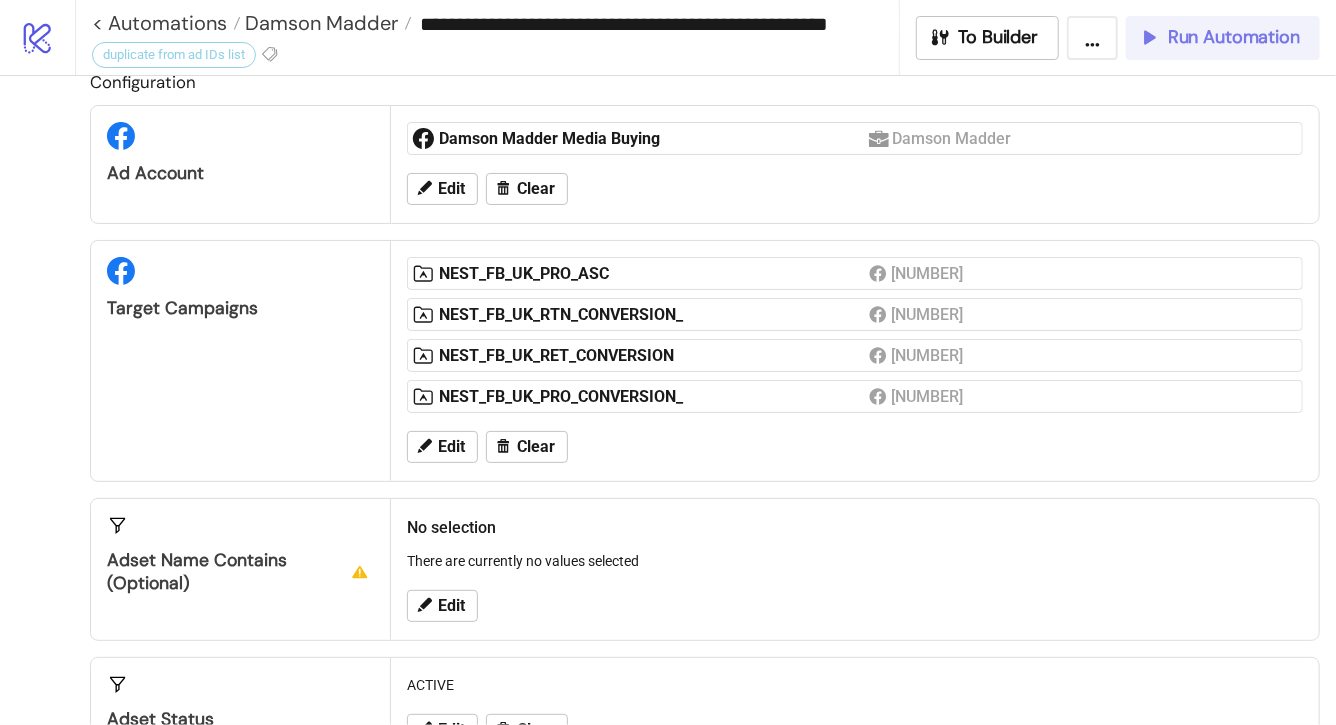 click on "Run Automation" at bounding box center (1234, 37) 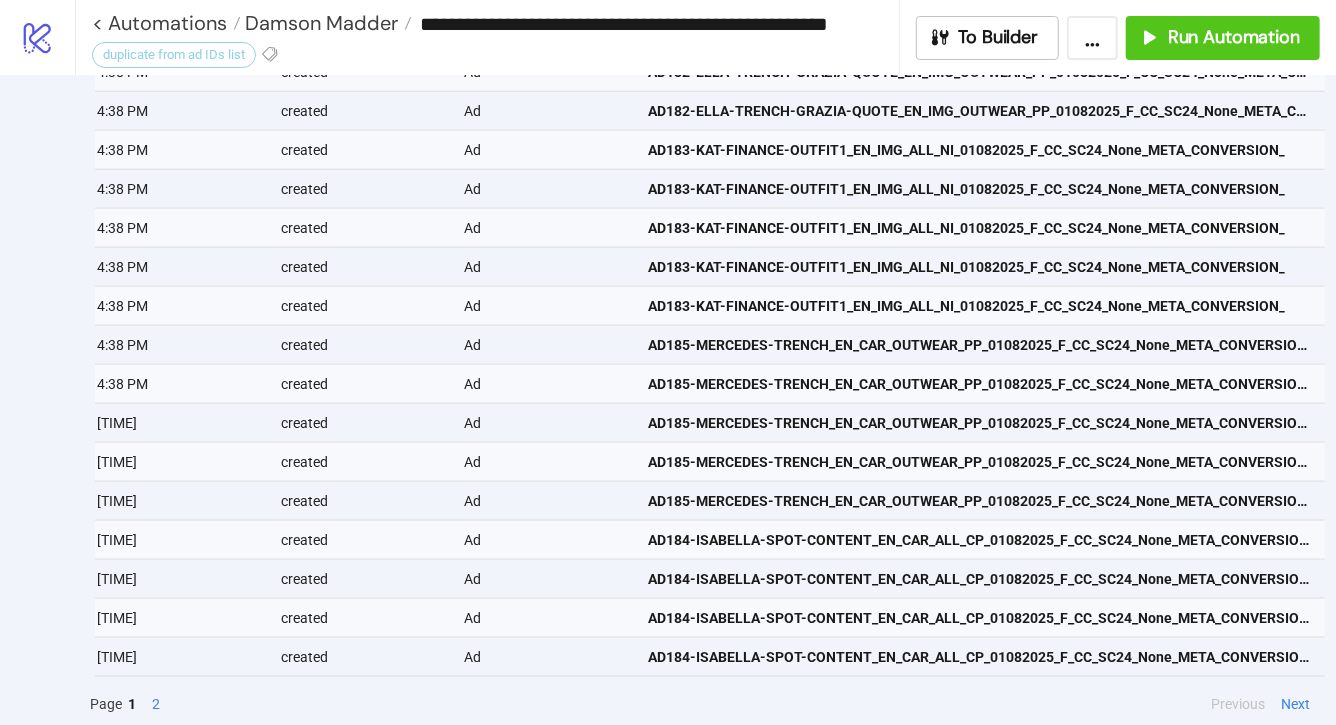 scroll, scrollTop: 0, scrollLeft: 0, axis: both 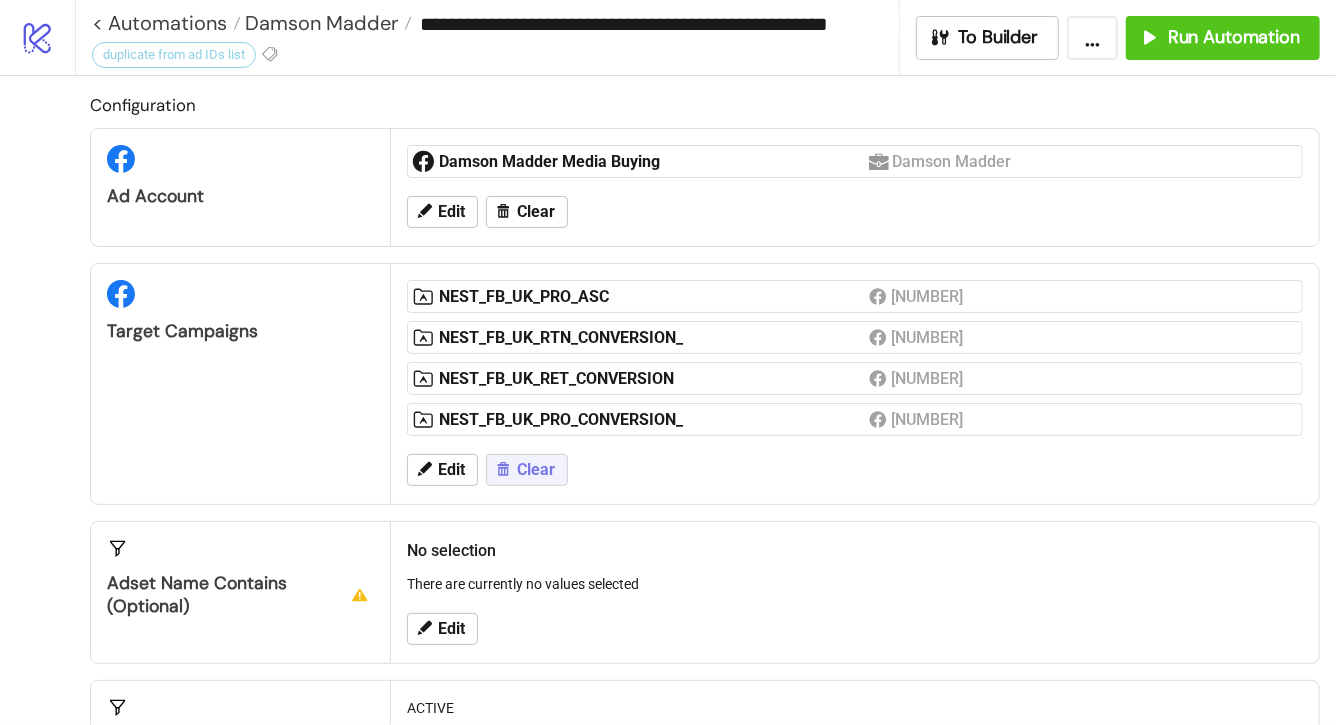 click on "Clear" at bounding box center (527, 470) 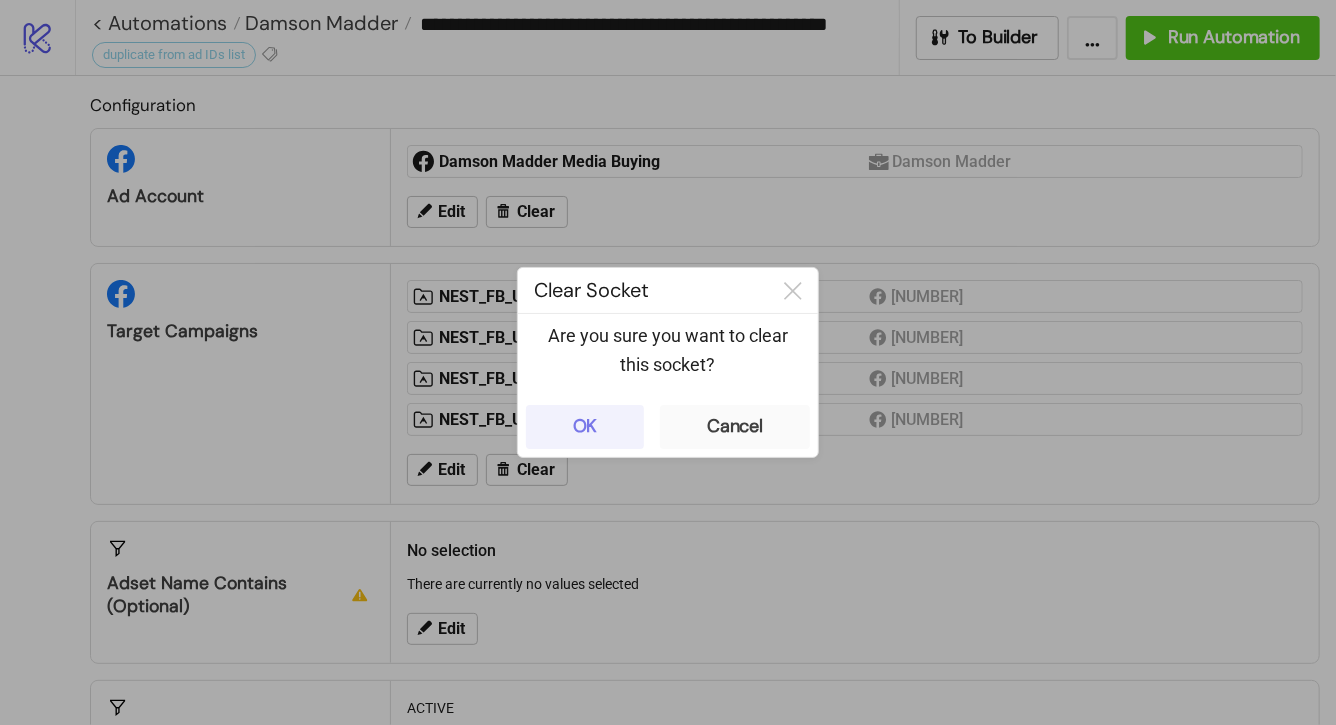 click on "OK" at bounding box center (585, 427) 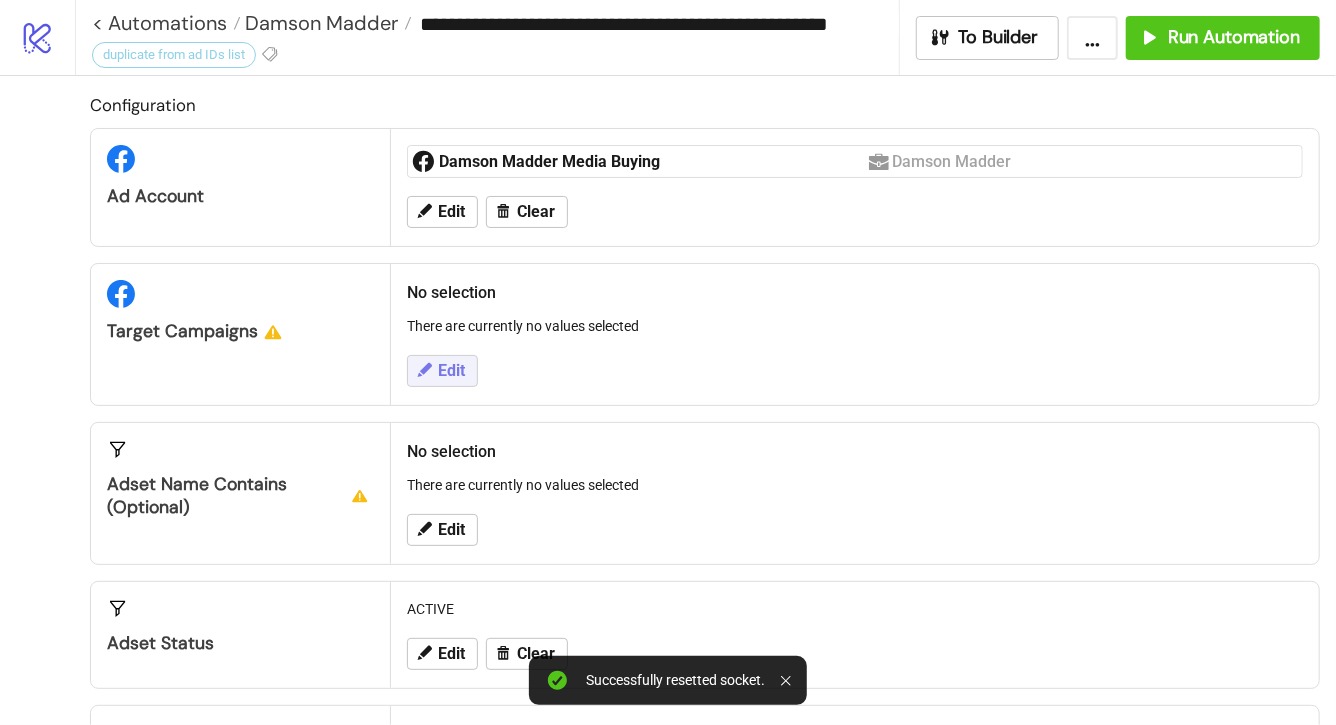 click on "Edit" at bounding box center [451, 371] 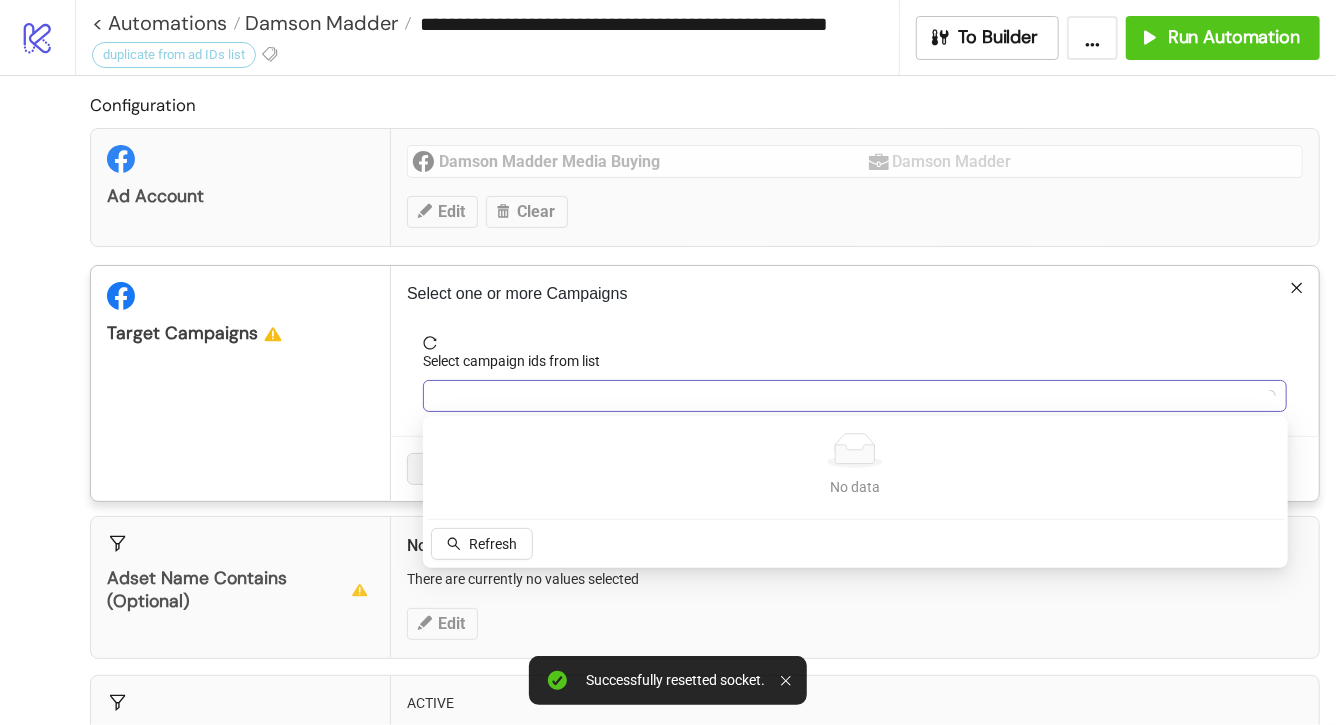 click at bounding box center (844, 396) 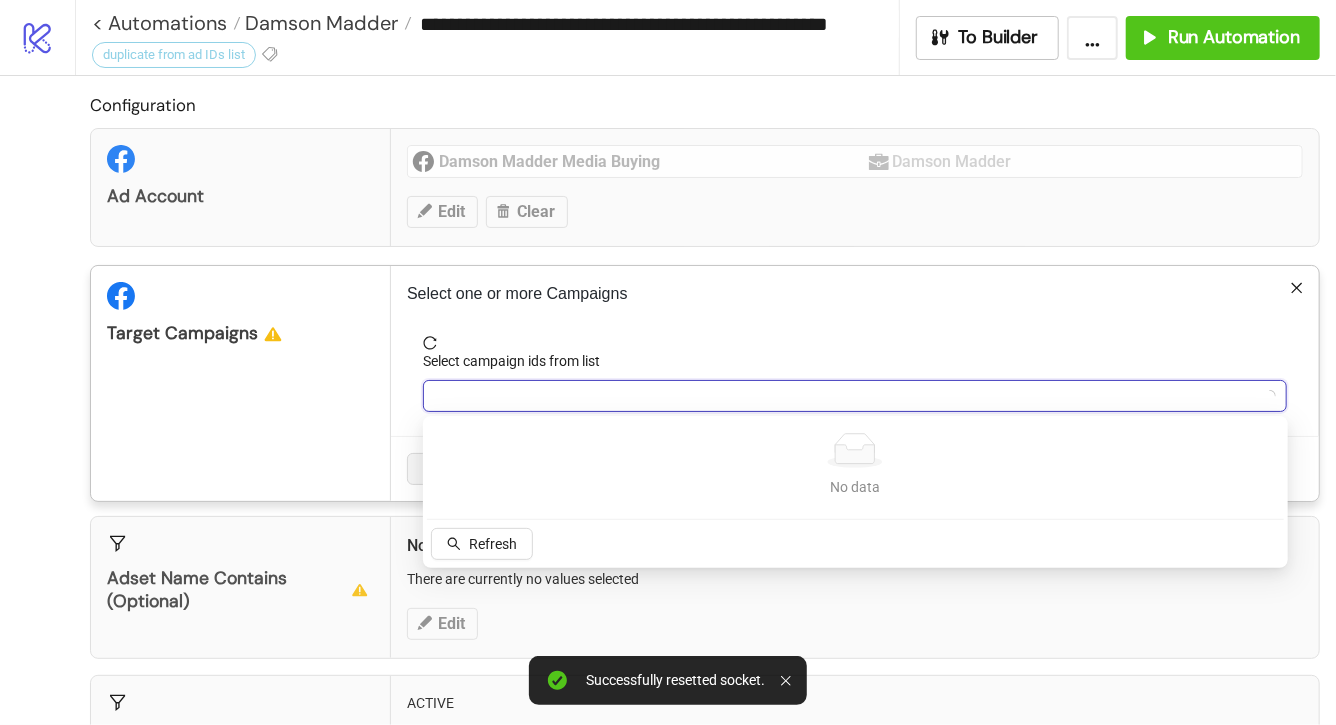 paste on "**********" 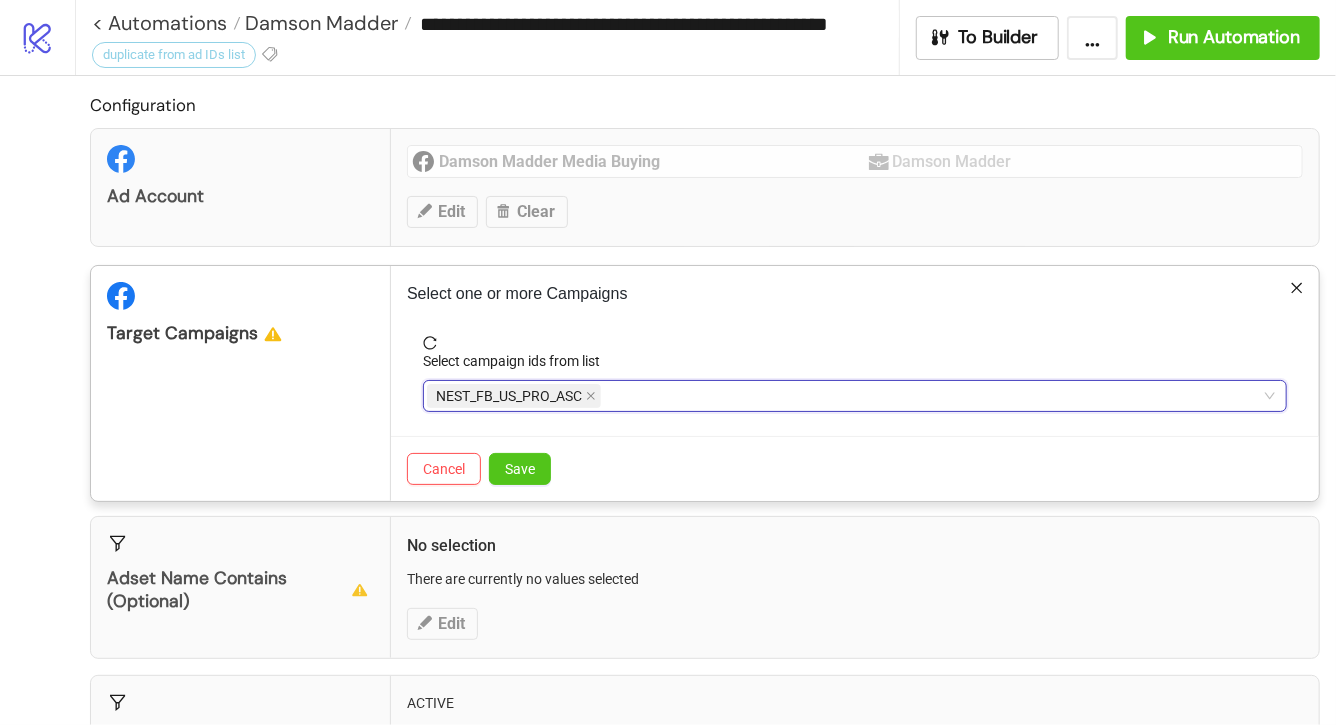 paste on "**********" 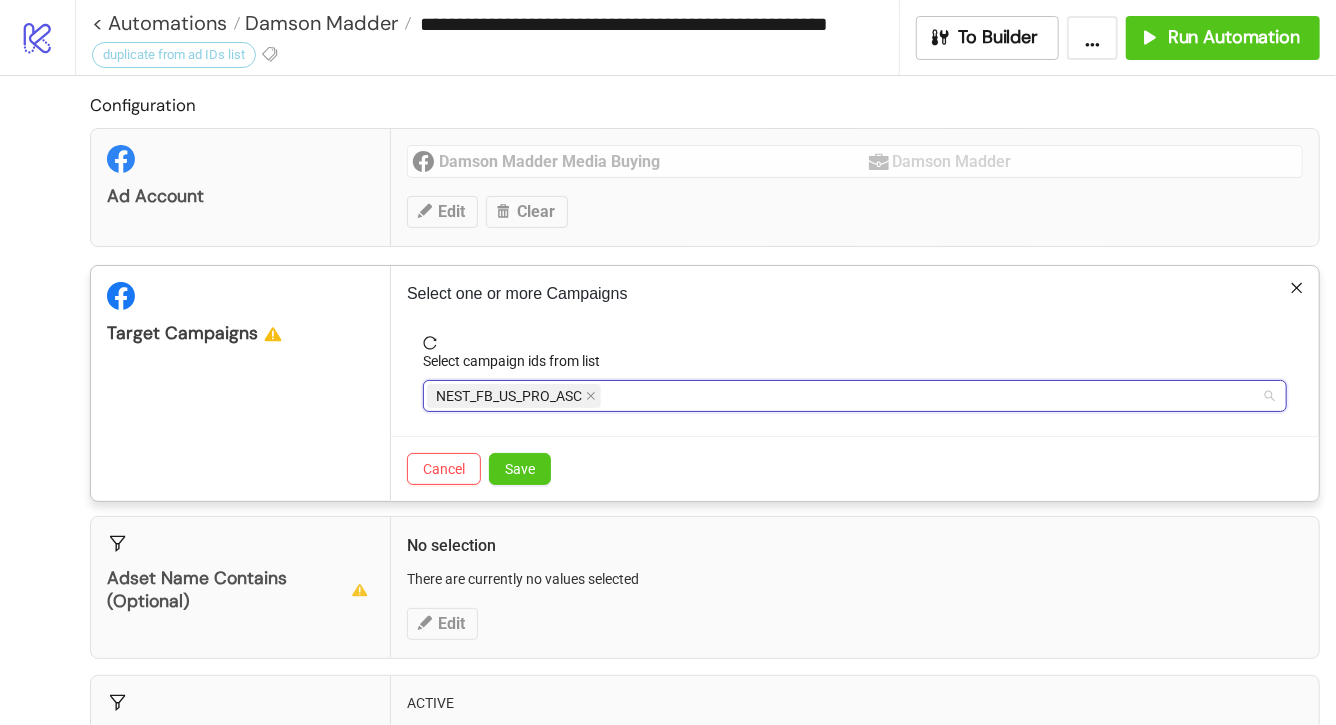 type on "**********" 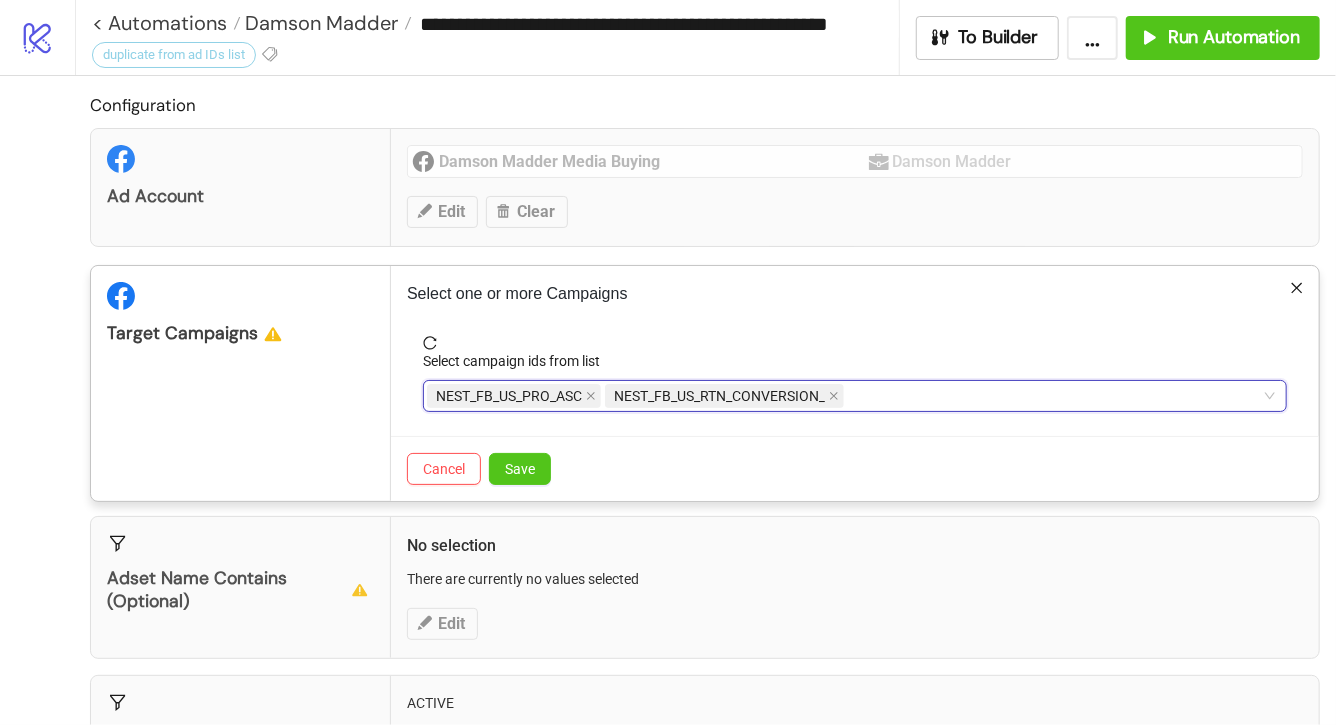 paste on "**********" 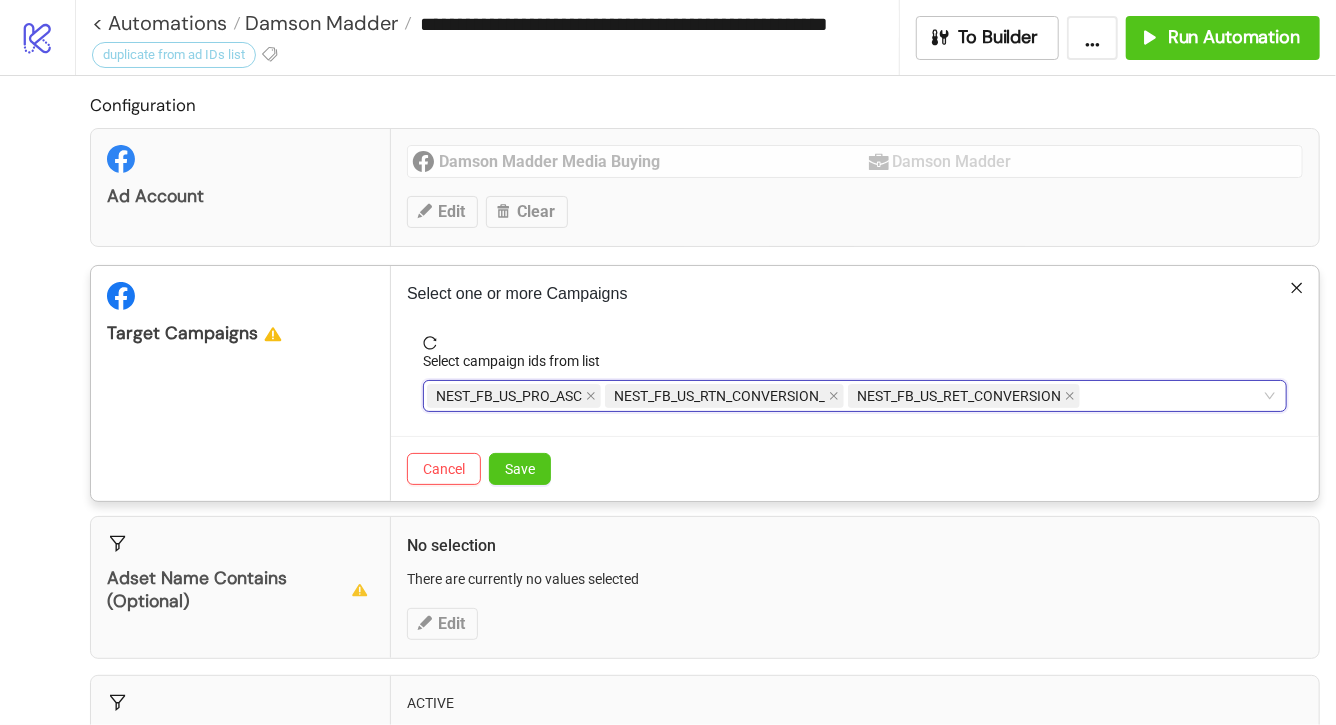 paste on "**********" 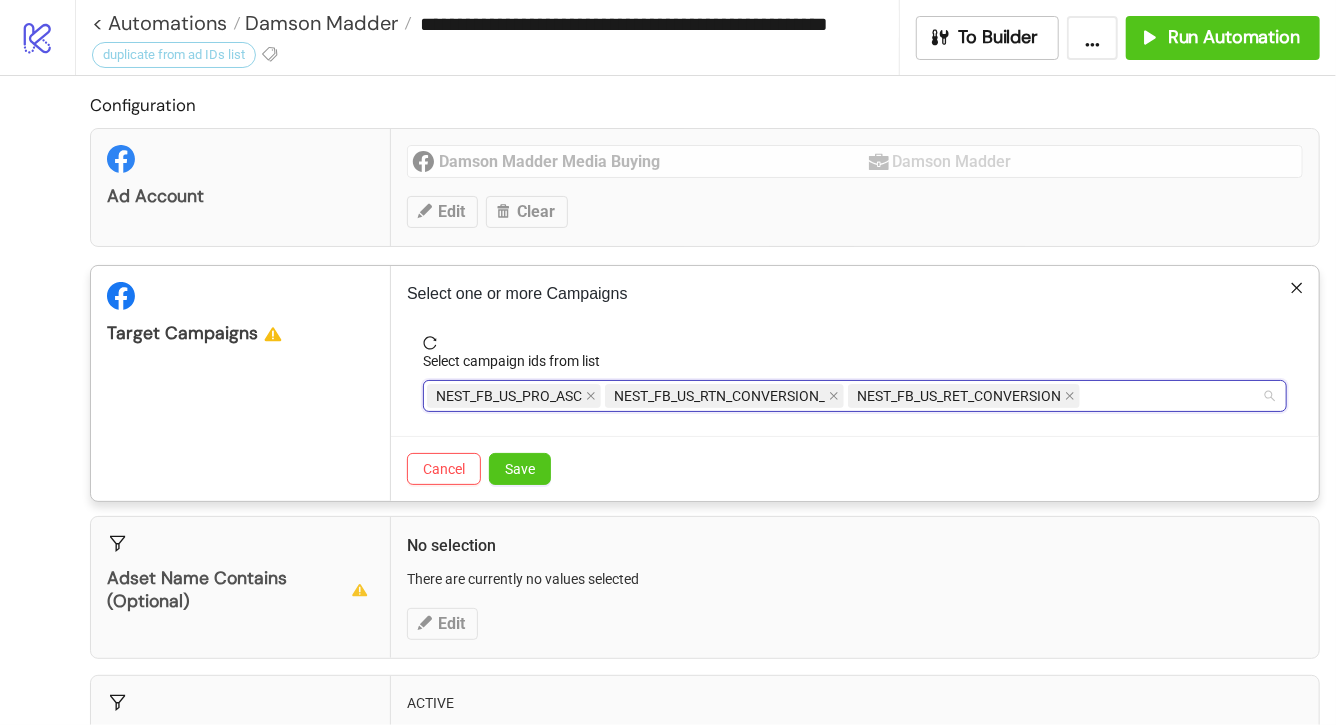 type on "**********" 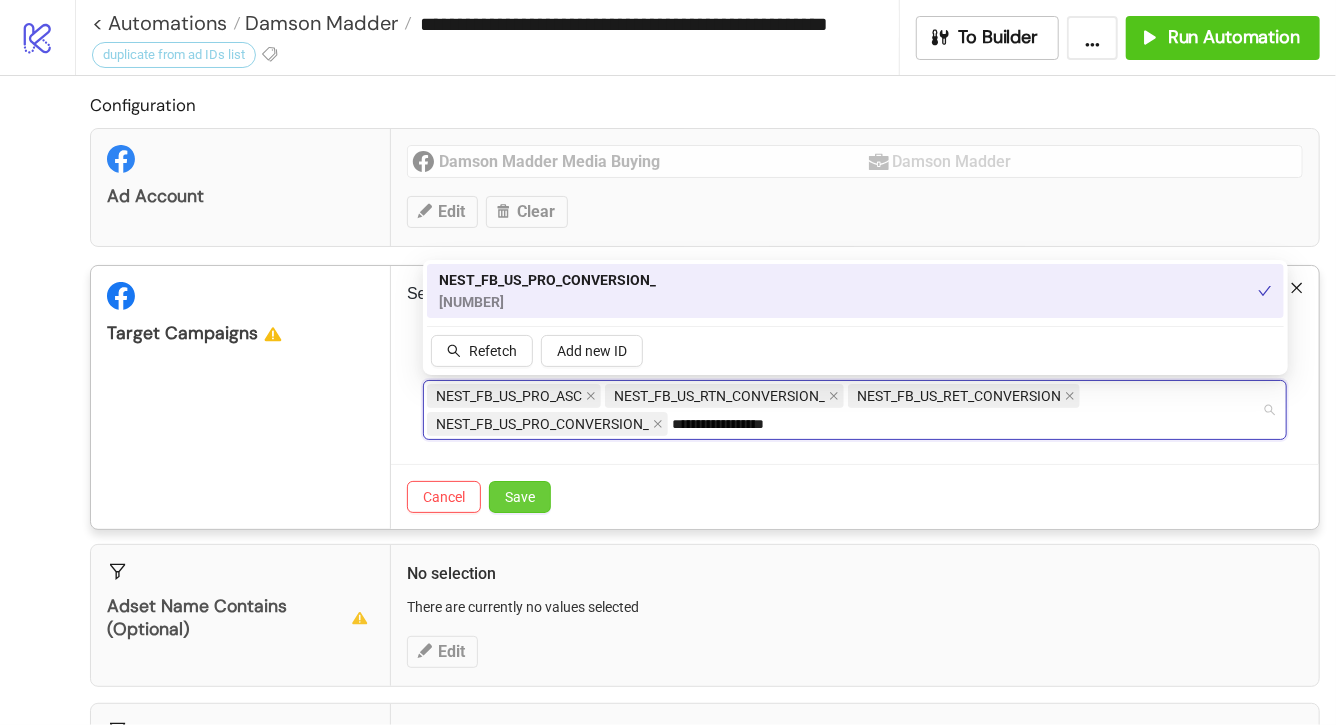 type 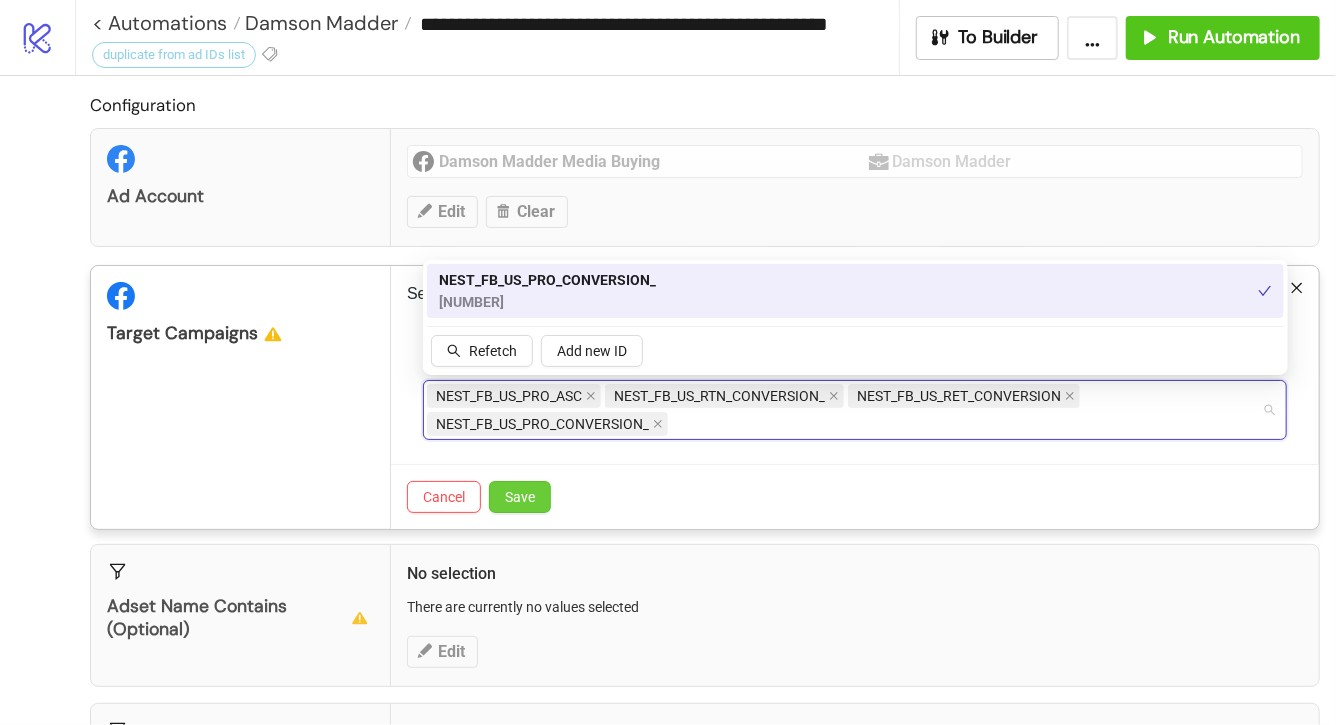 click on "Save" at bounding box center (520, 497) 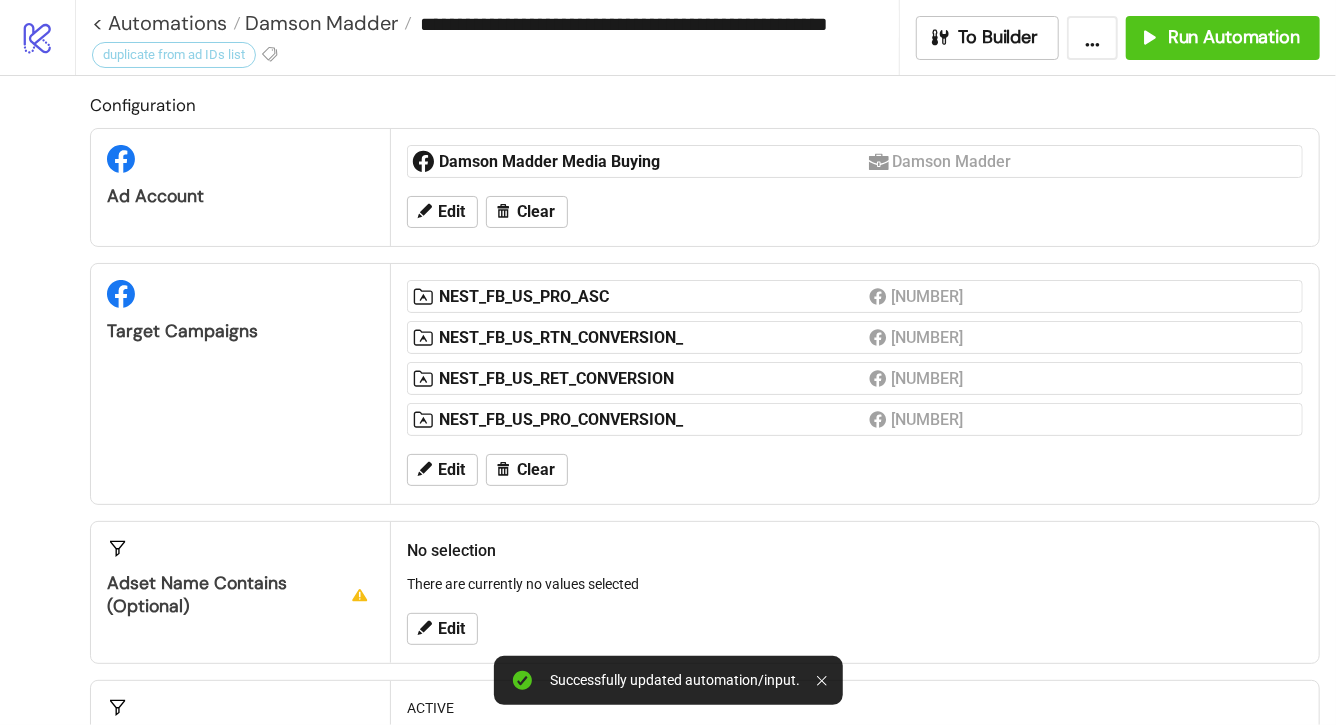 scroll, scrollTop: 59, scrollLeft: 0, axis: vertical 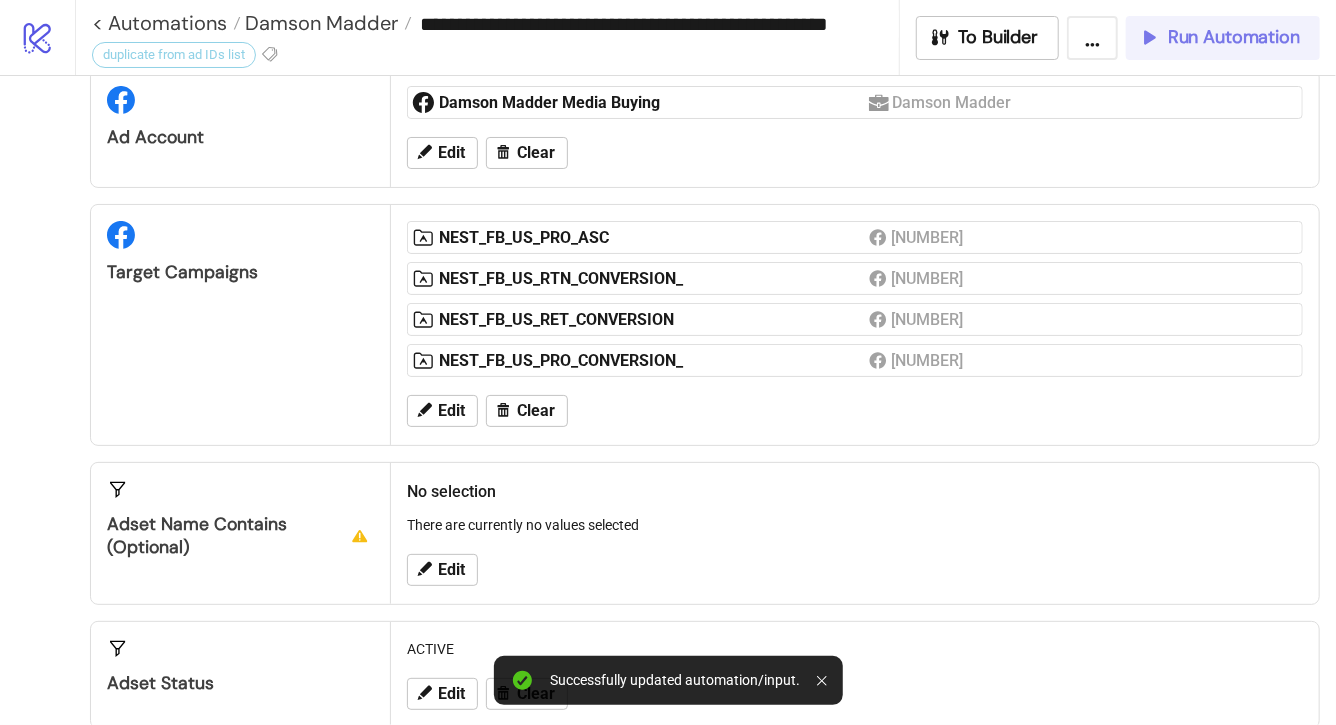 click on "Run Automation" at bounding box center [1234, 37] 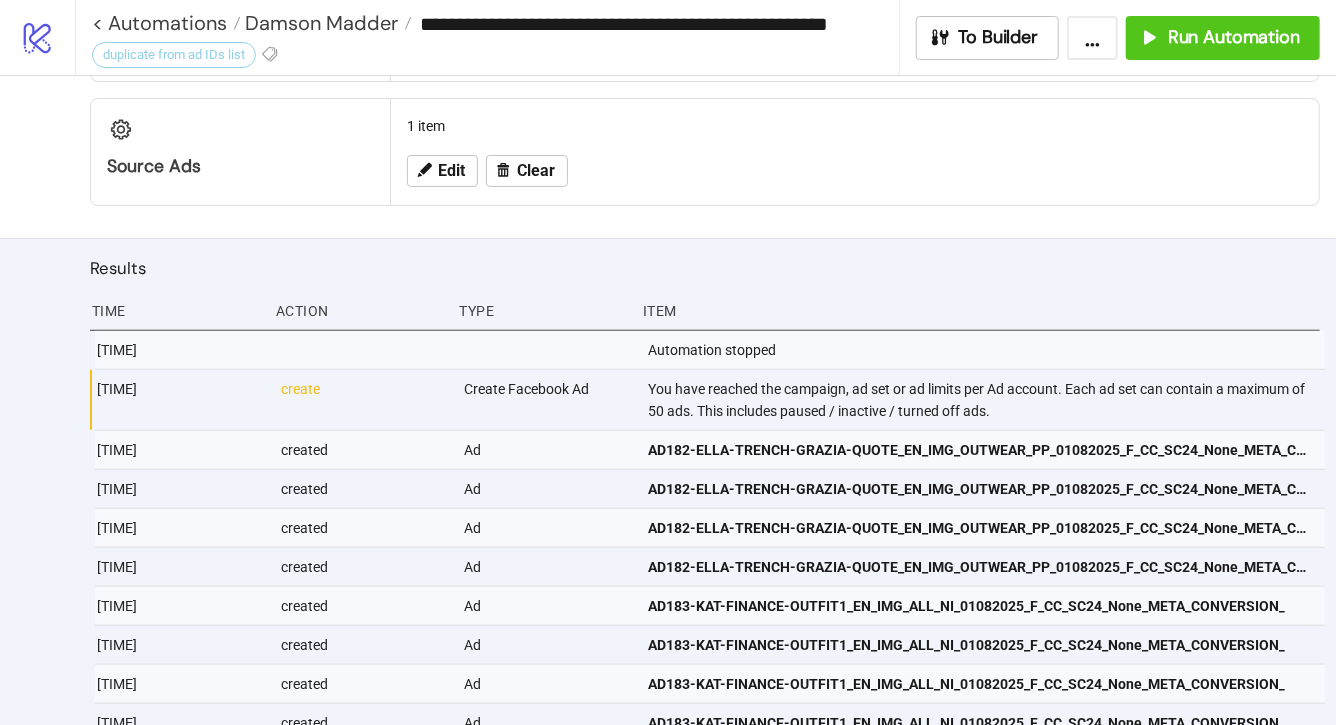 scroll, scrollTop: 0, scrollLeft: 0, axis: both 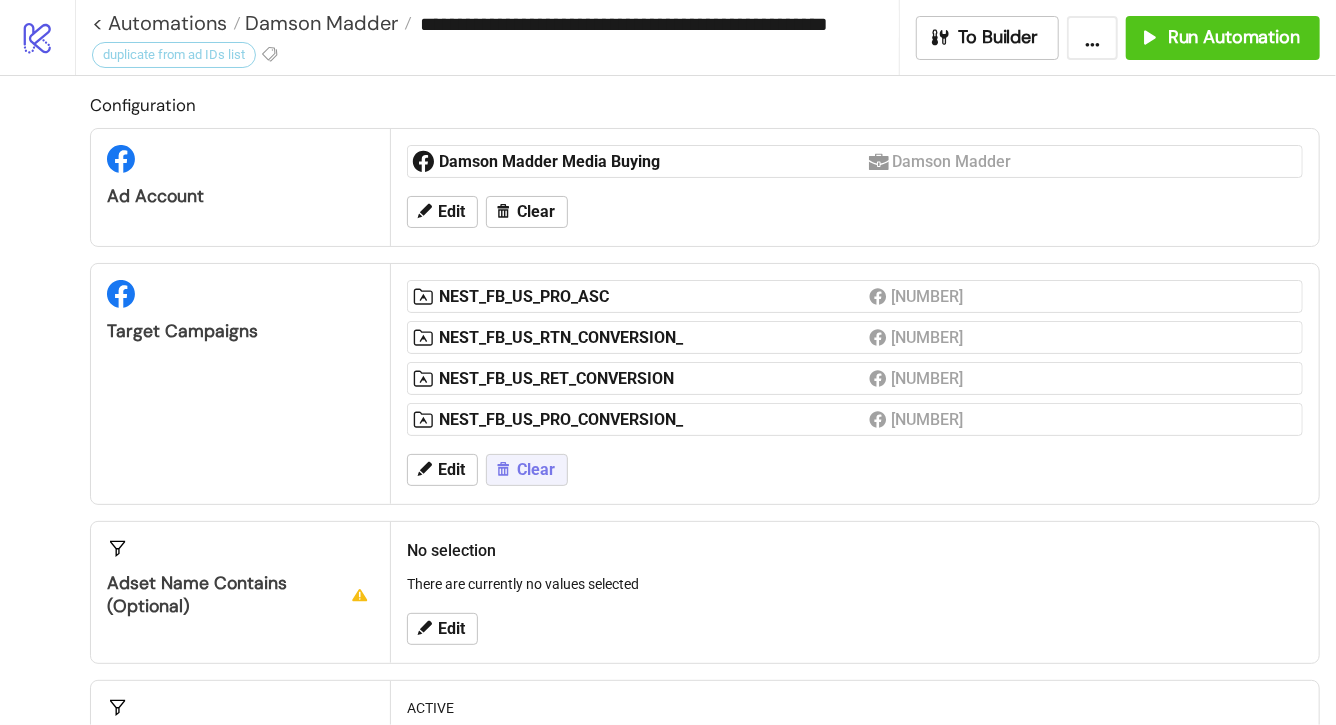 click on "Clear" at bounding box center (536, 470) 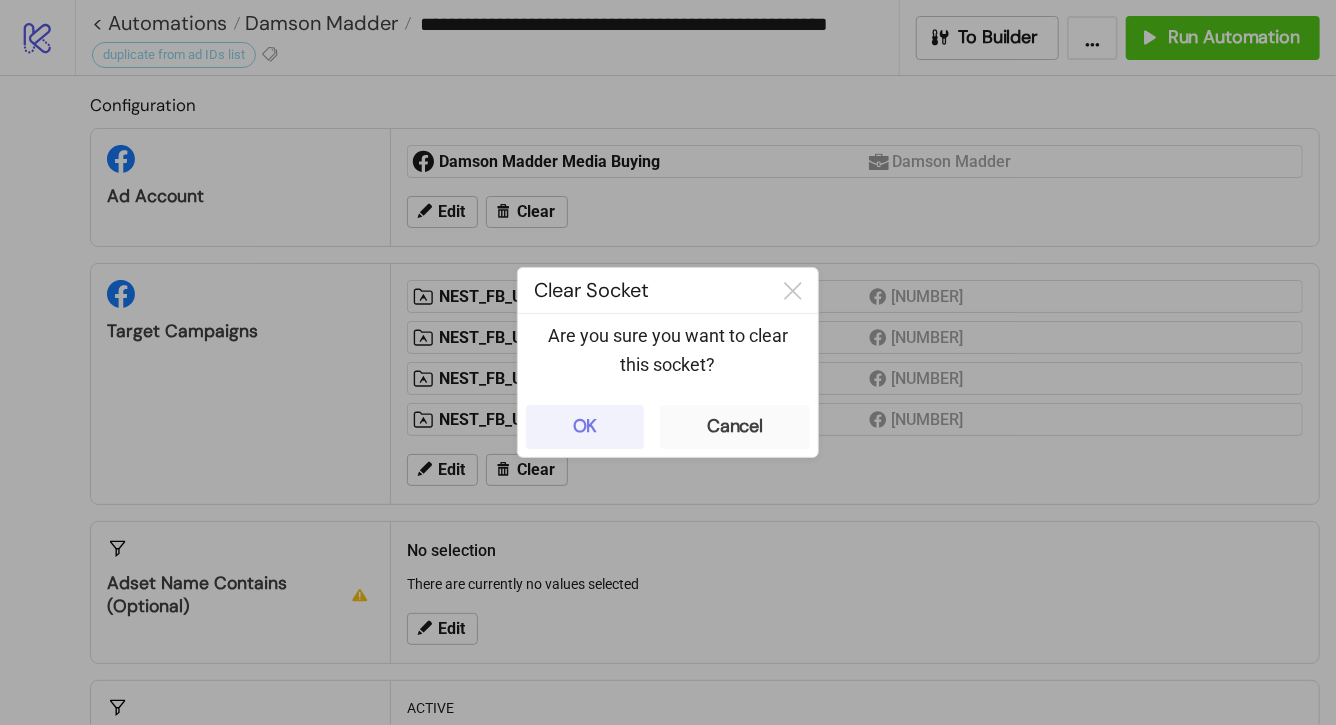 click on "OK" at bounding box center (585, 427) 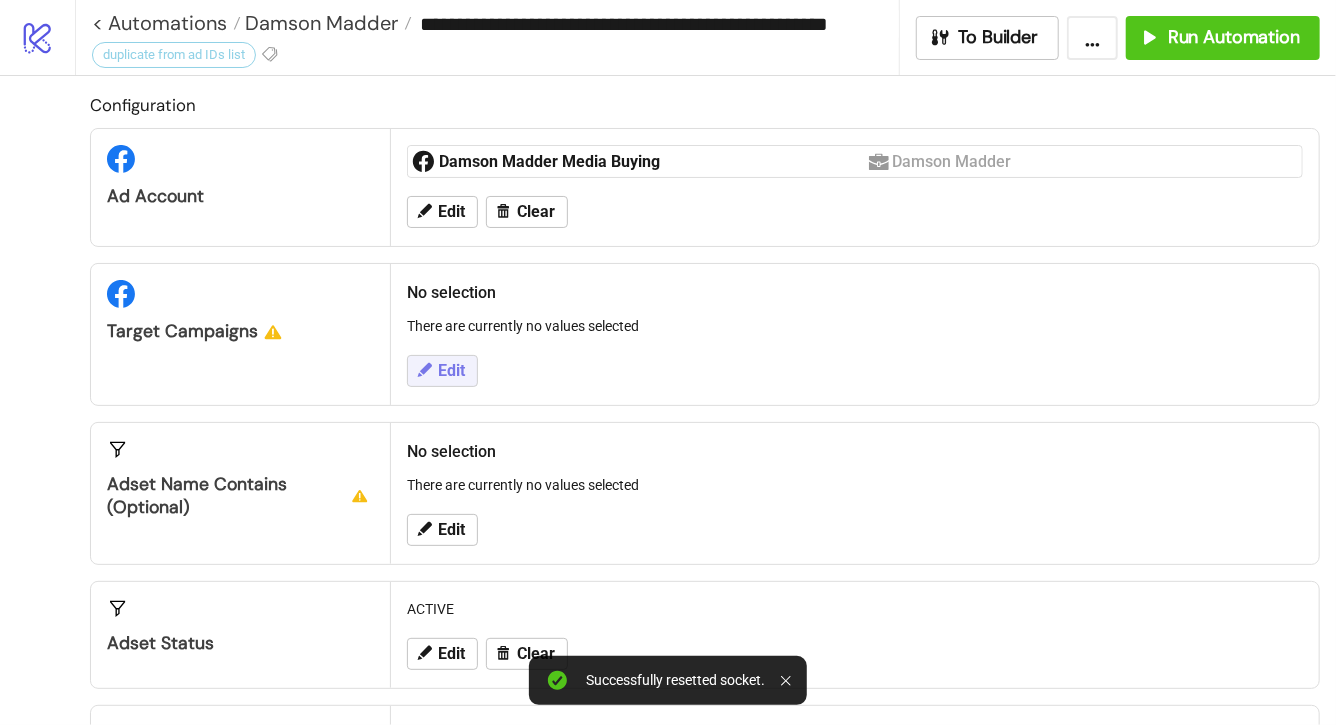 click on "Edit" at bounding box center (451, 371) 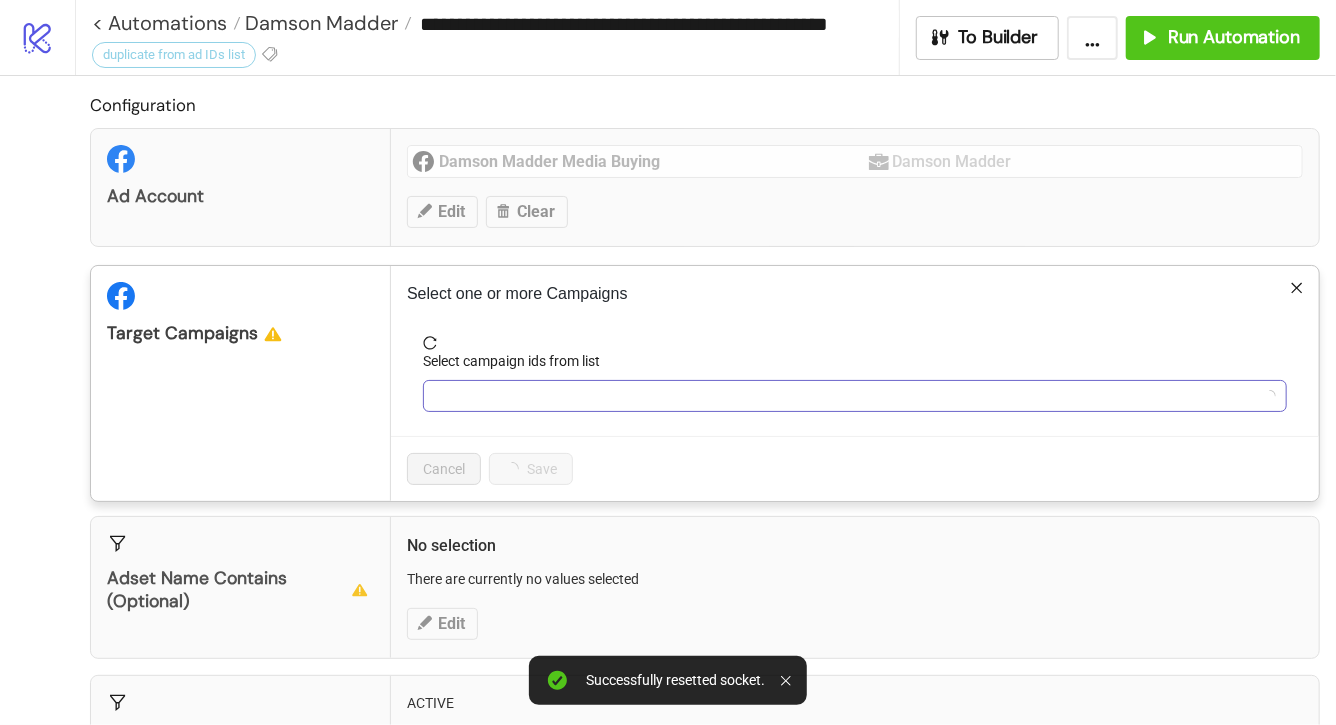 click at bounding box center (844, 396) 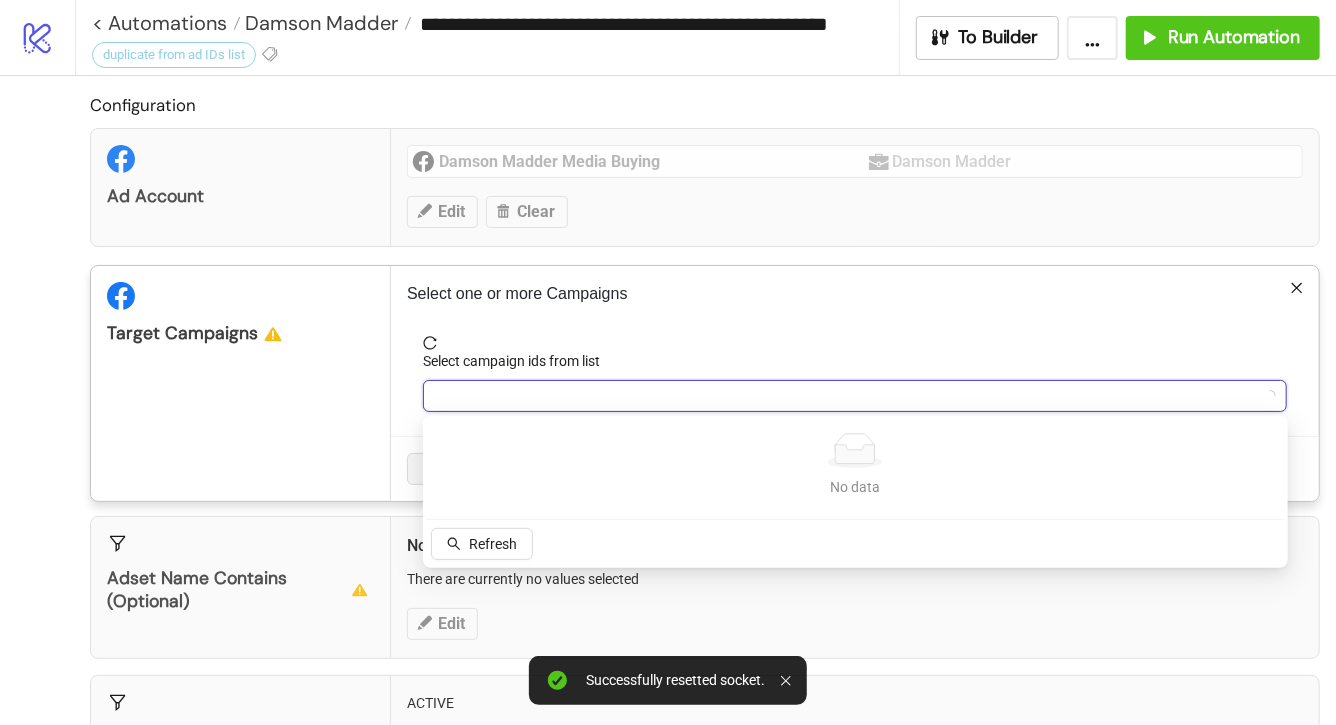 paste on "**********" 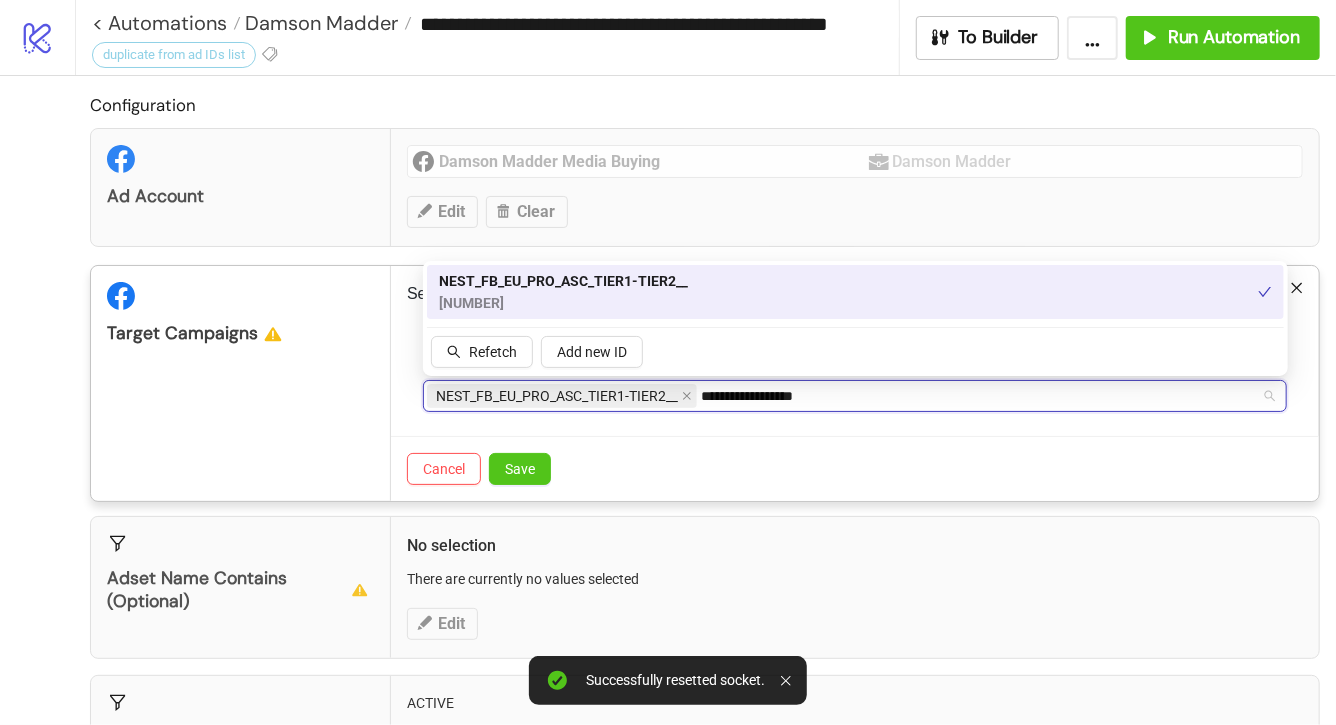 type on "**********" 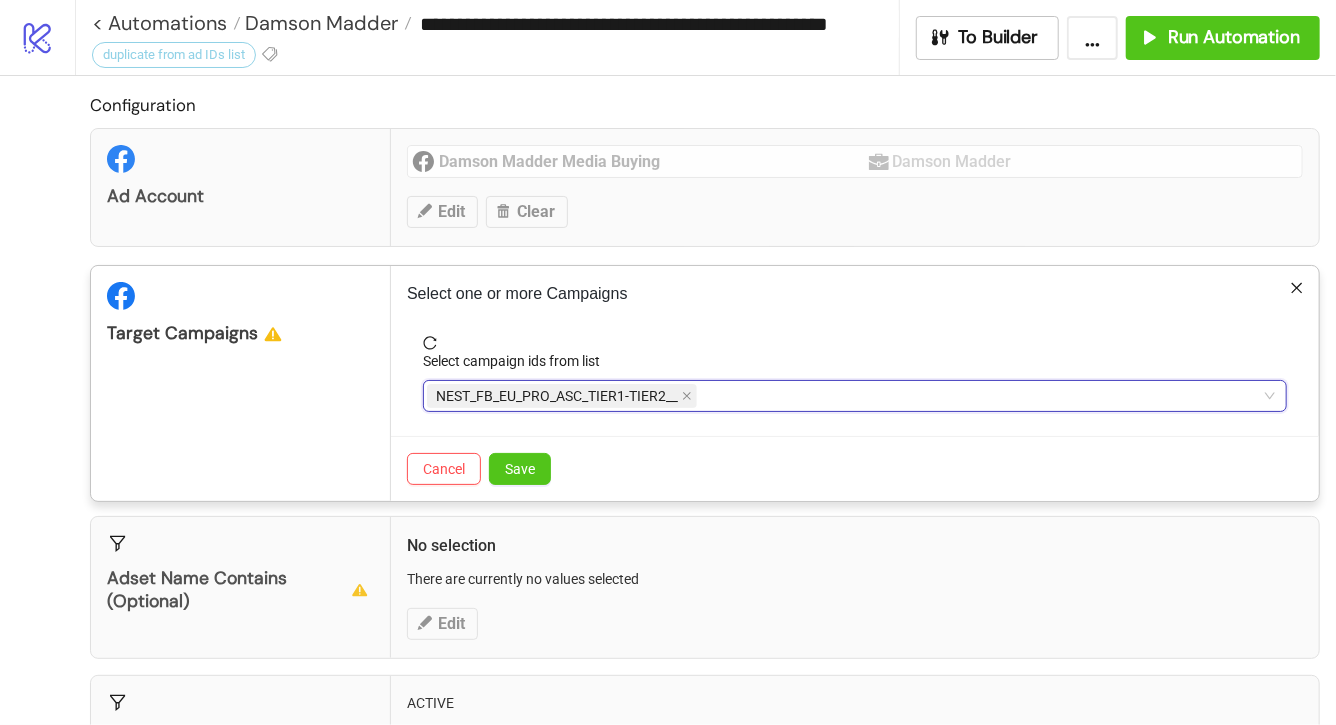 paste on "**********" 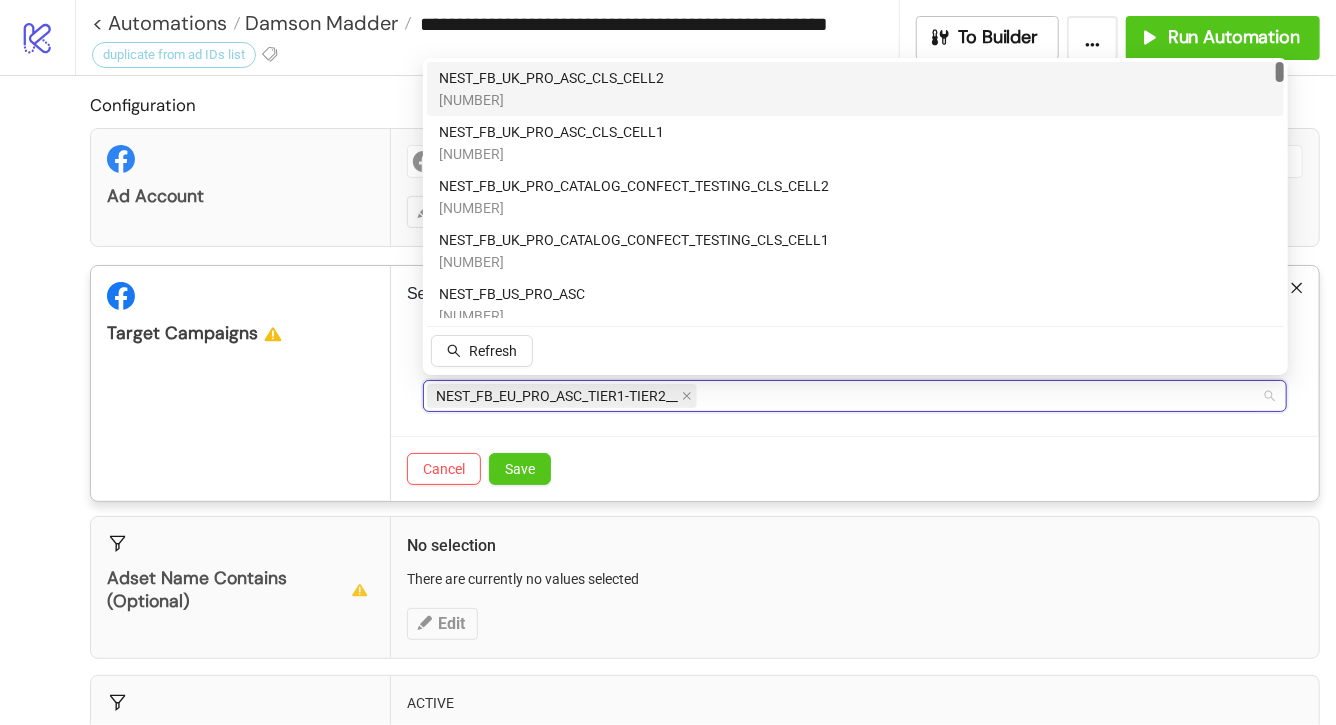paste on "**********" 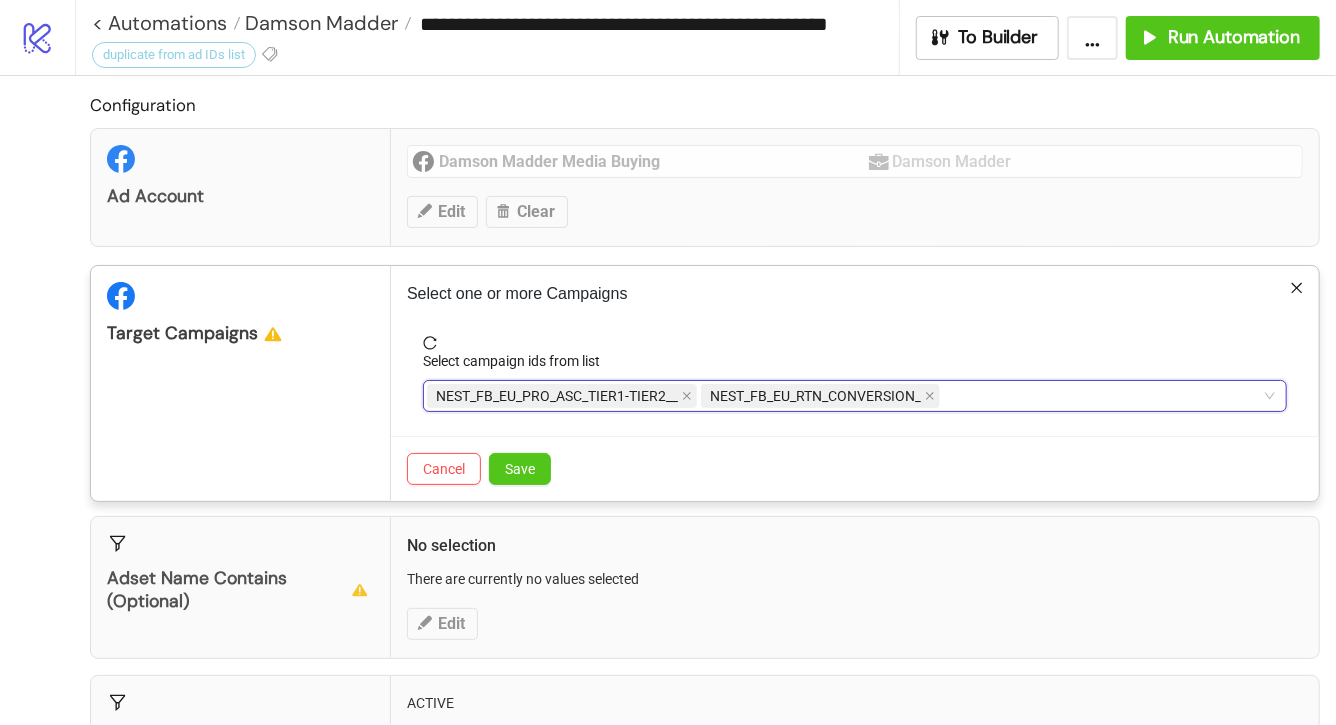 paste on "**********" 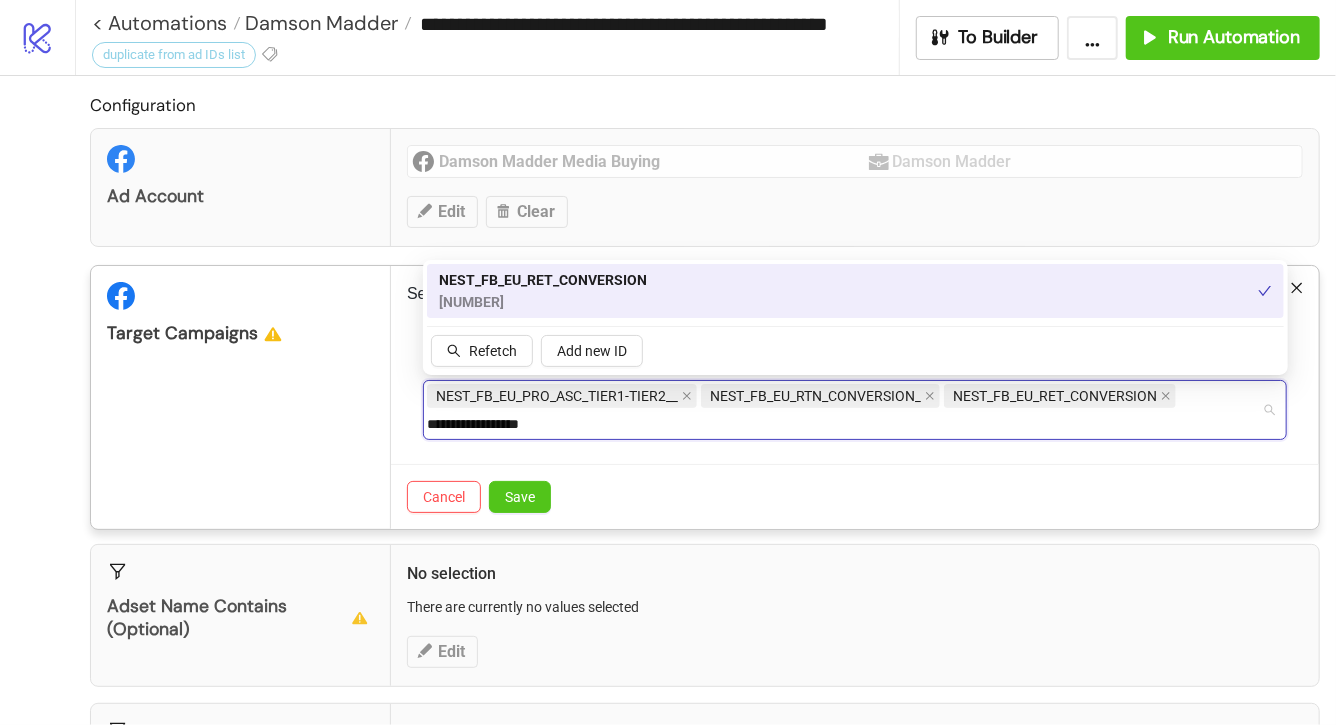 type 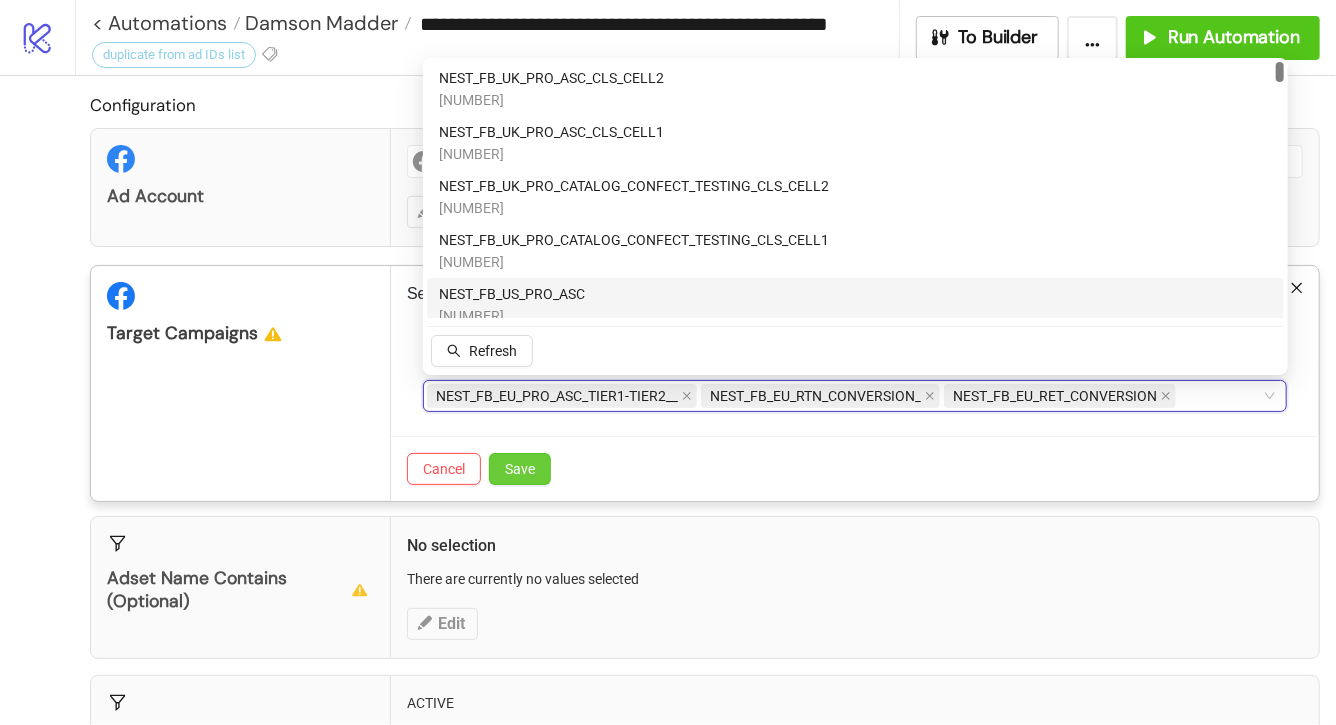 click on "Save" at bounding box center (520, 469) 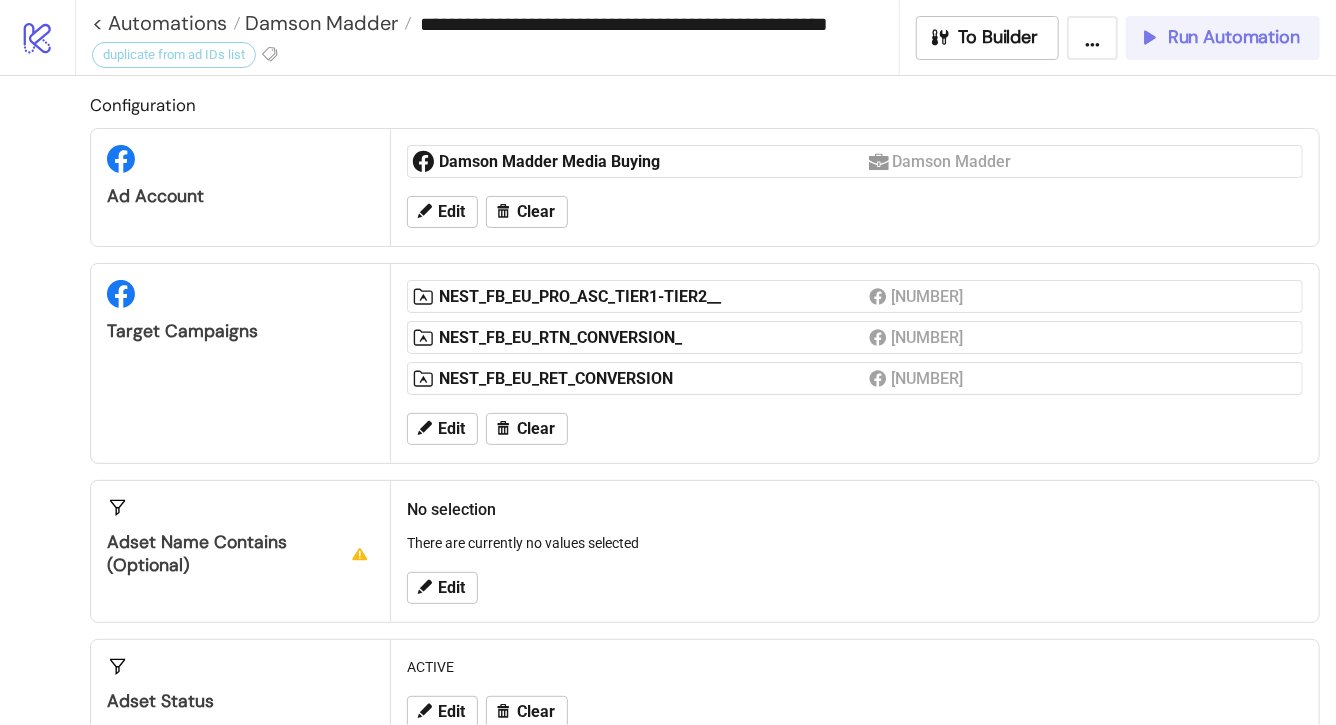 click on "Run Automation" at bounding box center (1223, 38) 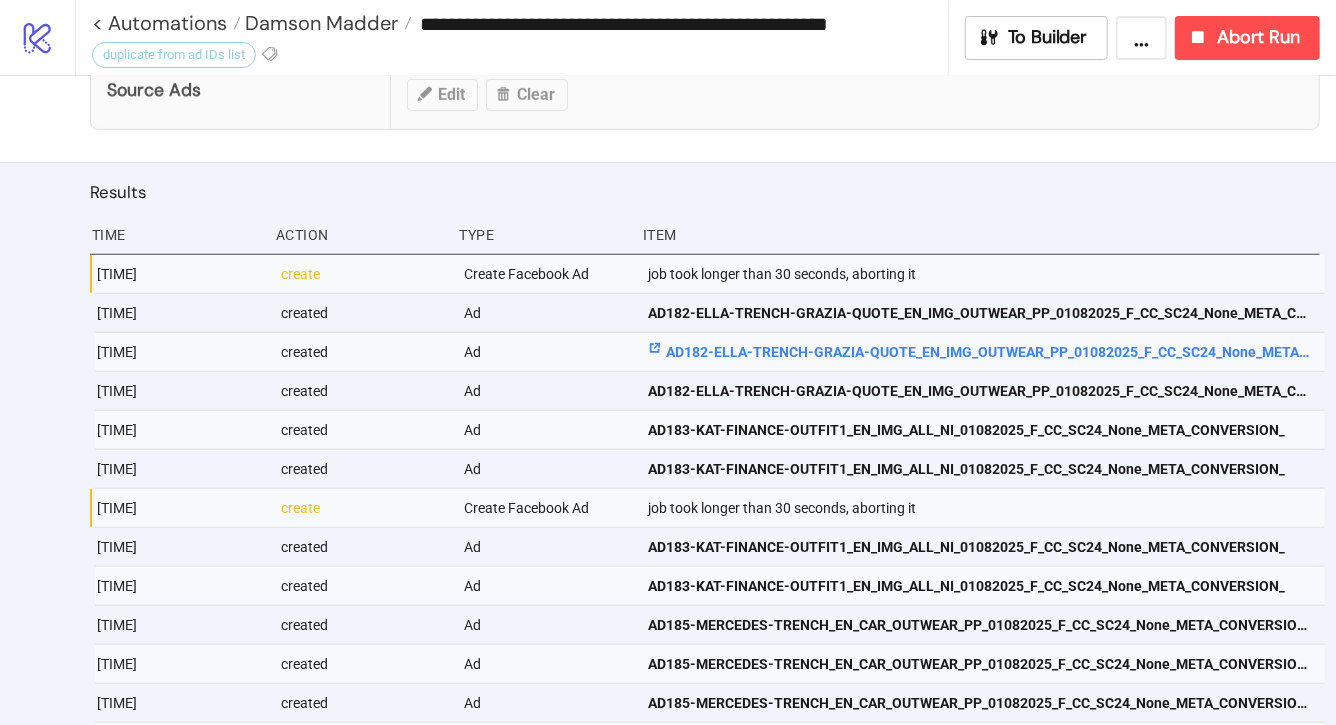 scroll, scrollTop: 770, scrollLeft: 0, axis: vertical 